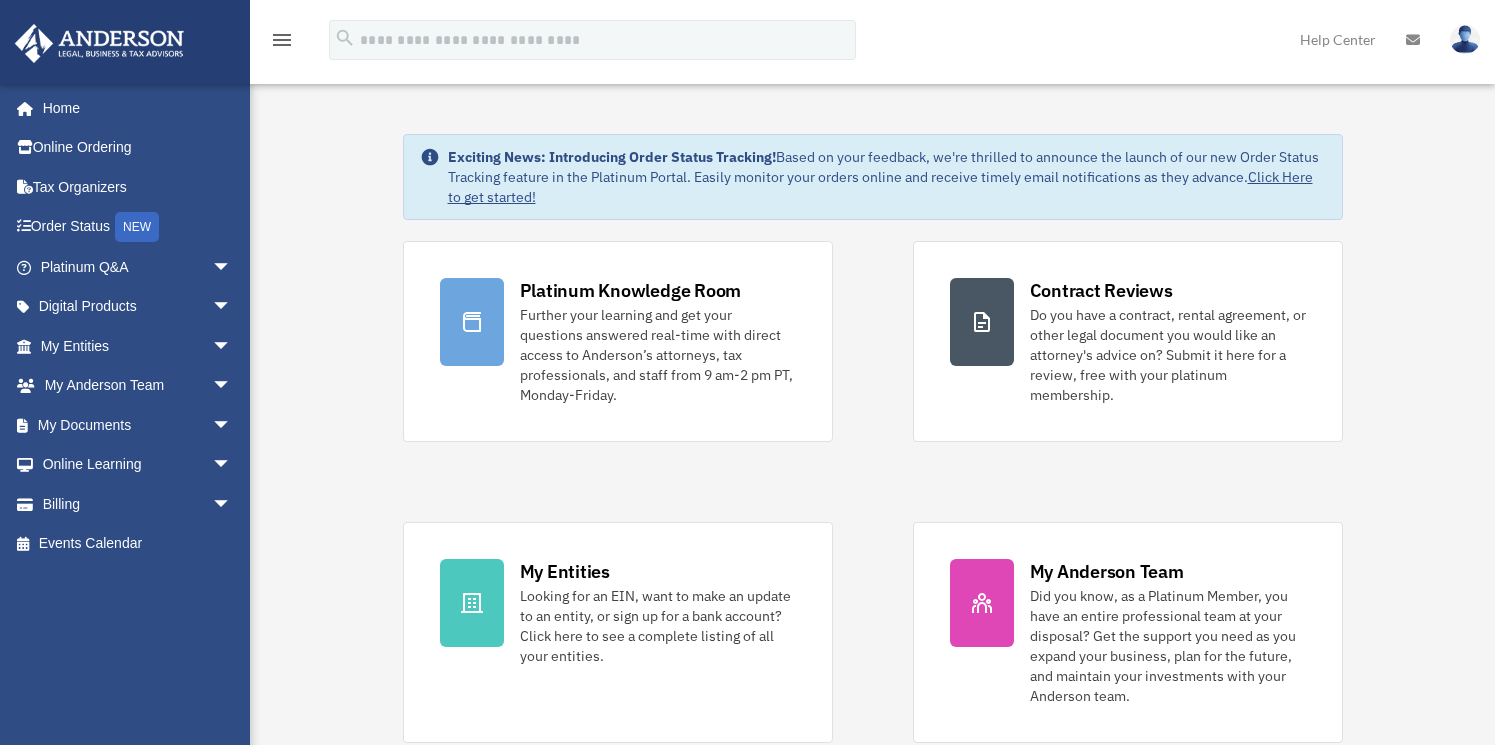 scroll, scrollTop: 0, scrollLeft: 0, axis: both 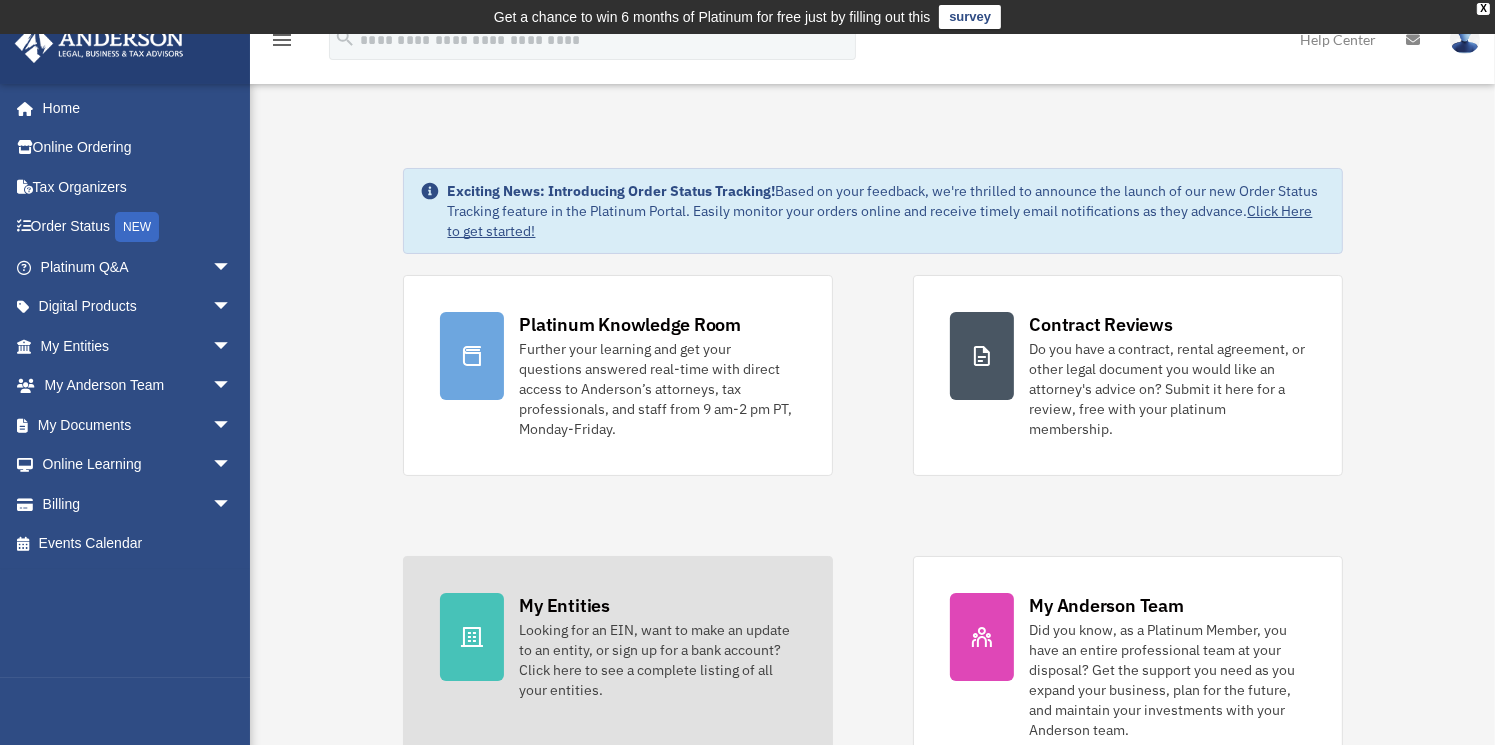 click on "My Entities
Looking for an EIN, want to  make an update to an entity, or sign up for a bank account?  Click here to see a complete listing of all your entities." at bounding box center [618, 666] 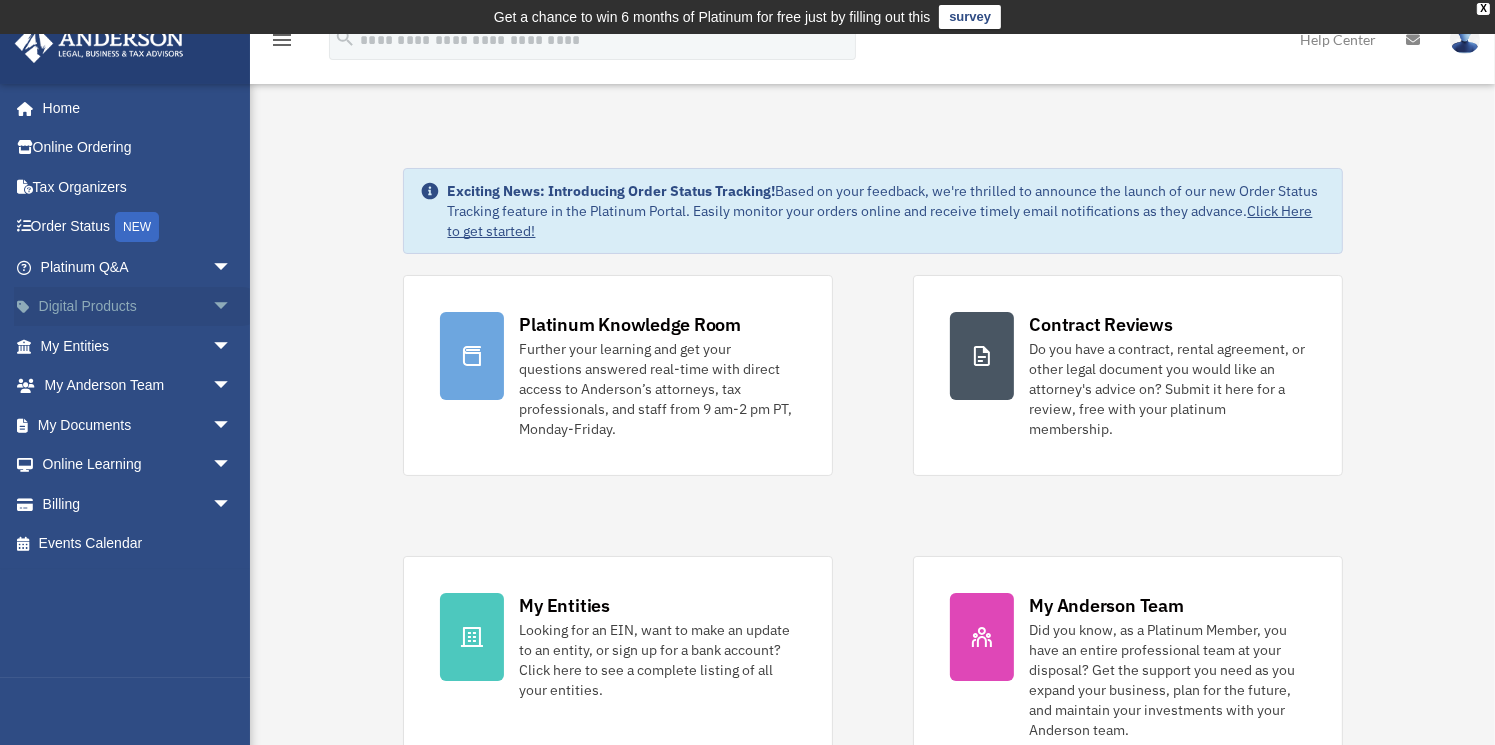 click on "Digital Products arrow_drop_down" at bounding box center [138, 307] 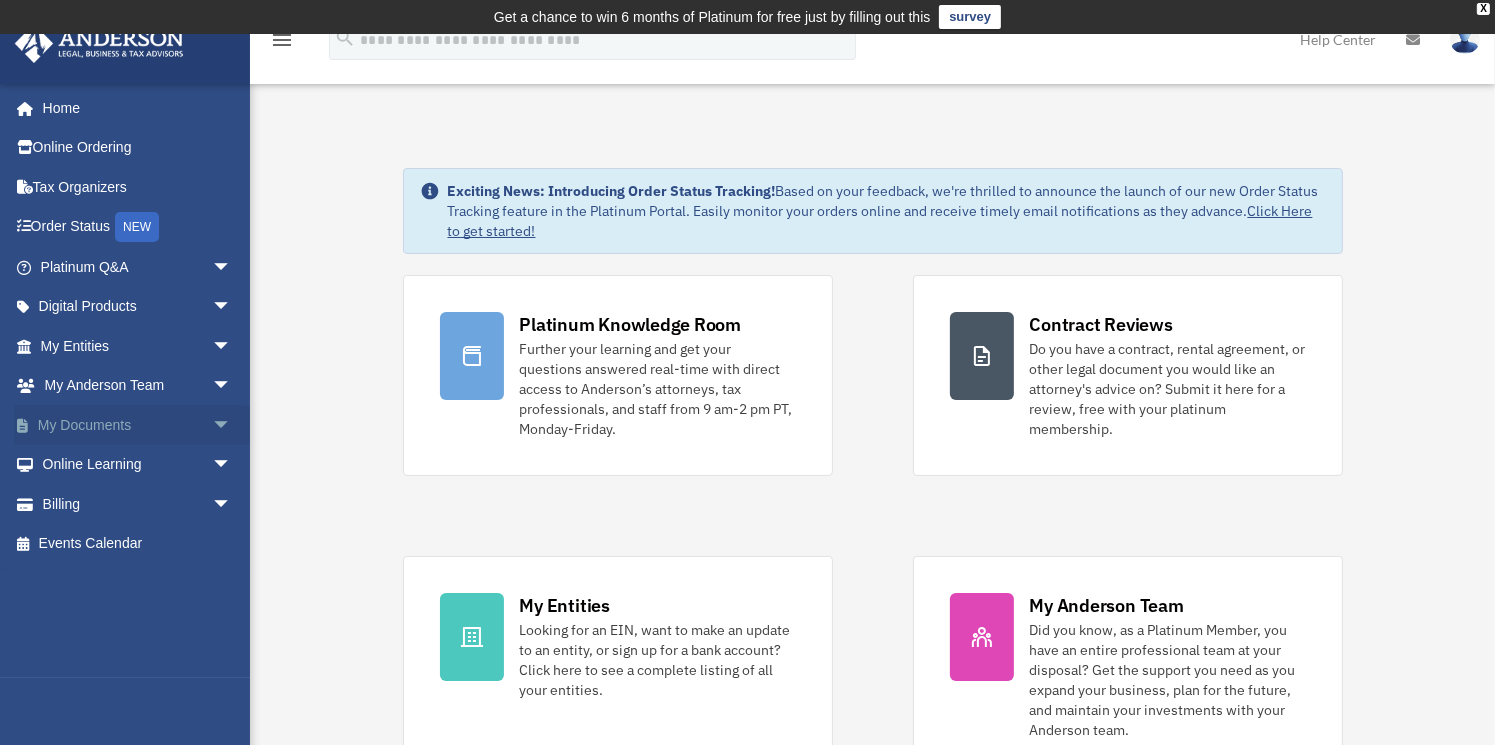 click on "My Documents arrow_drop_down" at bounding box center (138, 425) 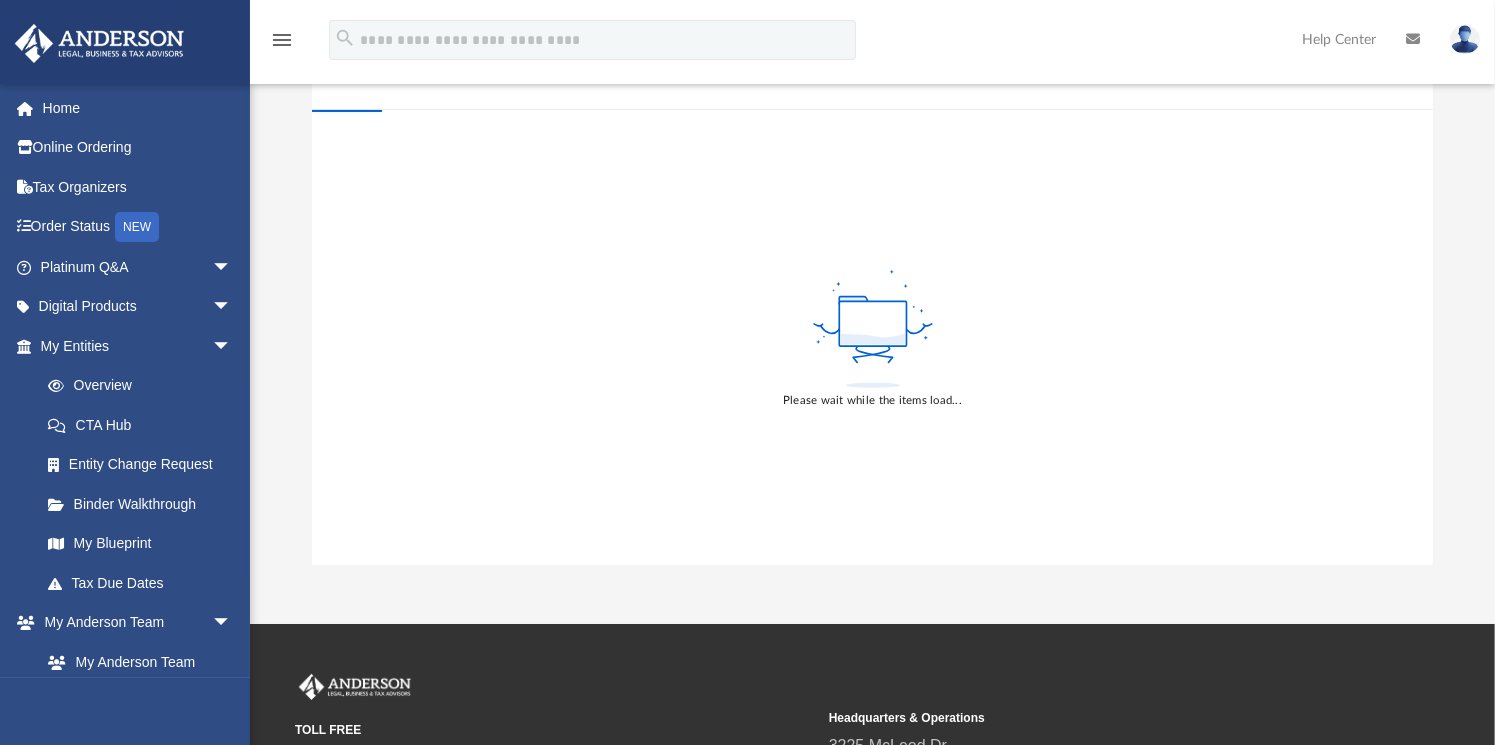 scroll, scrollTop: 240, scrollLeft: 0, axis: vertical 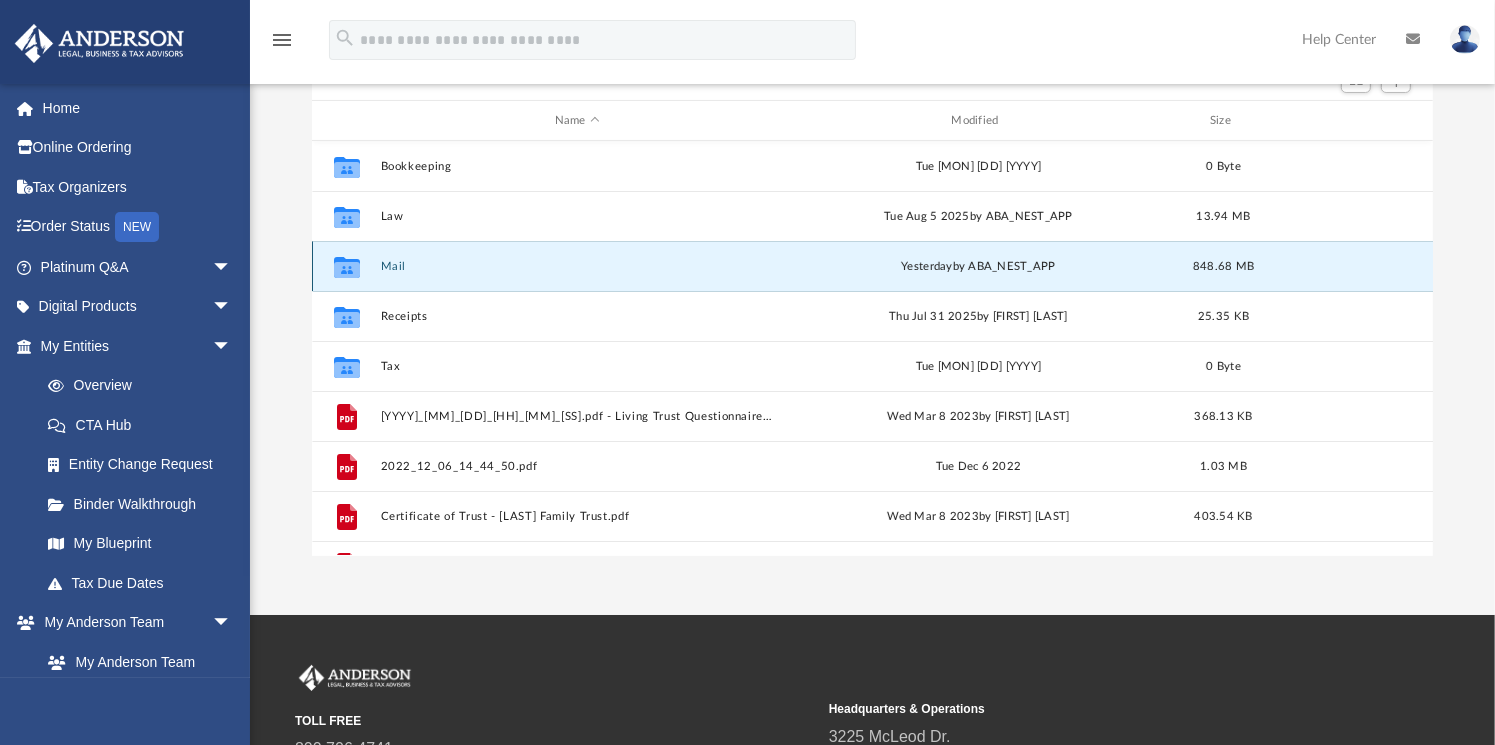 click on "Mail" at bounding box center (577, 266) 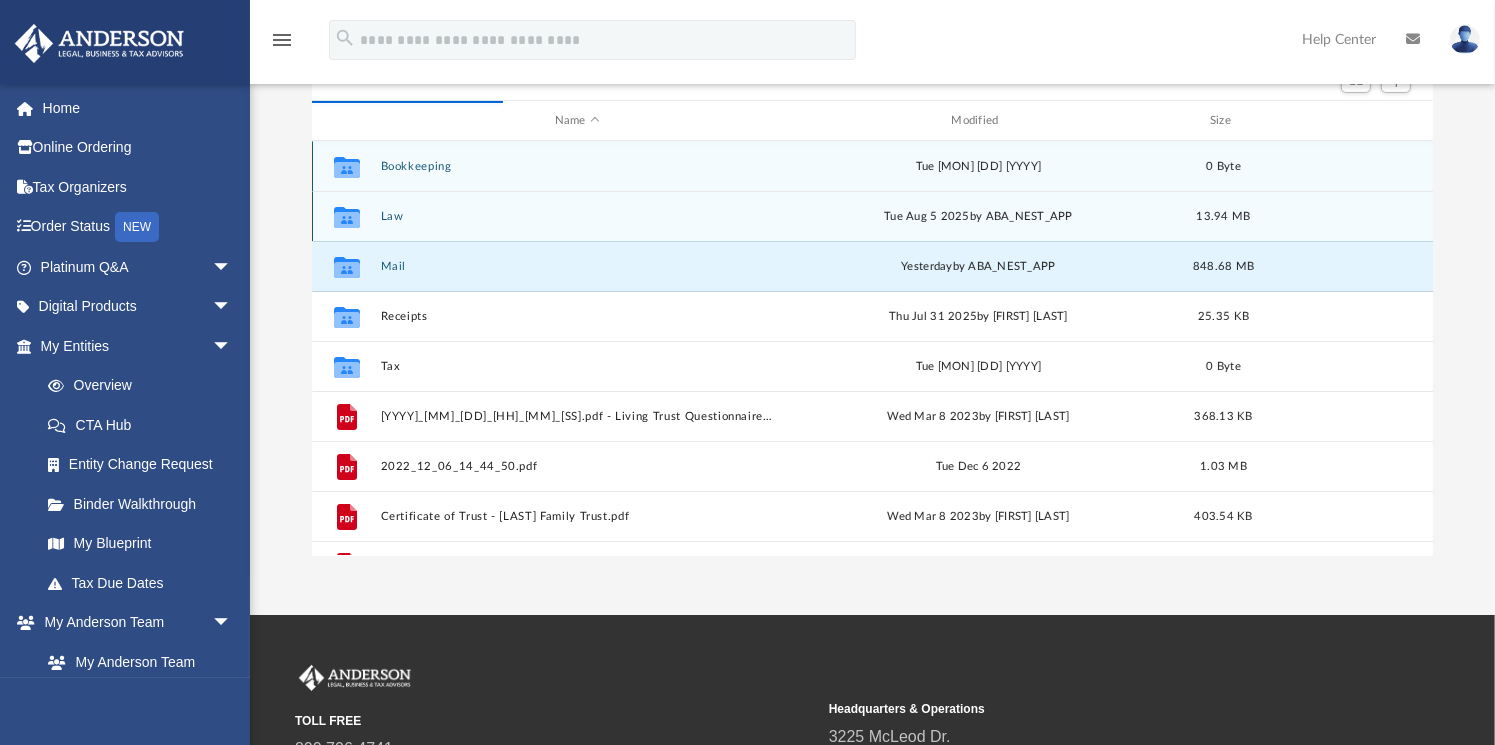 scroll, scrollTop: 380, scrollLeft: 1108, axis: both 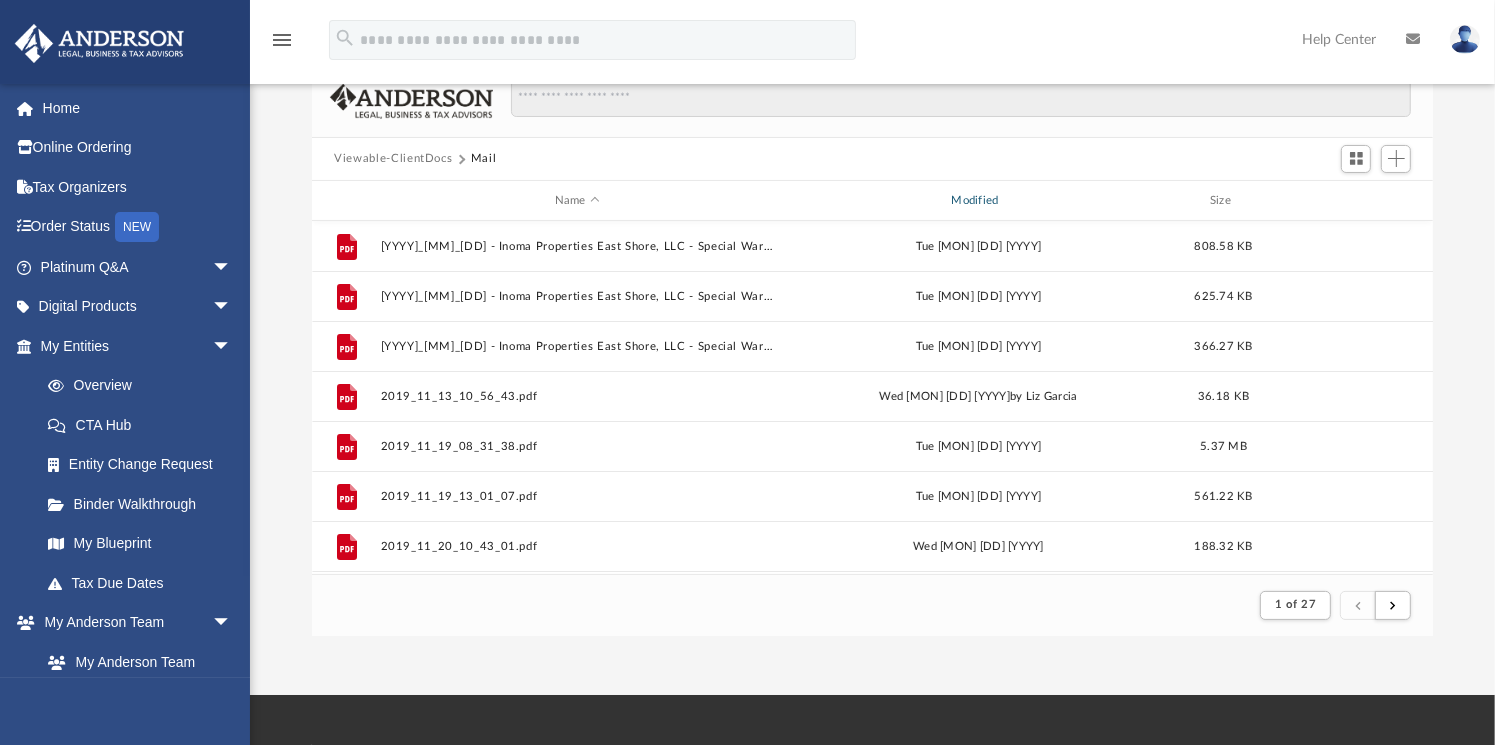 click on "Modified" at bounding box center [978, 201] 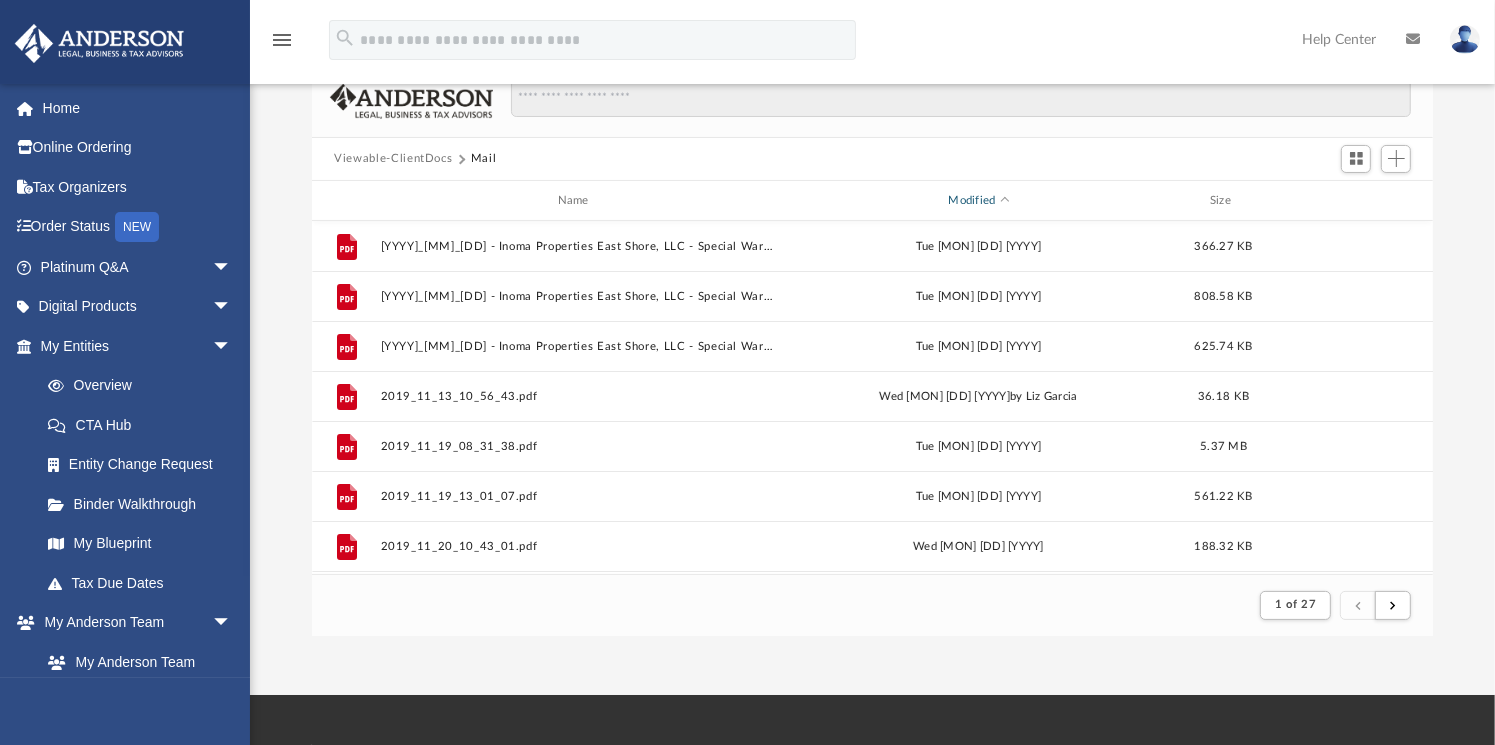 click on "Modified" at bounding box center (978, 201) 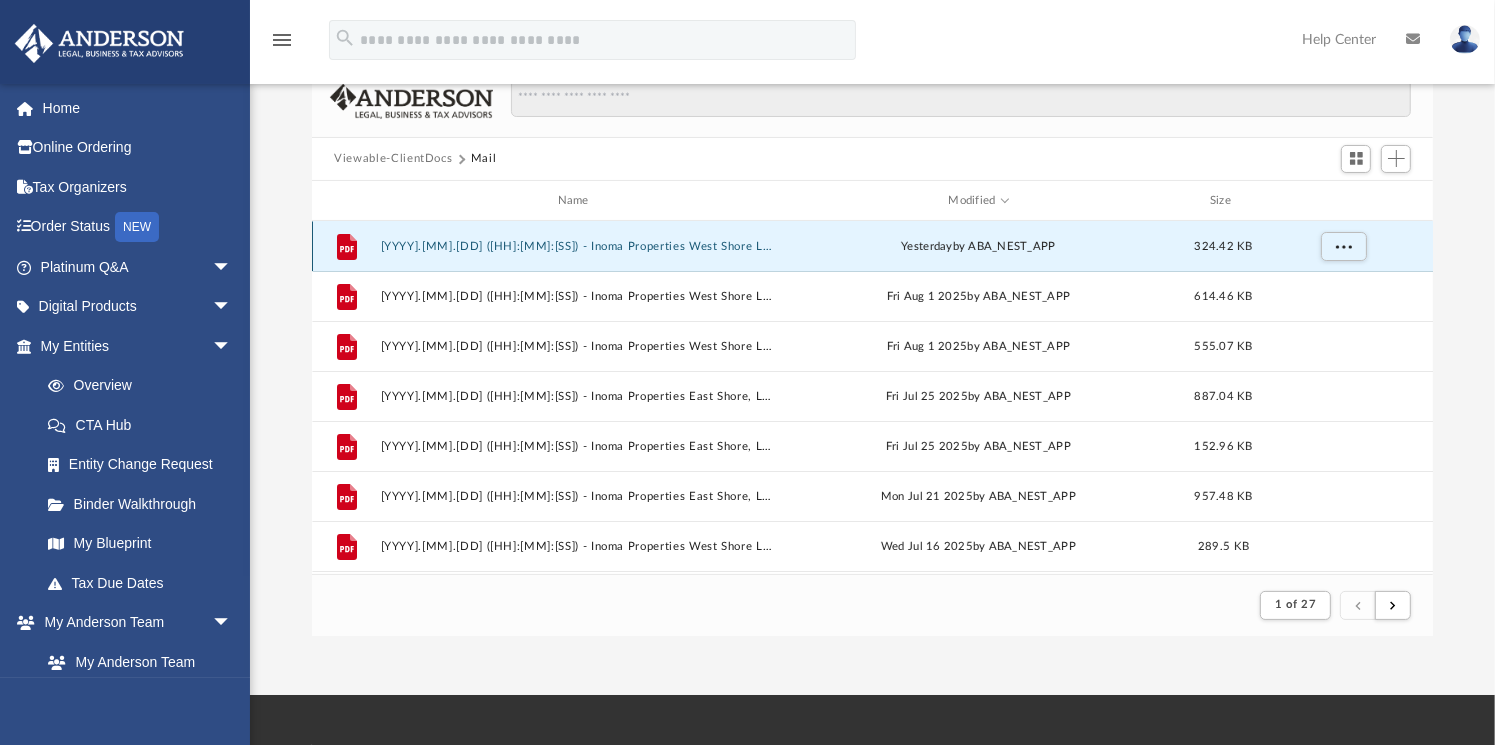 click on "2025.08.06 (04:37:15) - Inoma Properties West Shore LLC - Mail.pdf" at bounding box center (577, 246) 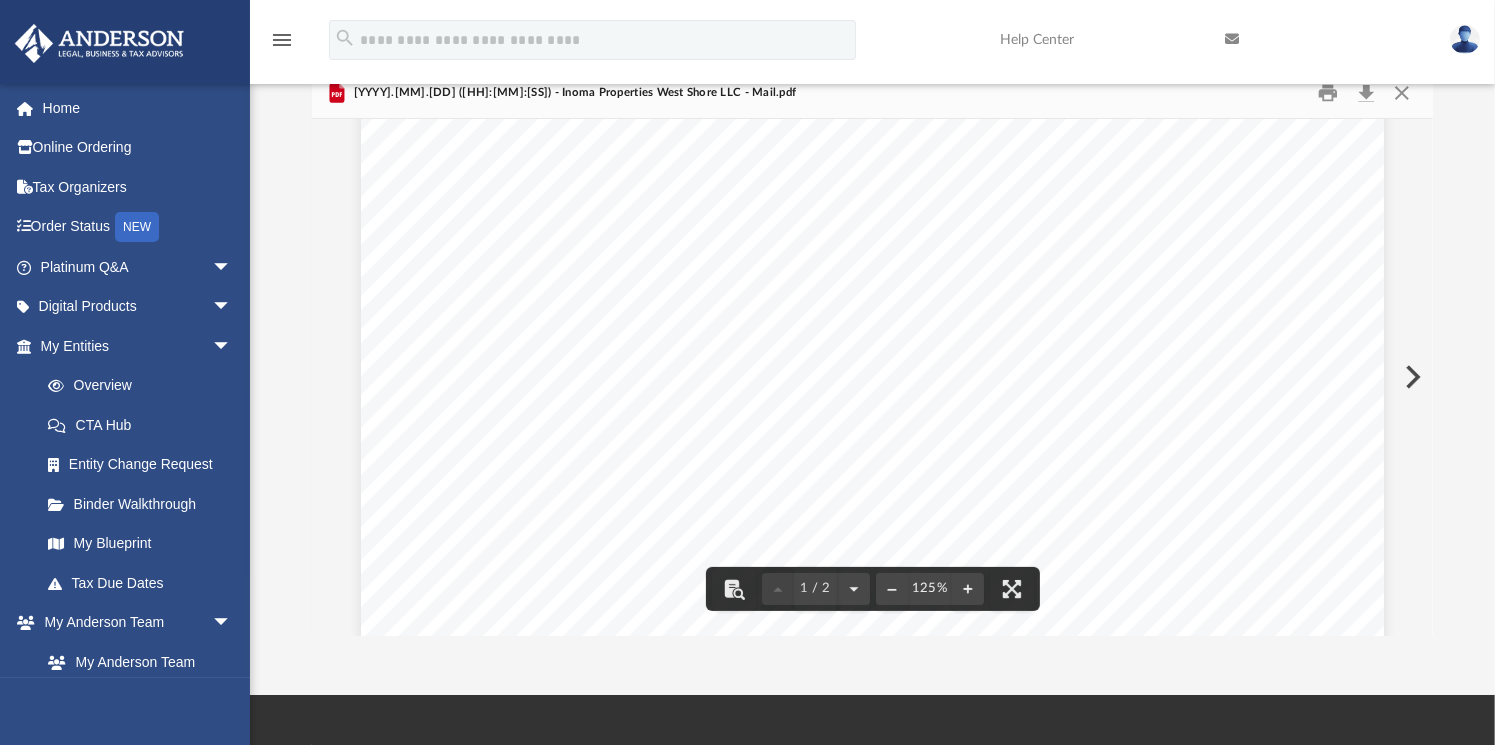 scroll, scrollTop: 0, scrollLeft: 0, axis: both 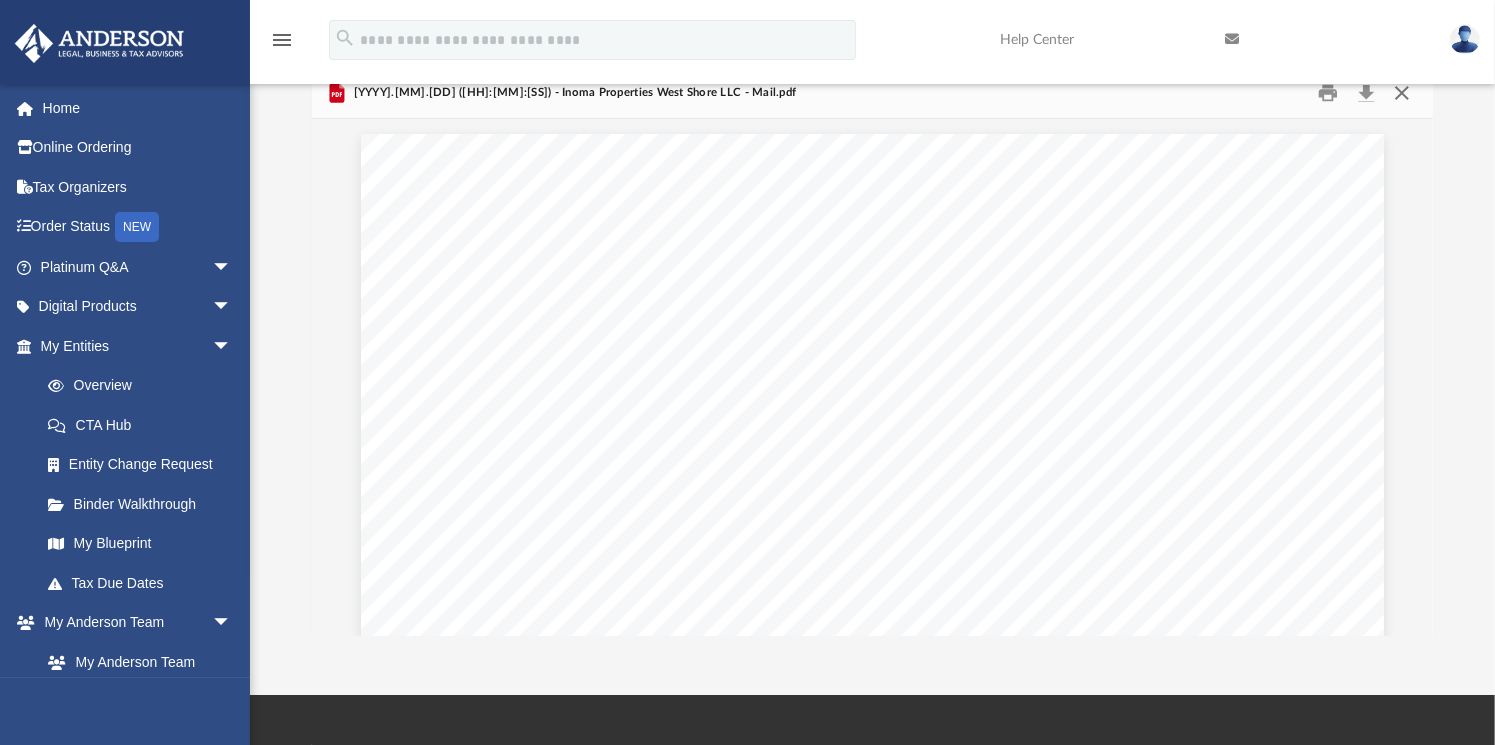 click at bounding box center (1401, 92) 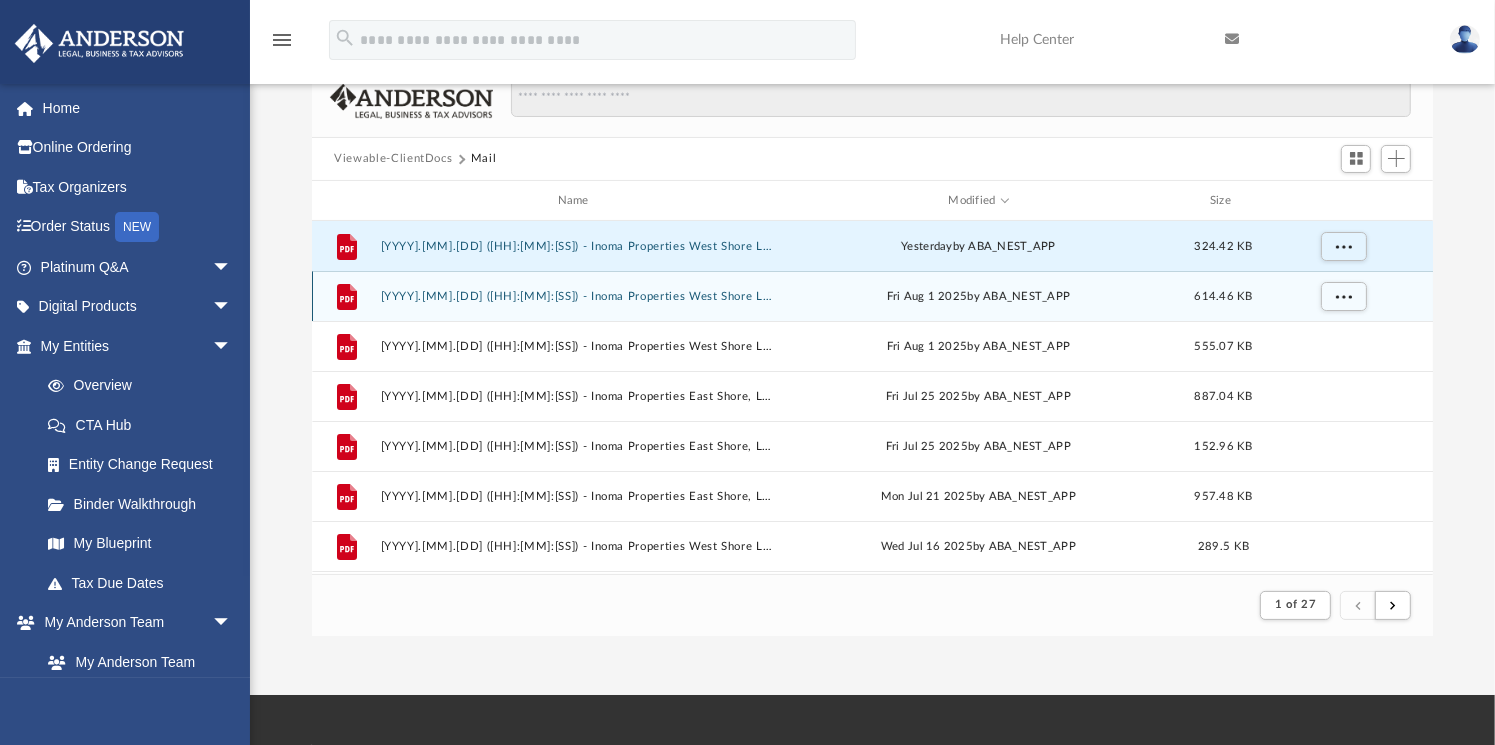 click on "File 2025.08.01 (13:46:47) - Inoma Properties West Shore LLC - Mail from UGI Utilities, Inc..pdf Fri Aug 1 2025  by ABA_NEST_APP 614.46 KB" at bounding box center (872, 296) 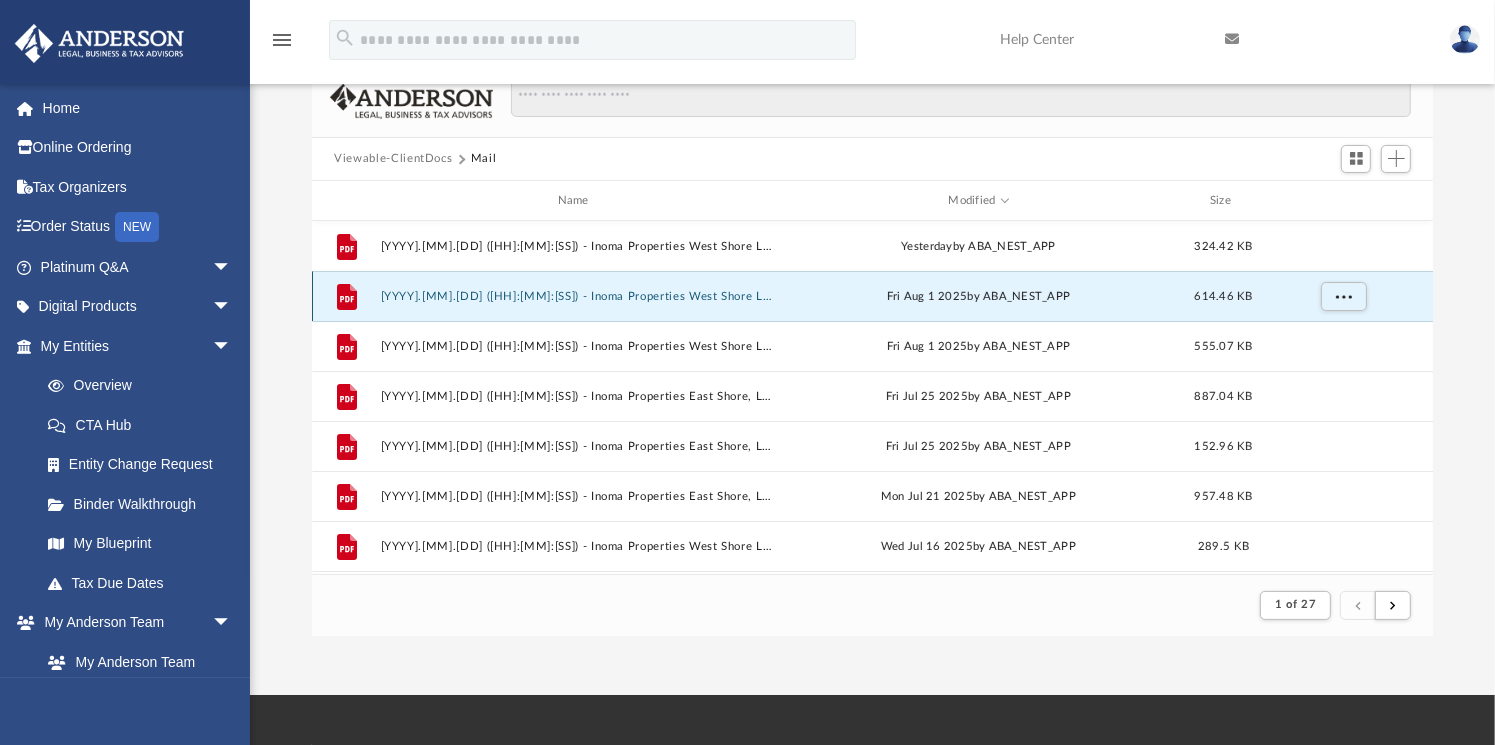 click on "2025.08.01 (13:46:47) - Inoma Properties West Shore LLC - Mail from UGI Utilities, Inc..pdf" at bounding box center [577, 296] 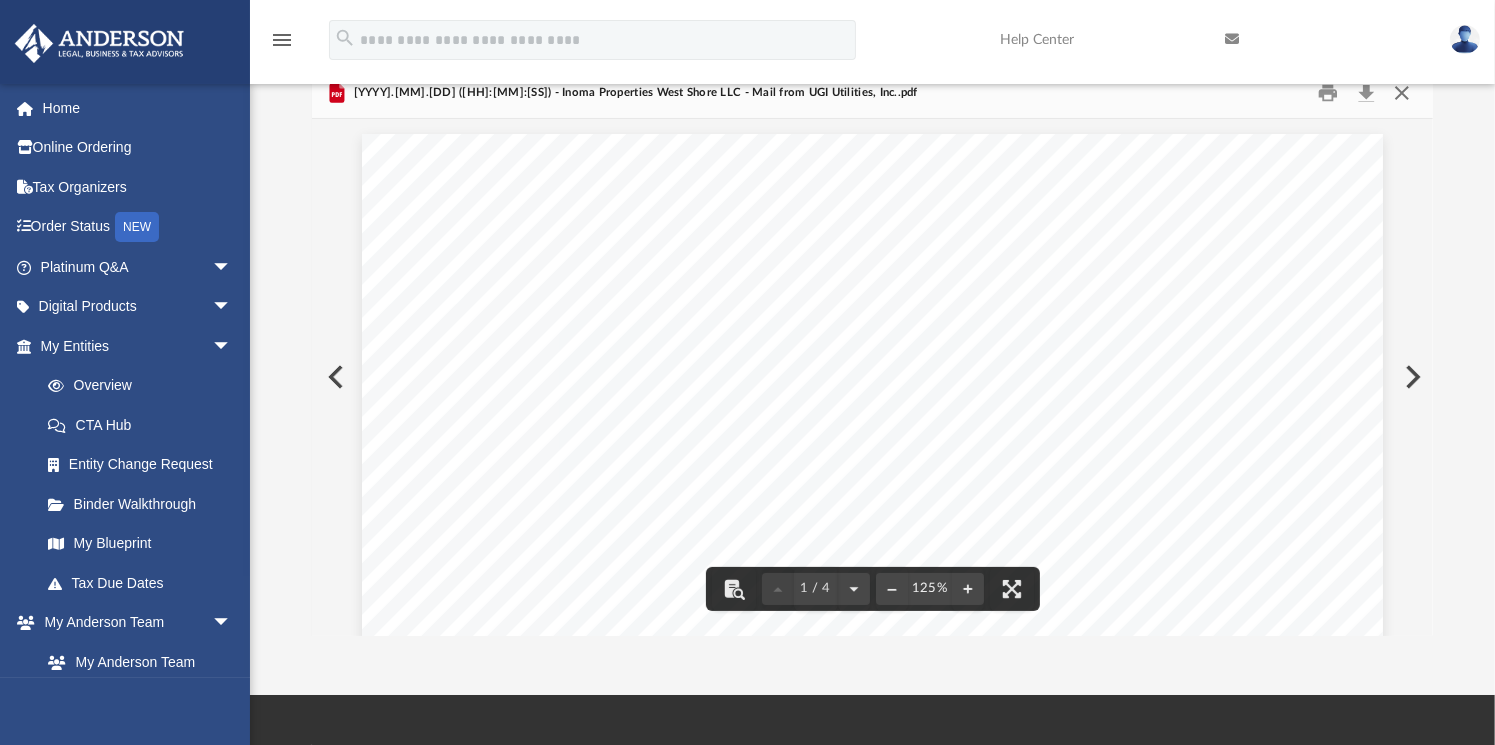 click at bounding box center [1401, 92] 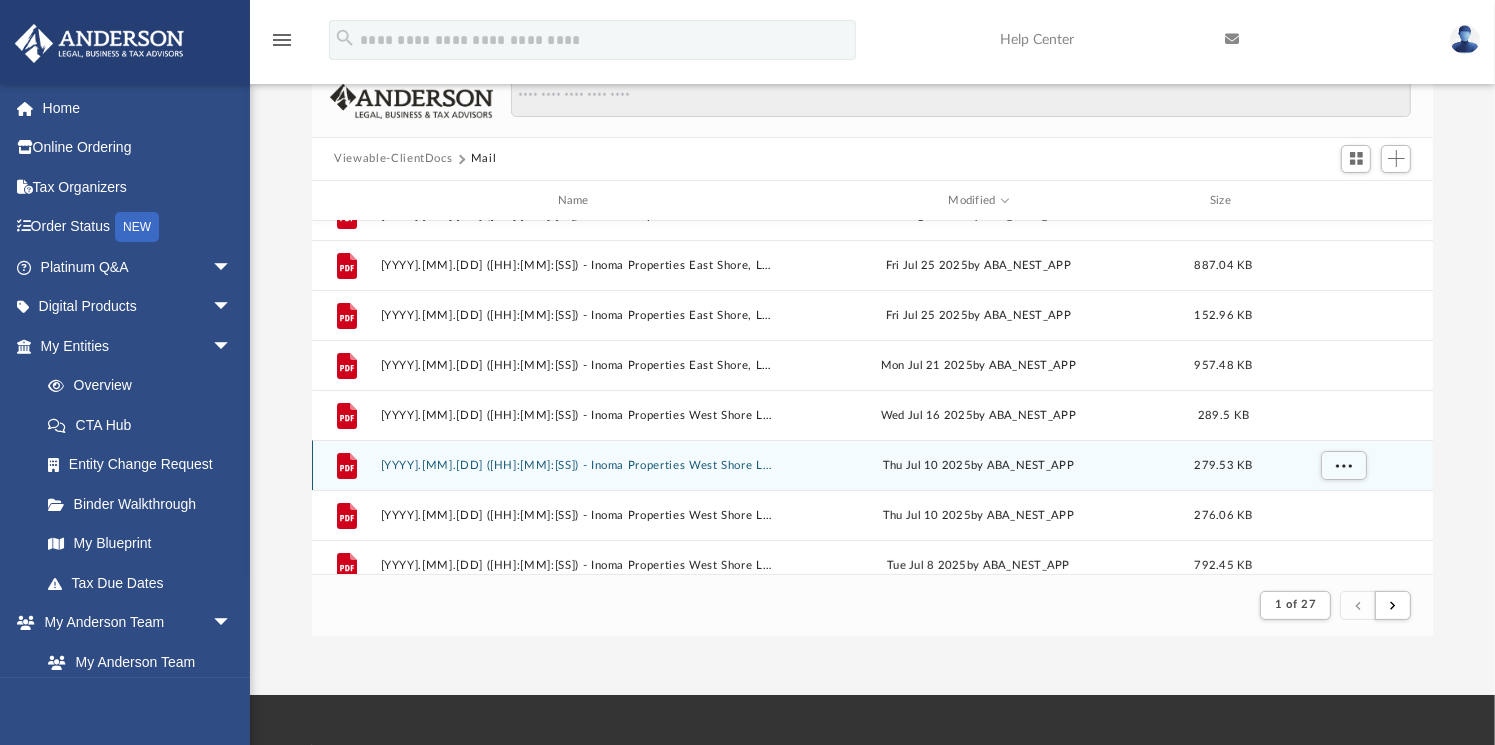 scroll, scrollTop: 160, scrollLeft: 0, axis: vertical 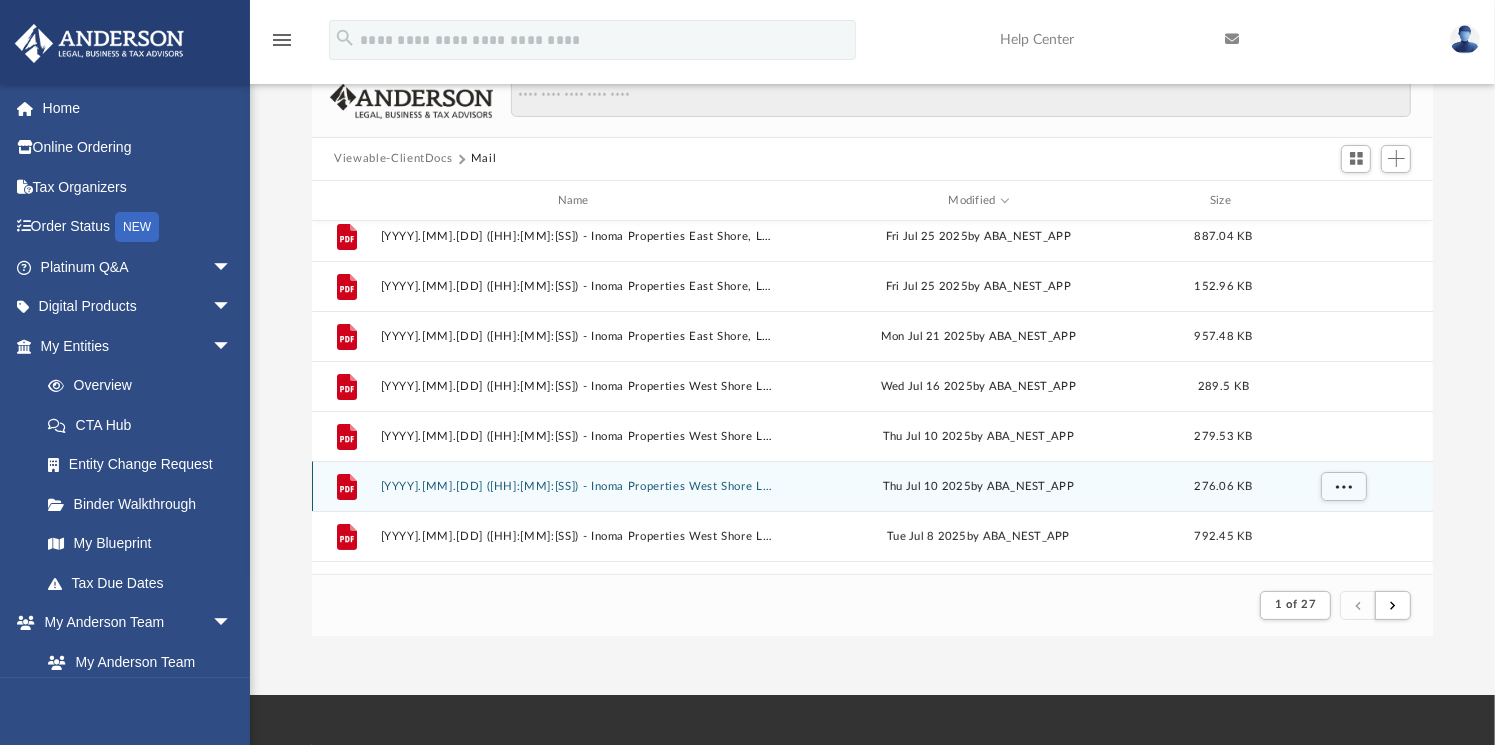 click on "2025.07.10 (11:47:03) - Inoma Properties West Shore LLC - Mail from Borough of Carlisle.pdf" at bounding box center [577, 486] 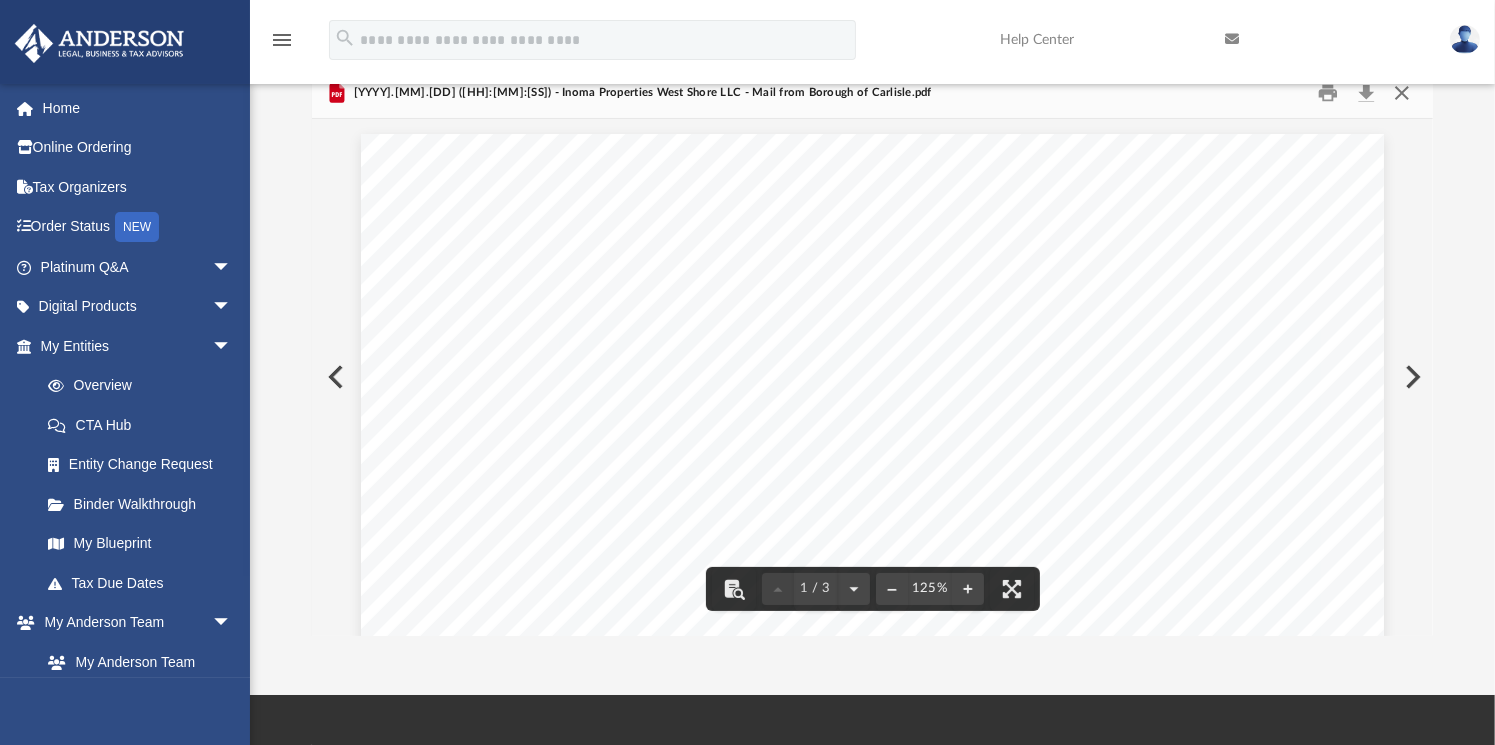 click at bounding box center [1401, 92] 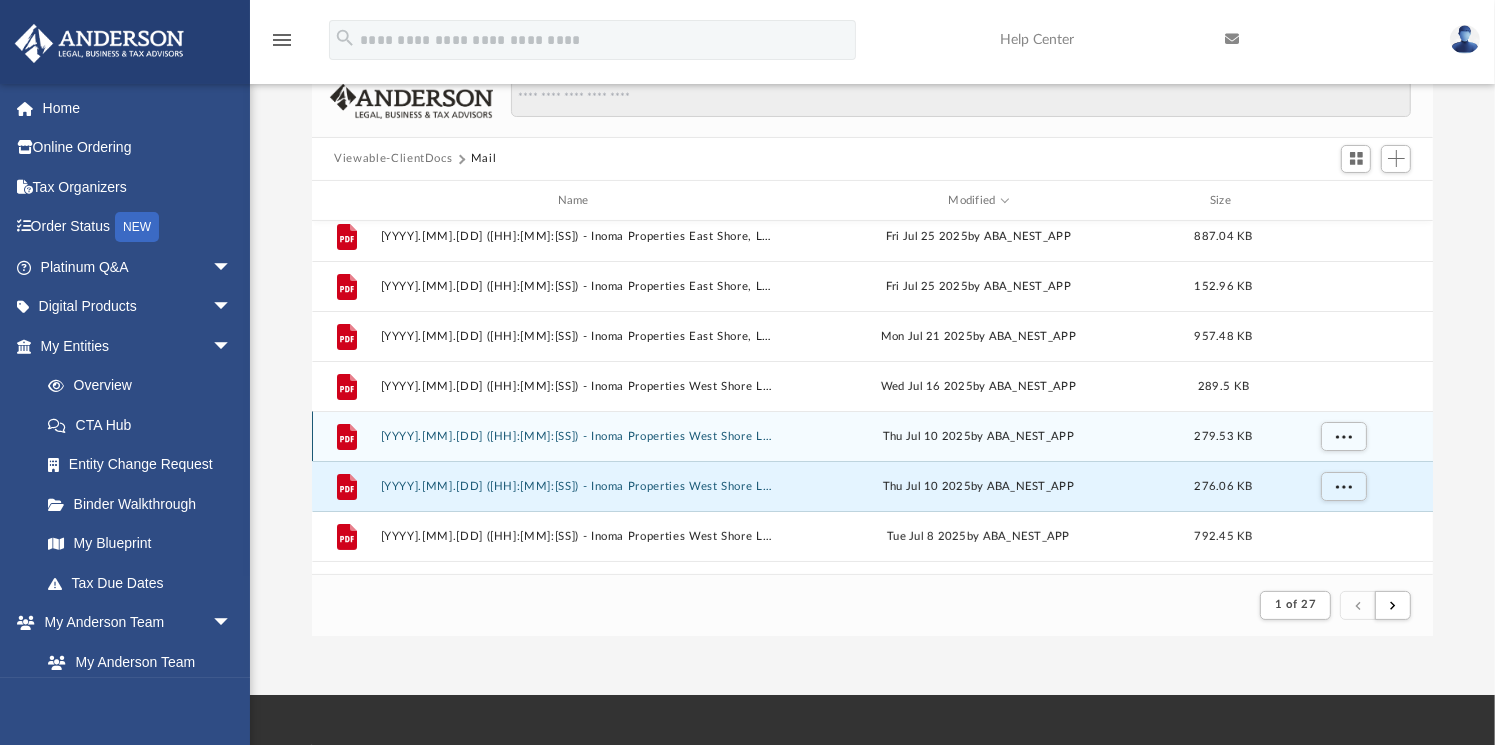 click on "2025.07.10 (15:15:29) - Inoma Properties West Shore LLC - Mail from Borough of Carlisle.pdf" at bounding box center [577, 436] 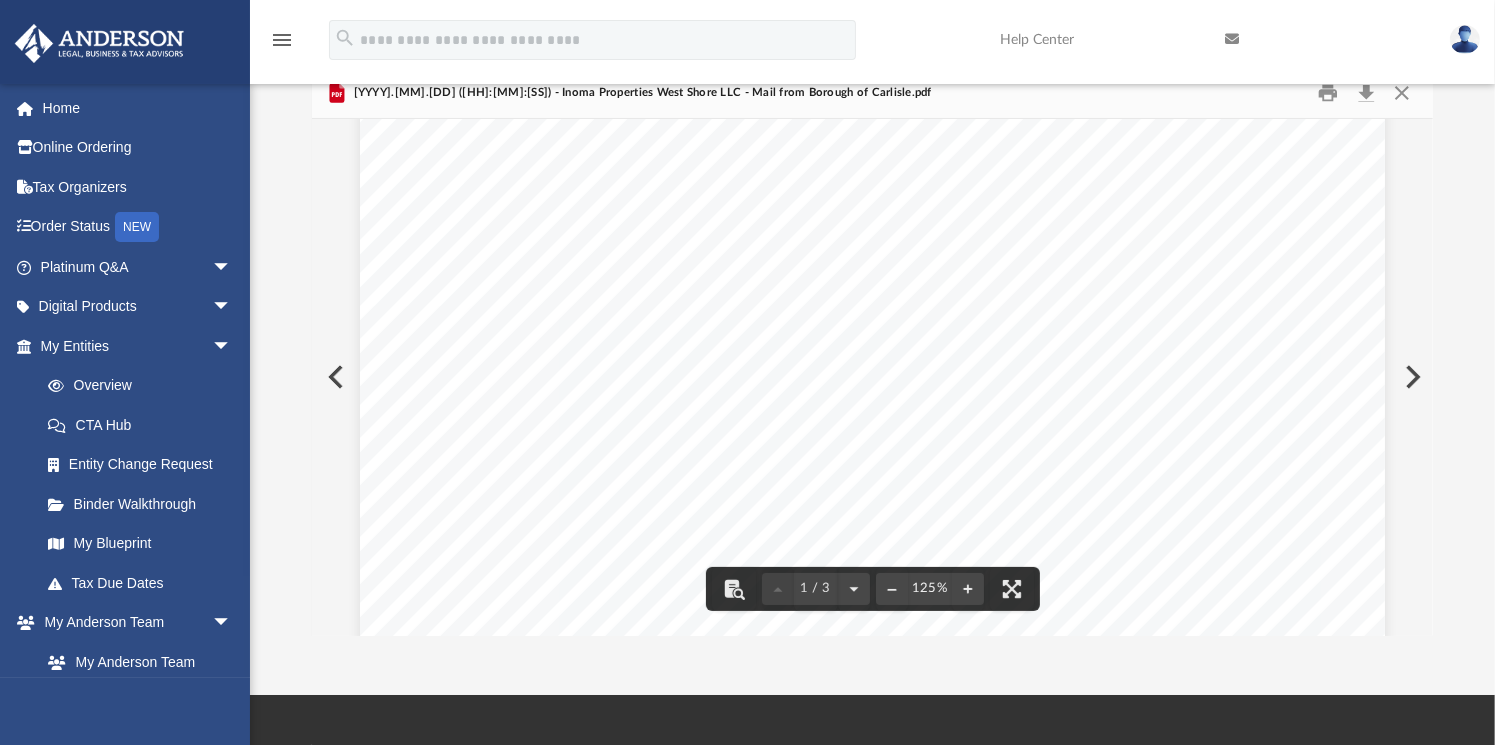 scroll, scrollTop: 0, scrollLeft: 0, axis: both 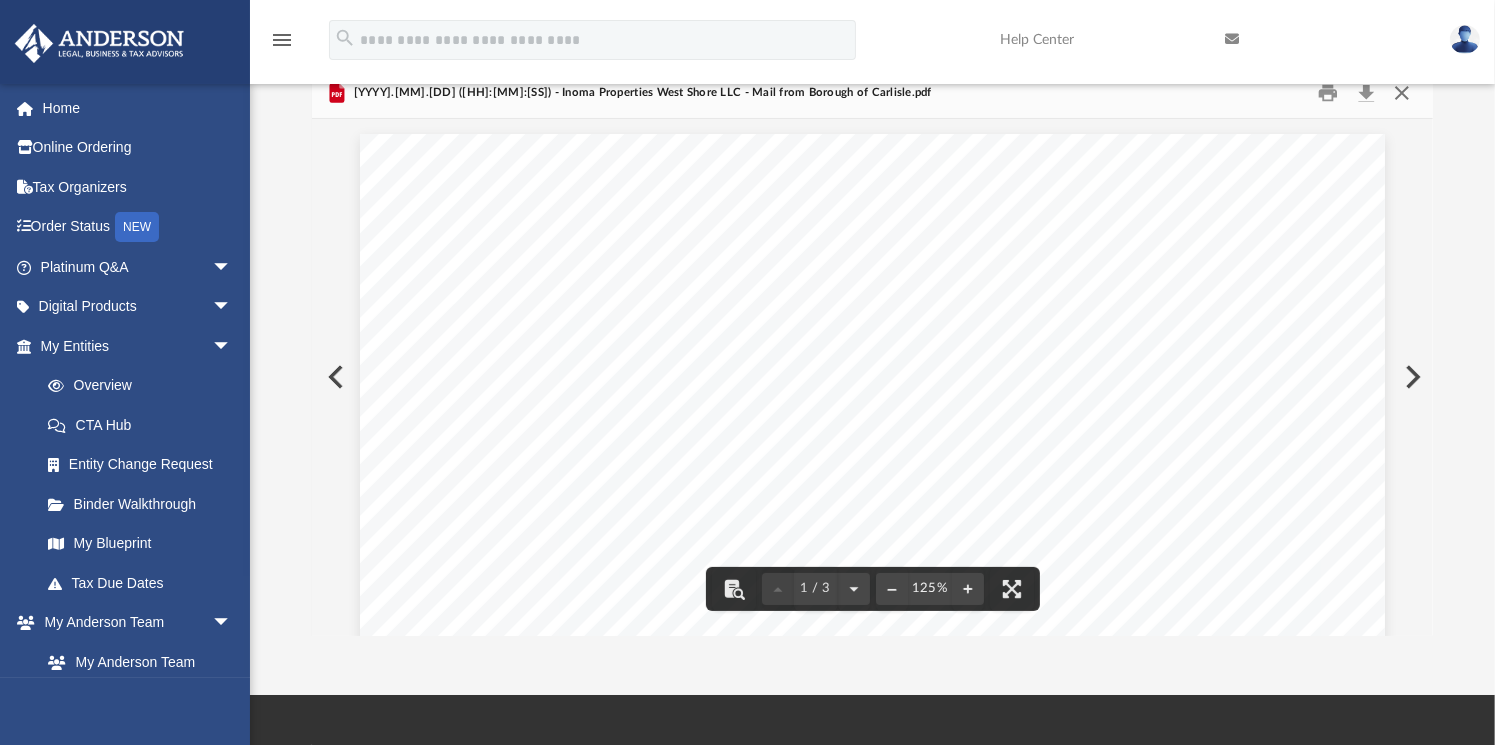 click at bounding box center [1401, 92] 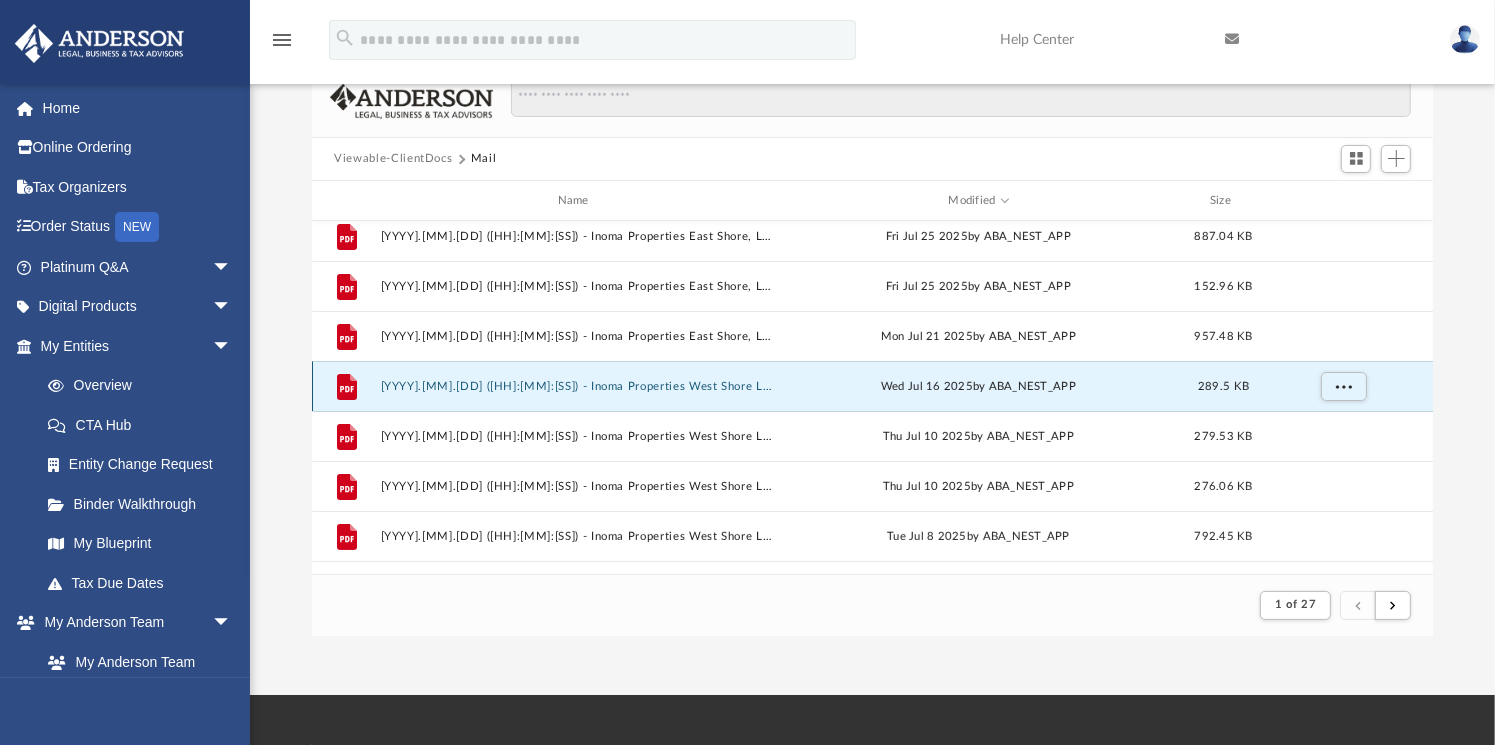 click on "2025.07.16 (11:16:14) - Inoma Properties West Shore LLC - Mail from UGI Utilities, Inc..pdf" at bounding box center [577, 386] 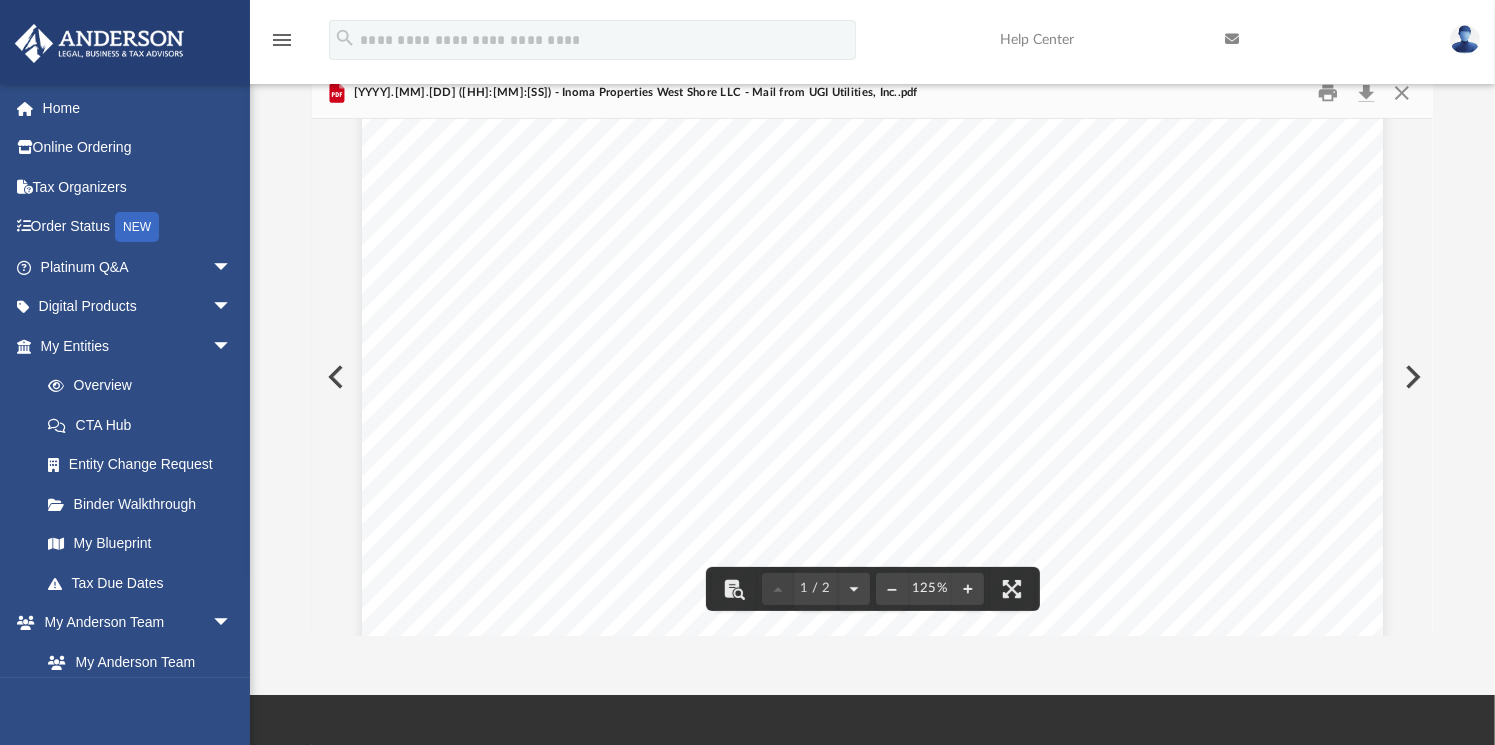 scroll, scrollTop: 0, scrollLeft: 0, axis: both 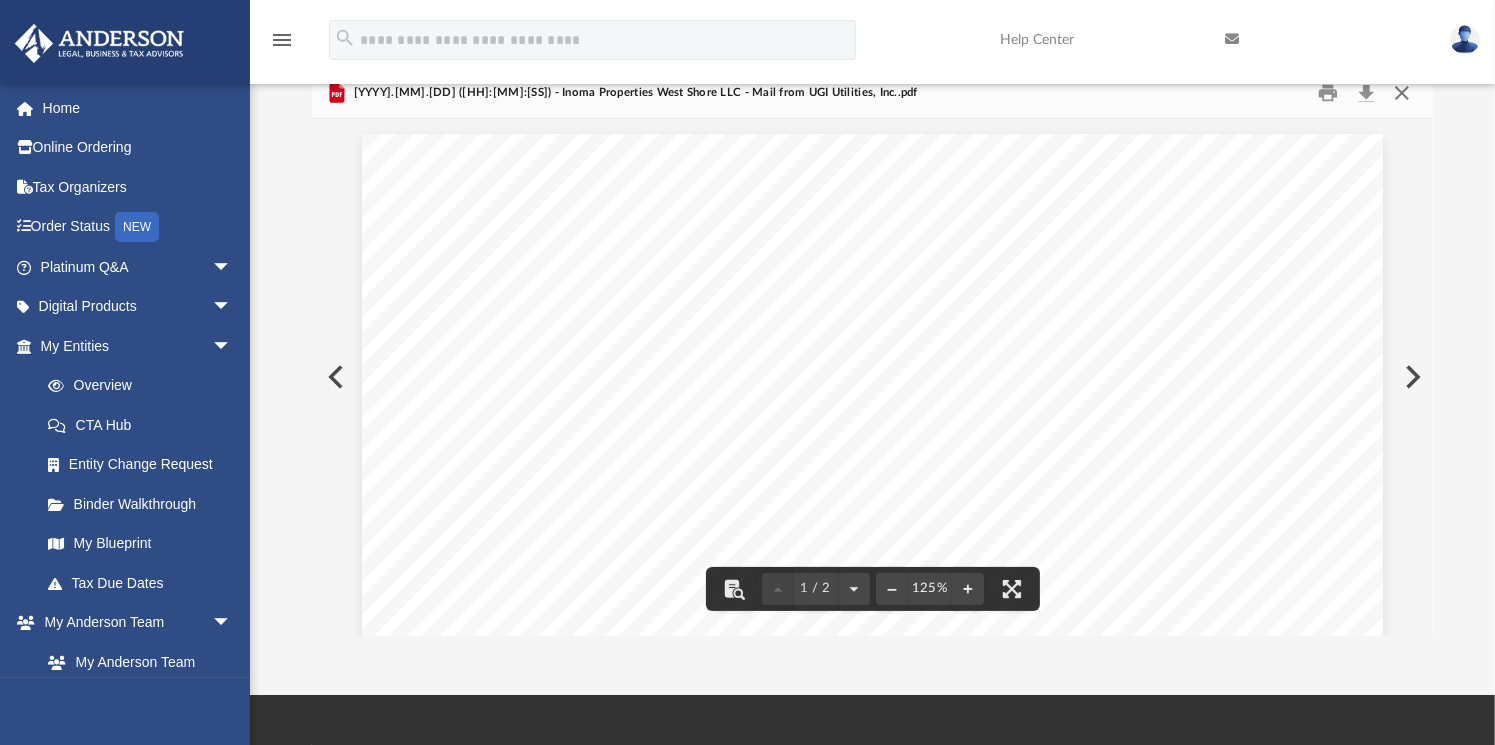 click at bounding box center (1401, 92) 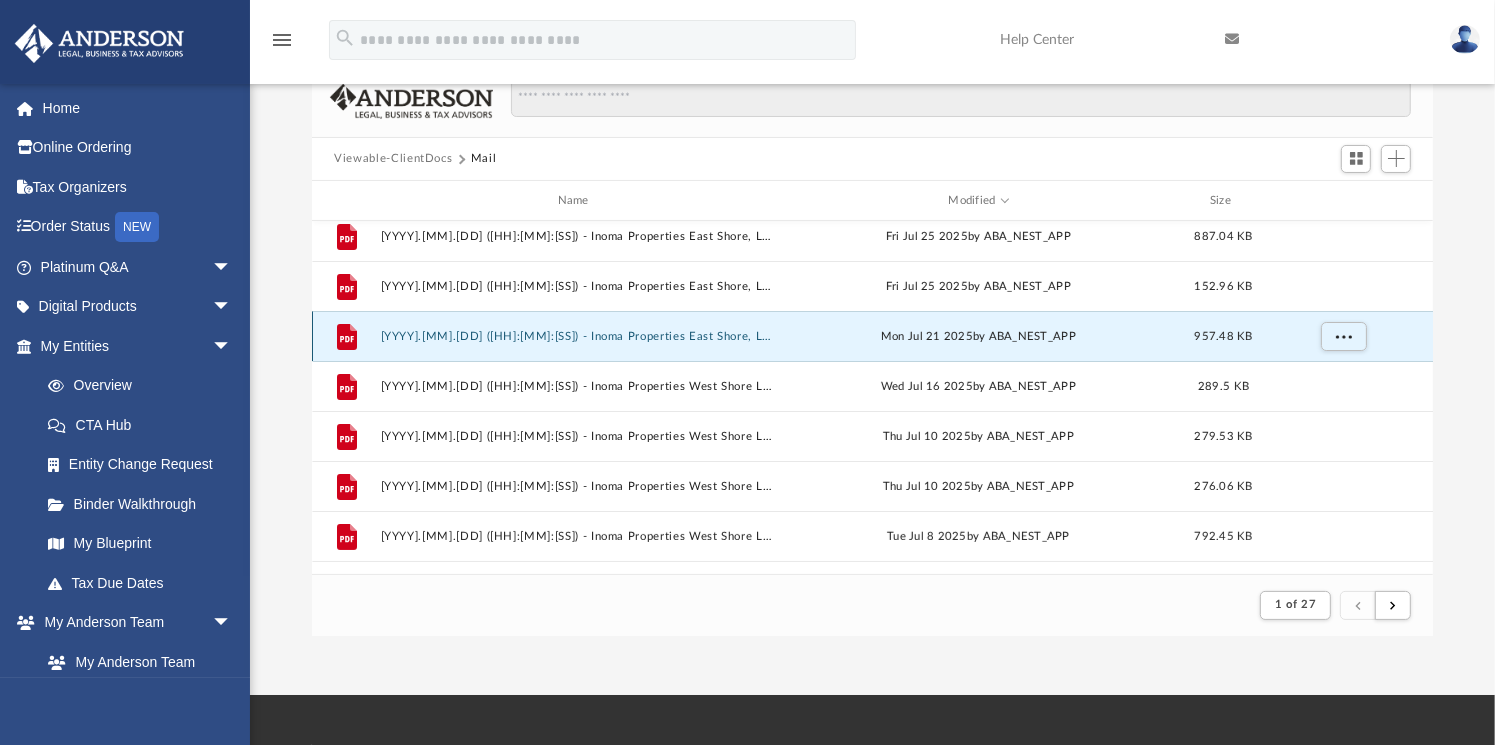 click on "2025.07.21 (11:45:07) - Inoma Properties East Shore, LLC - Mail from UGI Utilities, Inc..pdf" at bounding box center (577, 336) 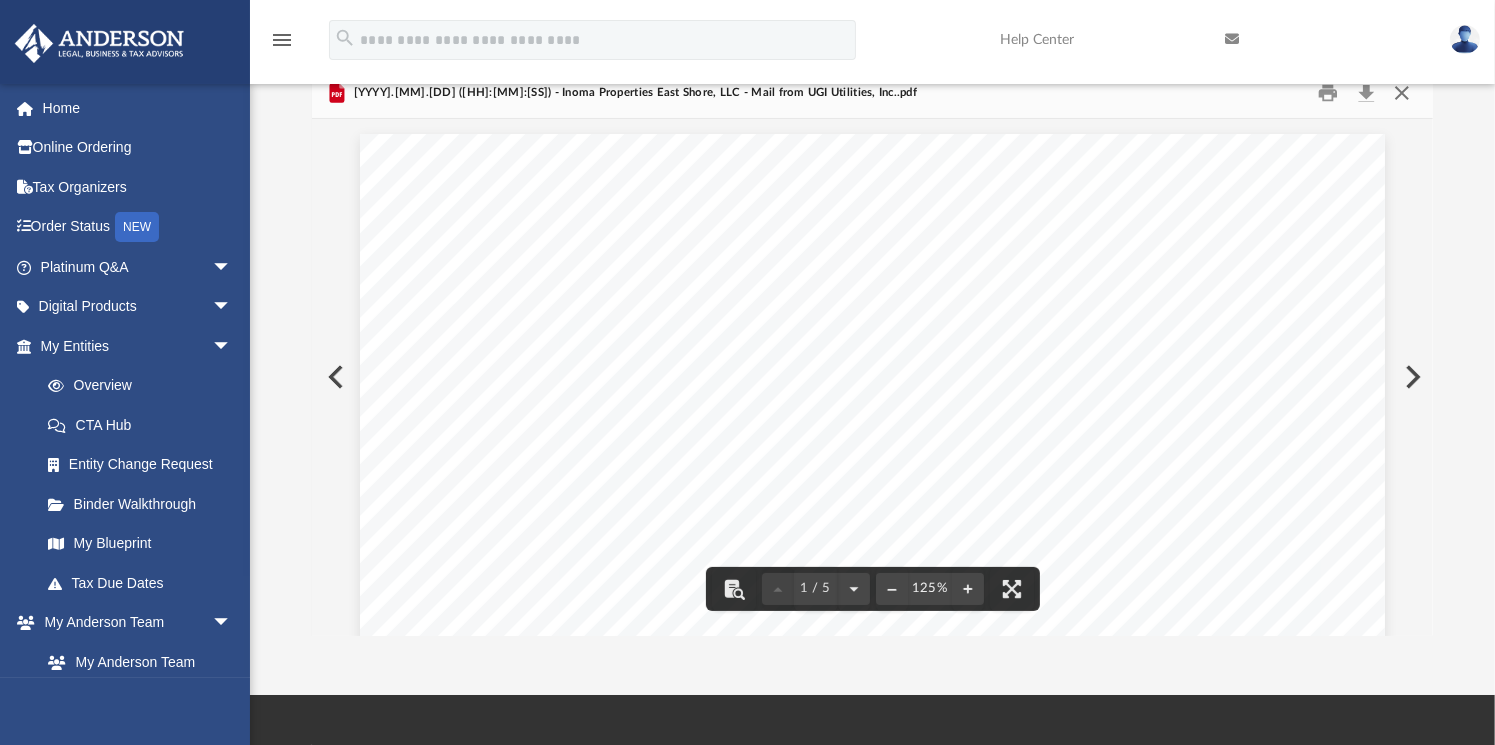 click at bounding box center (1401, 92) 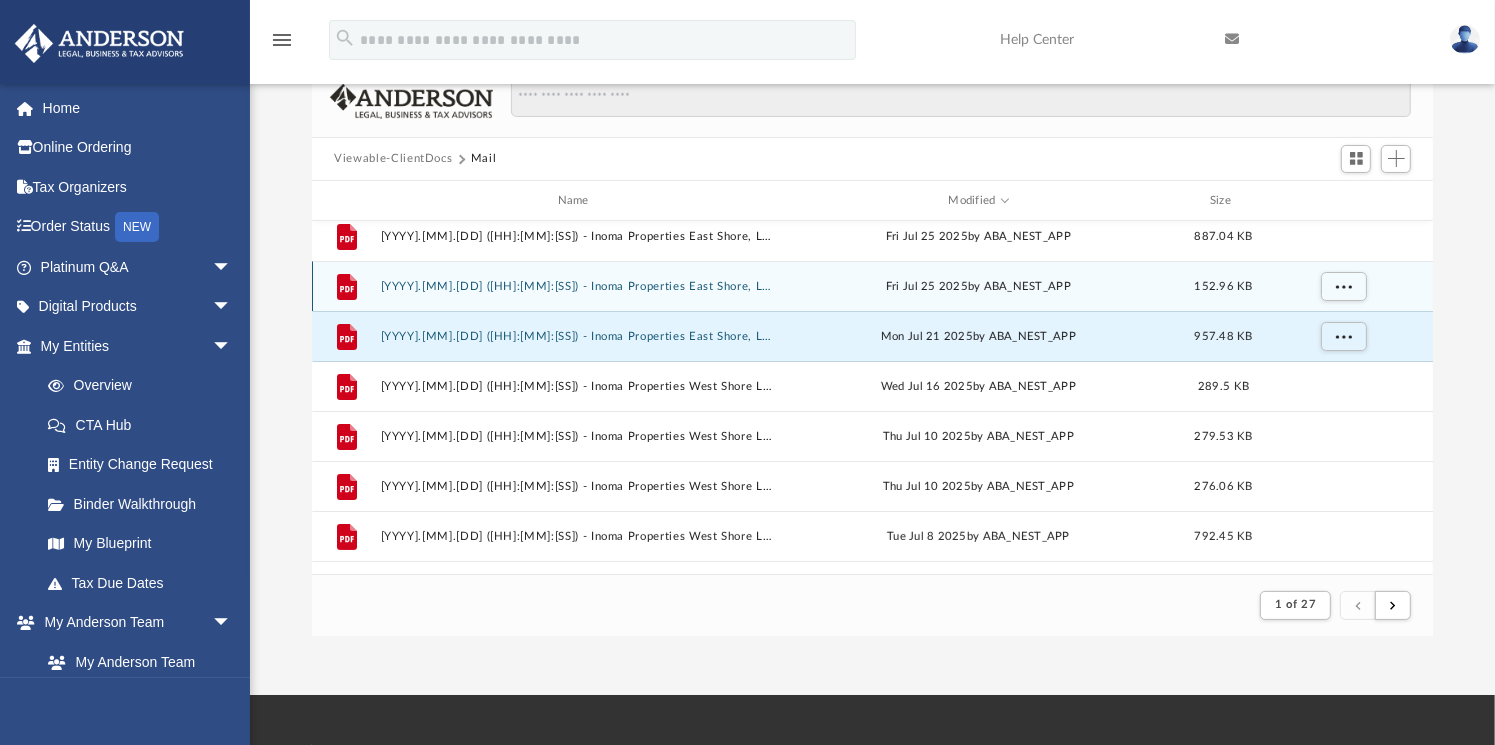 click on "2025.07.25 (12:19:29) - Inoma Properties East Shore, LLC - Mail from PPL Electric Utilities.pdf" at bounding box center (577, 286) 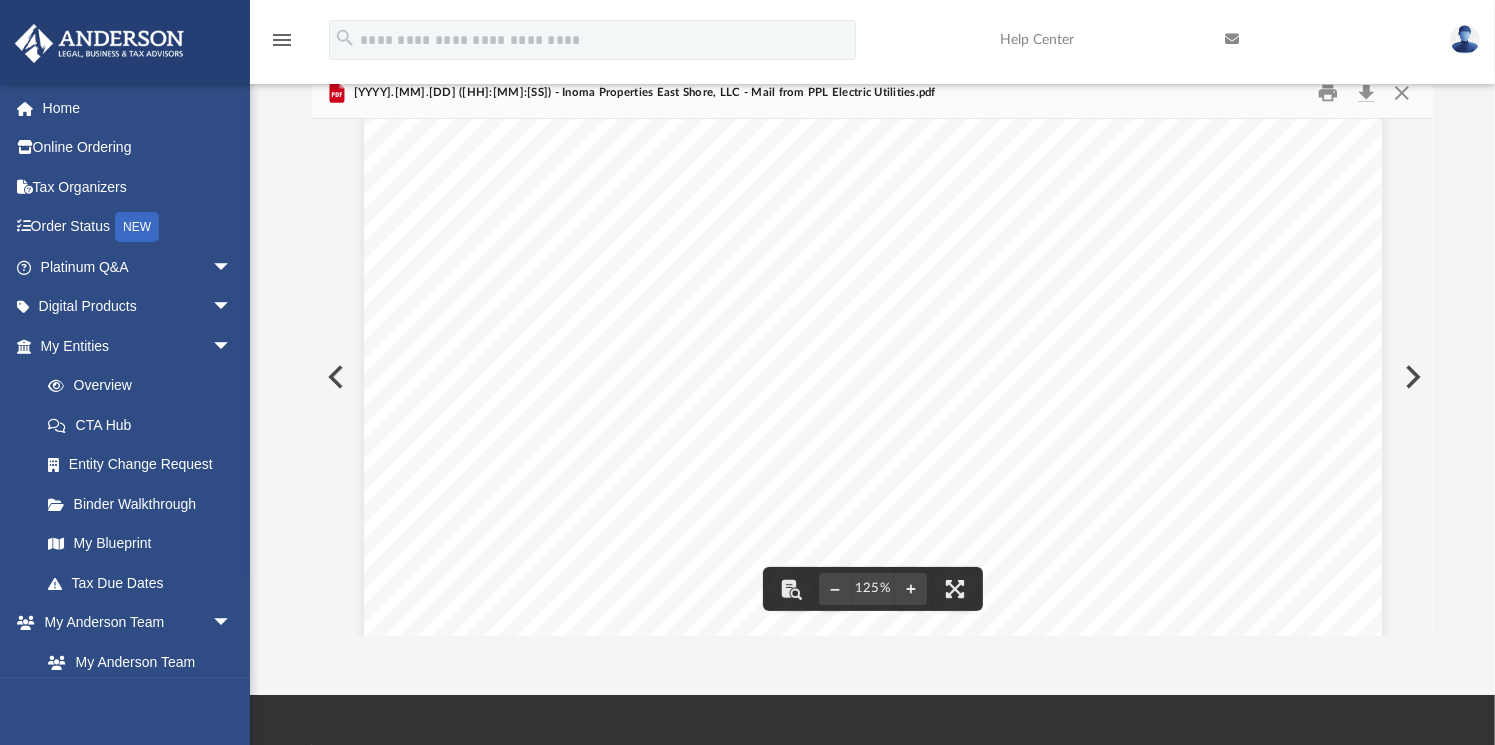 scroll, scrollTop: 400, scrollLeft: 0, axis: vertical 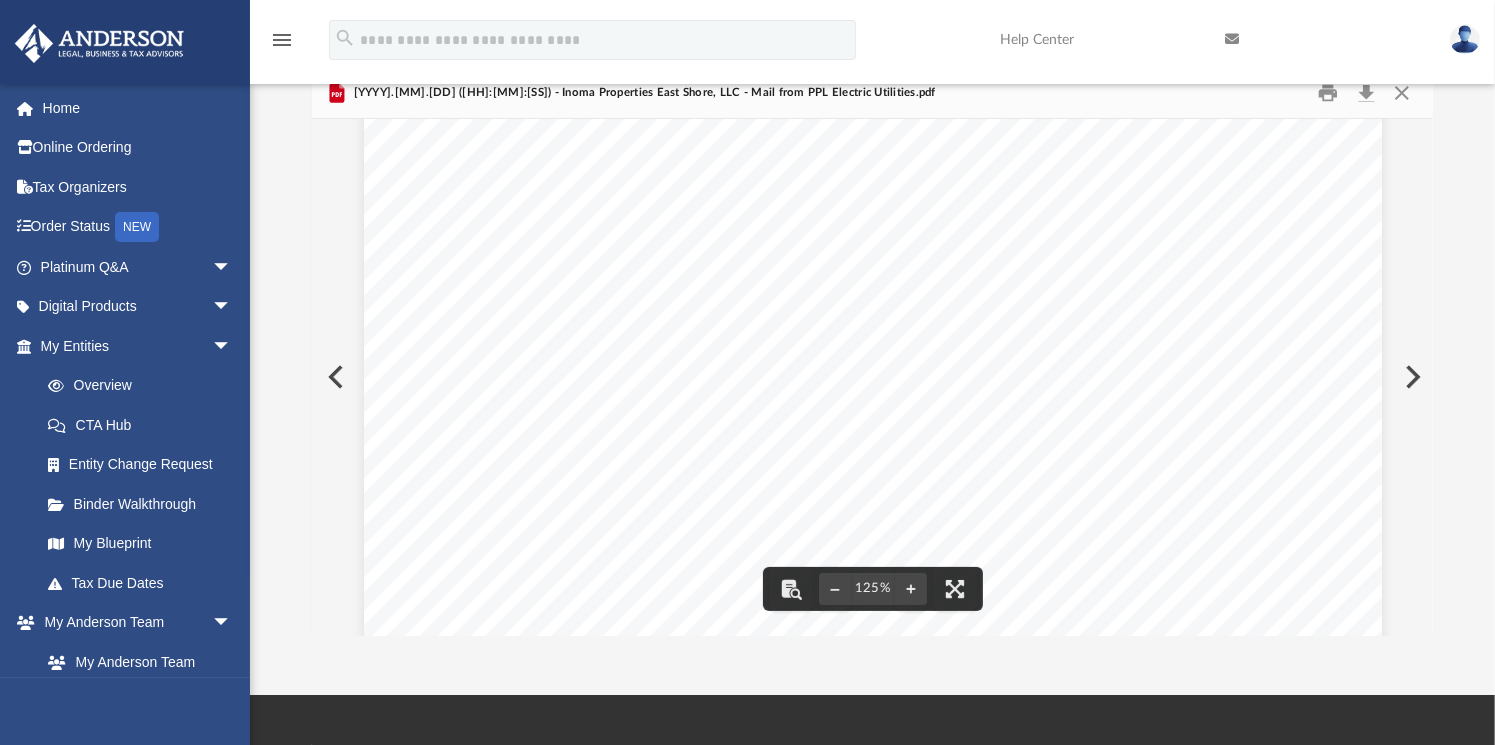 drag, startPoint x: 572, startPoint y: 377, endPoint x: 1065, endPoint y: 382, distance: 493.02536 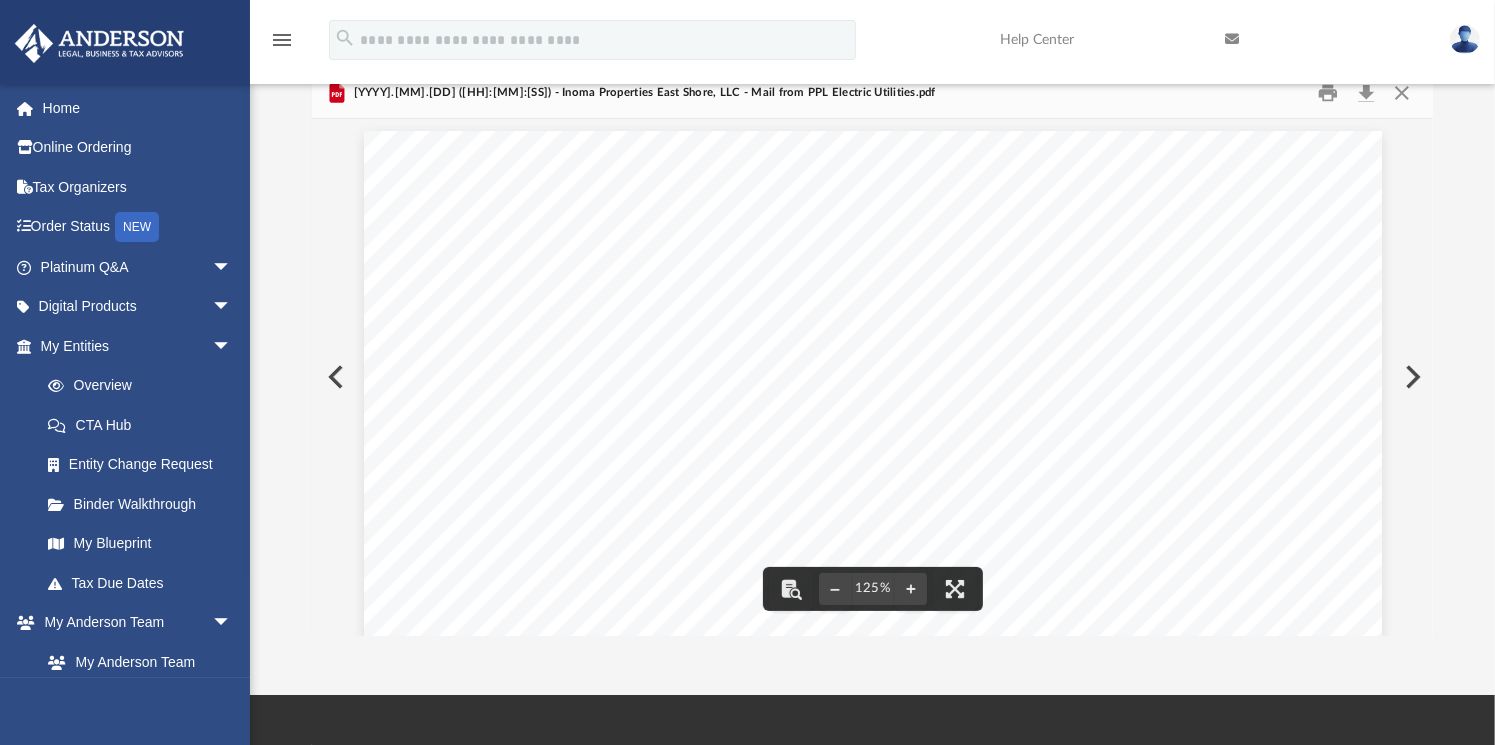 scroll, scrollTop: 0, scrollLeft: 0, axis: both 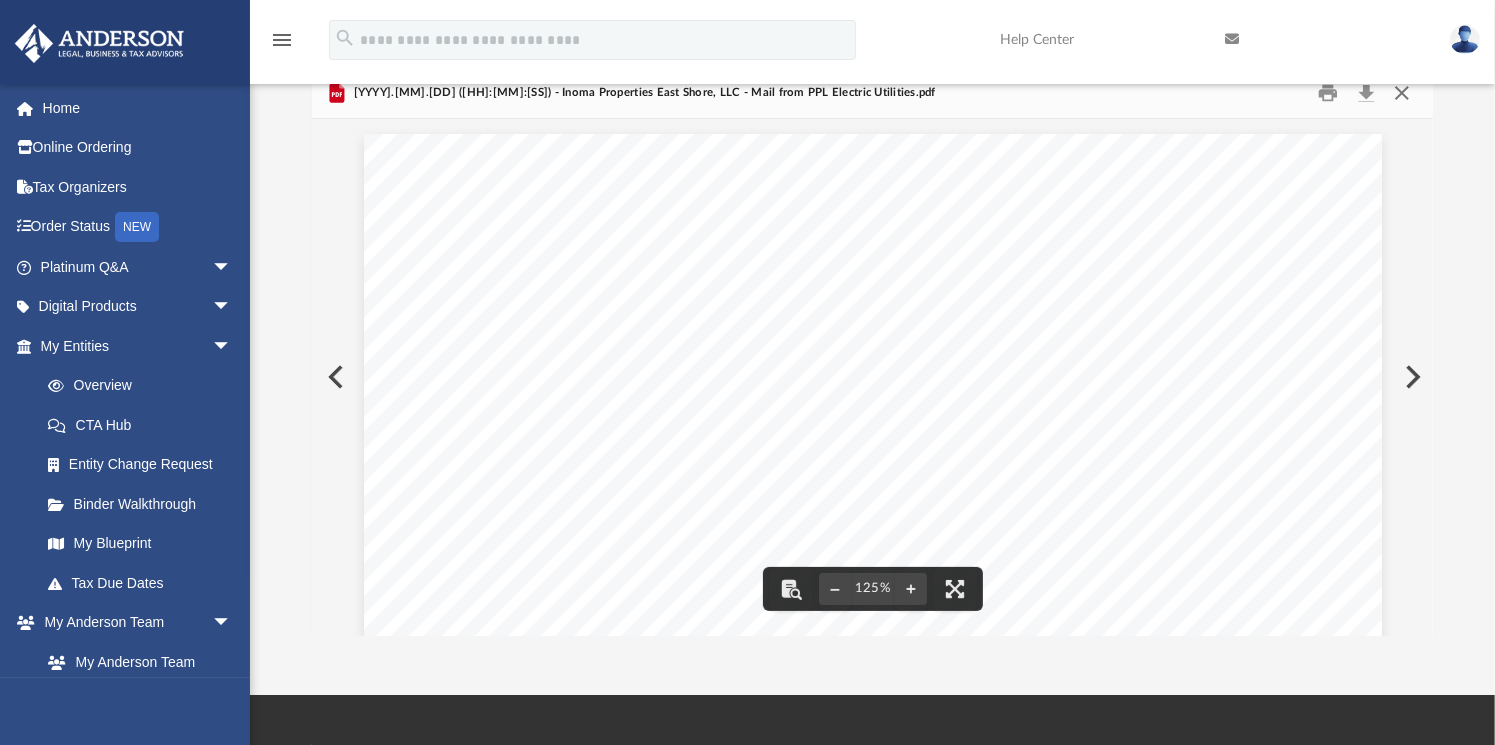 click at bounding box center [1401, 92] 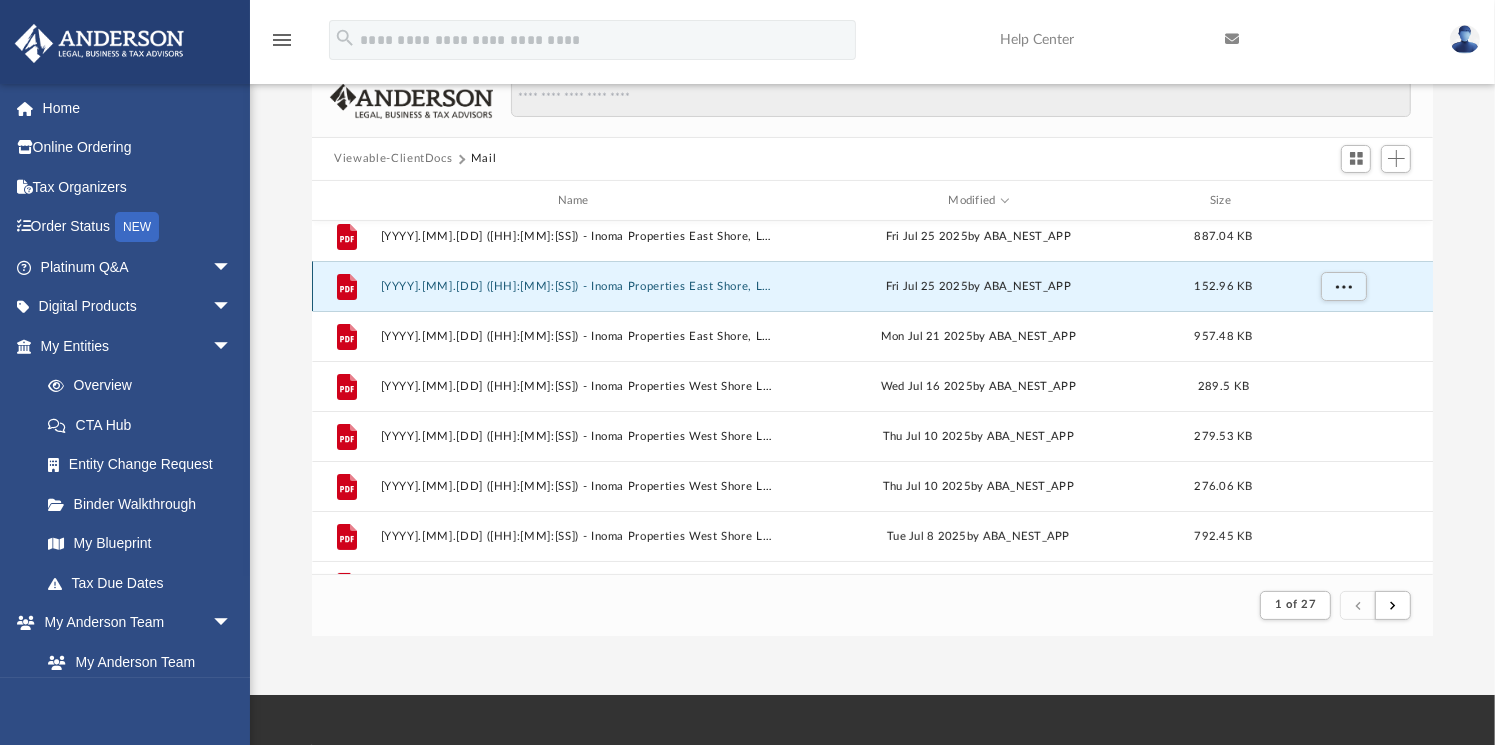 scroll, scrollTop: 80, scrollLeft: 0, axis: vertical 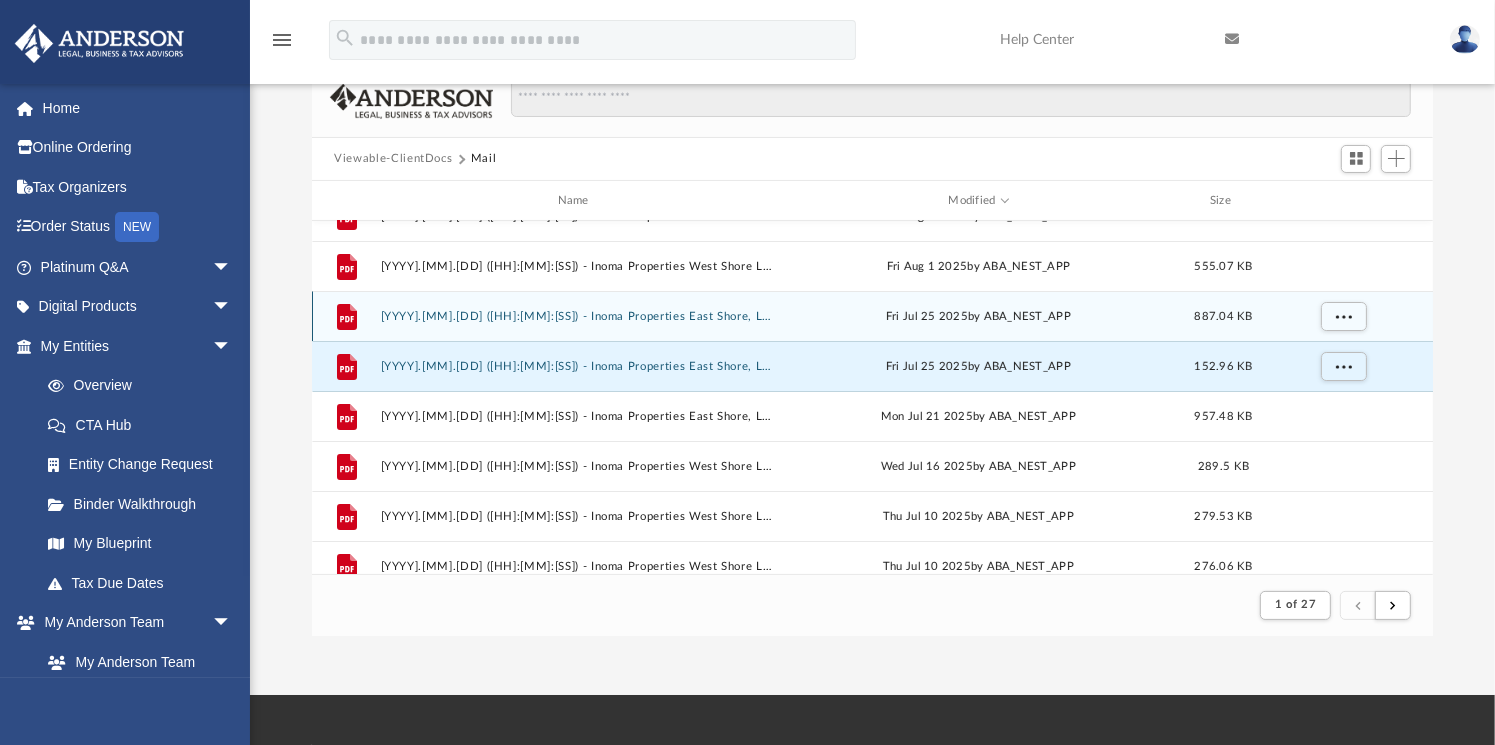 click on "File 2025.07.25 (13:05:30) - Inoma Properties East Shore, LLC - Mail from Mid Penn Bank Loan Servicing Department.pdf Fri Jul 25 2025  by ABA_NEST_APP 887.04 KB" at bounding box center [872, 316] 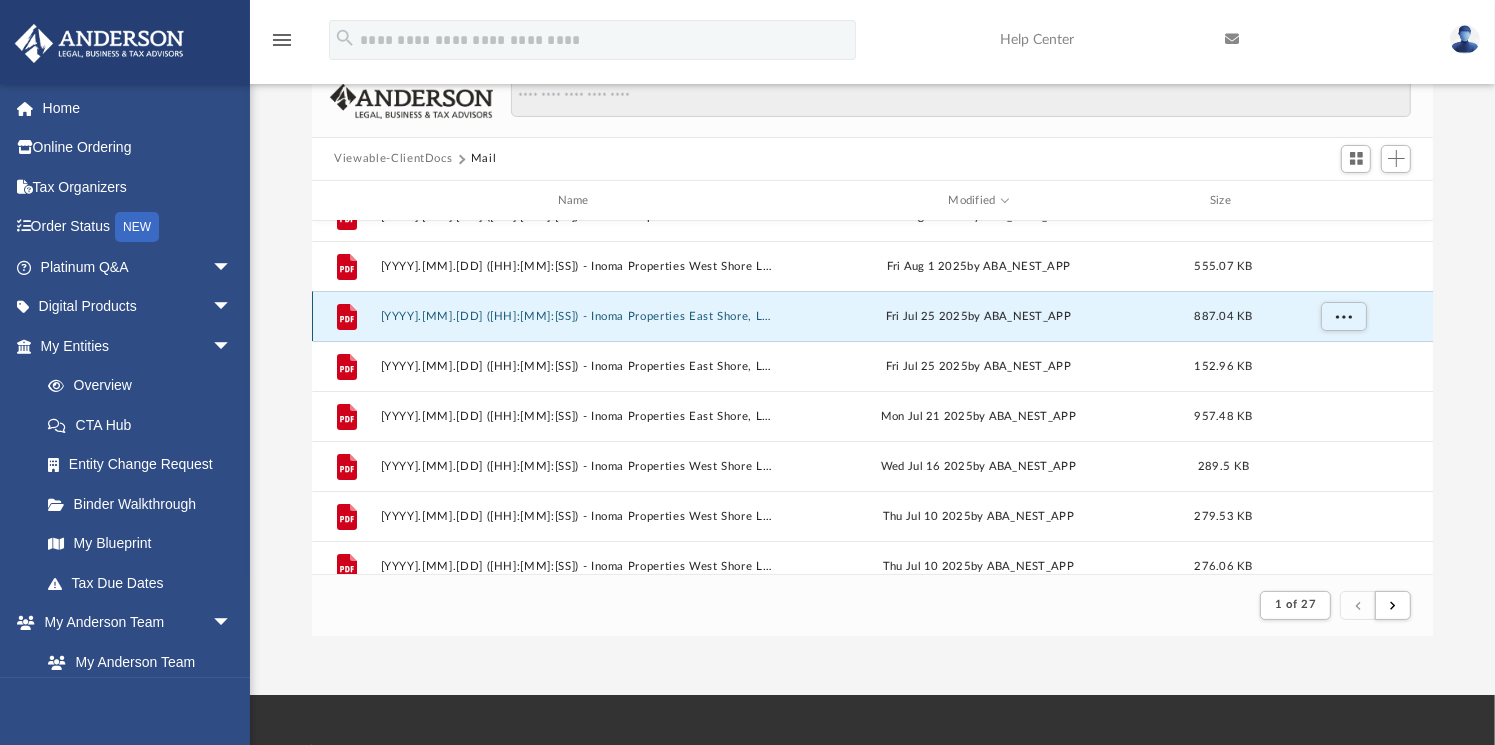 click on "2025.07.25 (13:05:30) - Inoma Properties East Shore, LLC - Mail from Mid Penn Bank Loan Servicing Department.pdf" at bounding box center (577, 316) 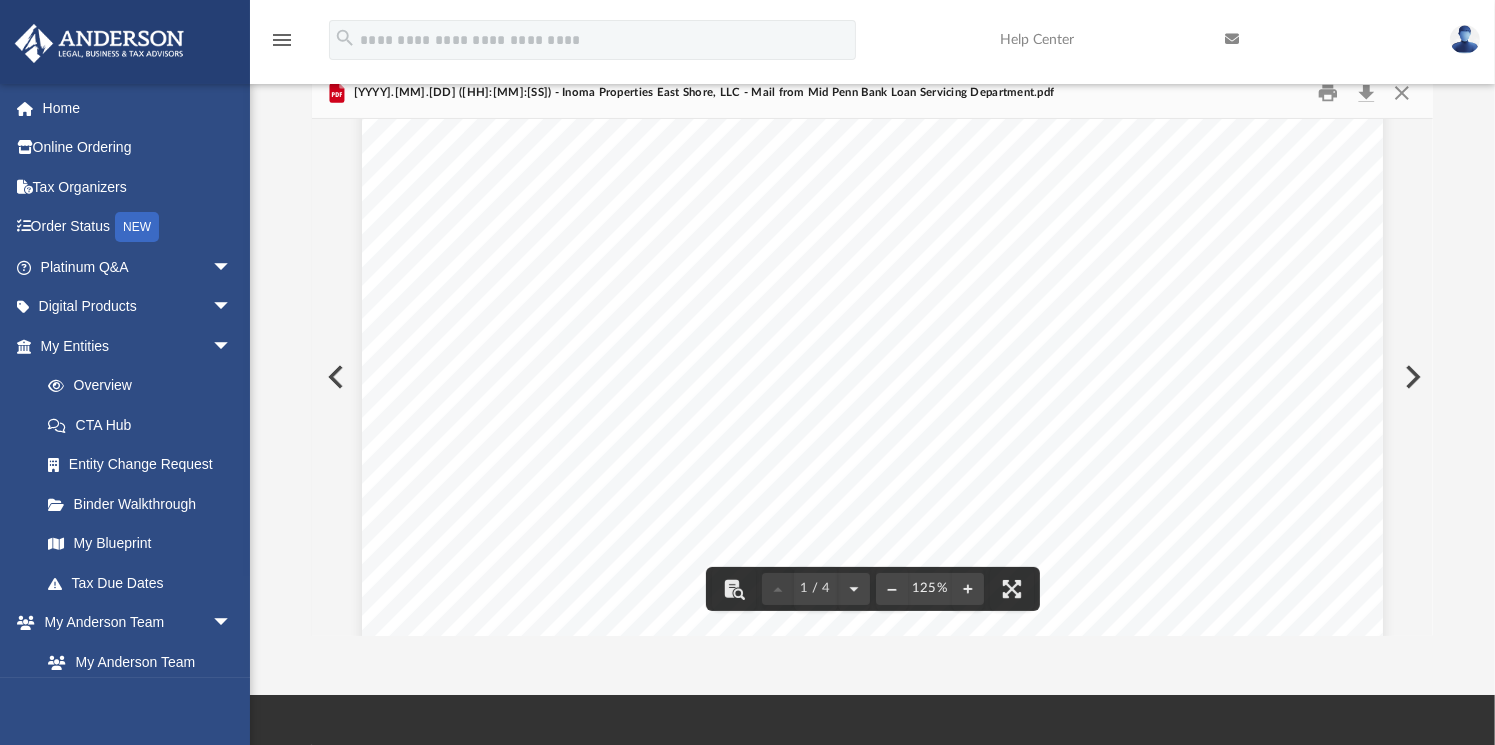 scroll, scrollTop: 480, scrollLeft: 0, axis: vertical 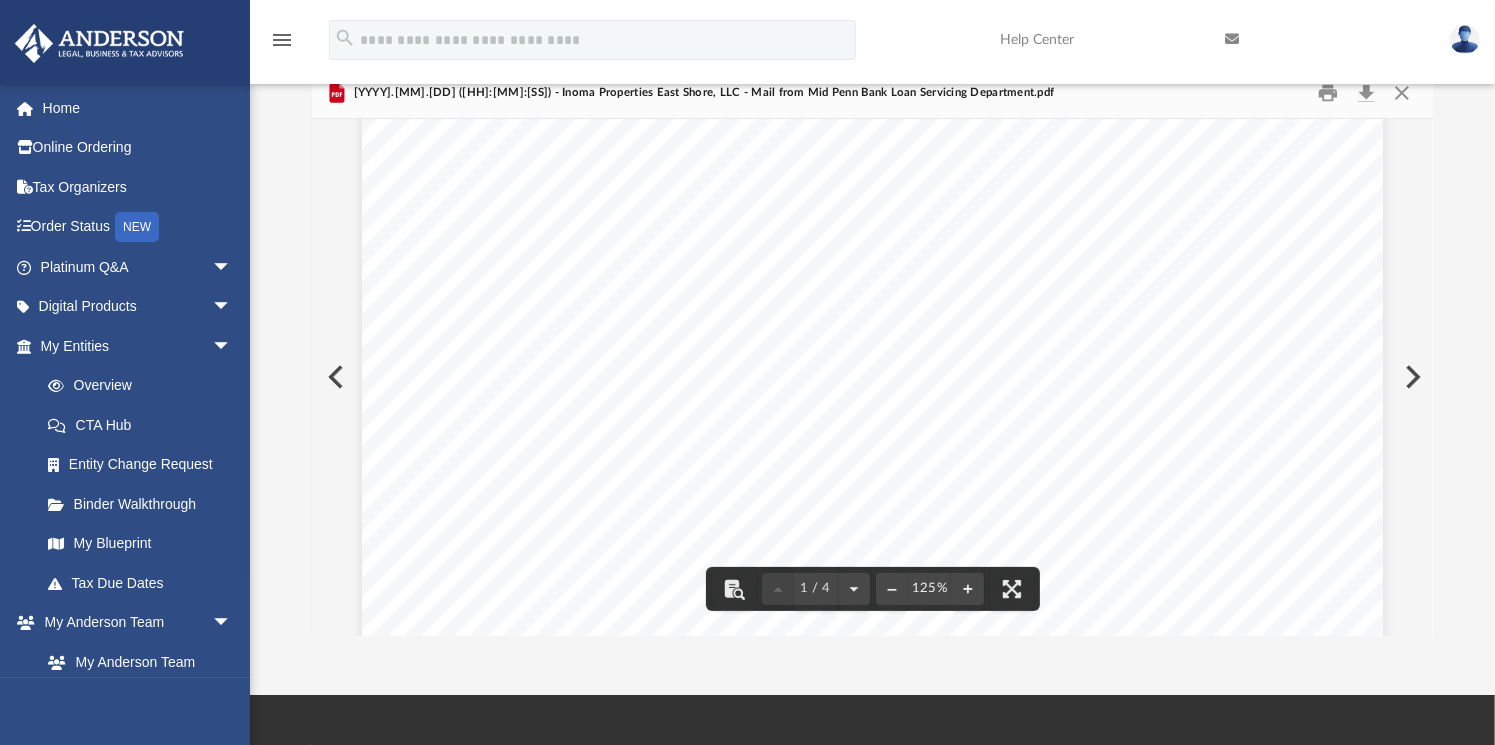 drag, startPoint x: 590, startPoint y: 292, endPoint x: 1231, endPoint y: 304, distance: 641.1123 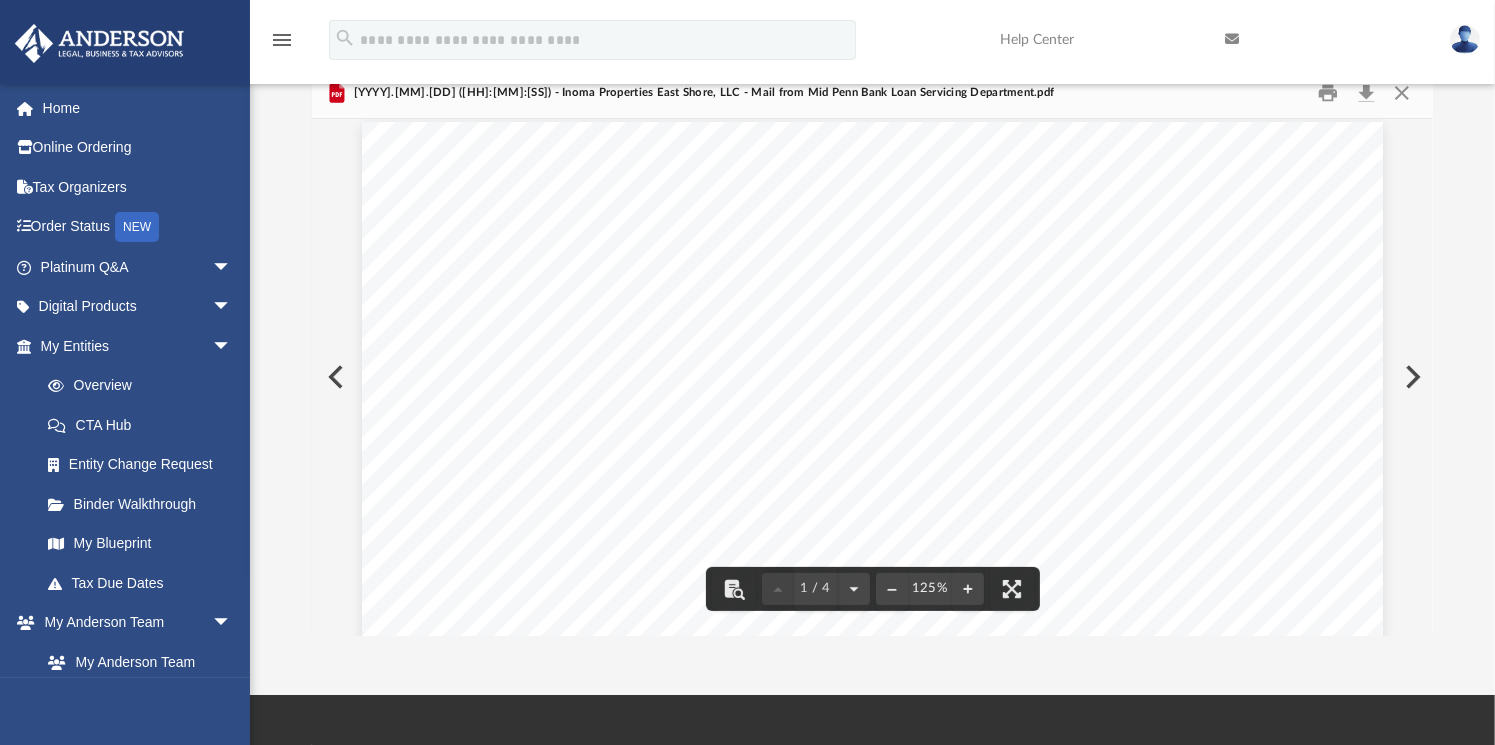 scroll, scrollTop: 0, scrollLeft: 0, axis: both 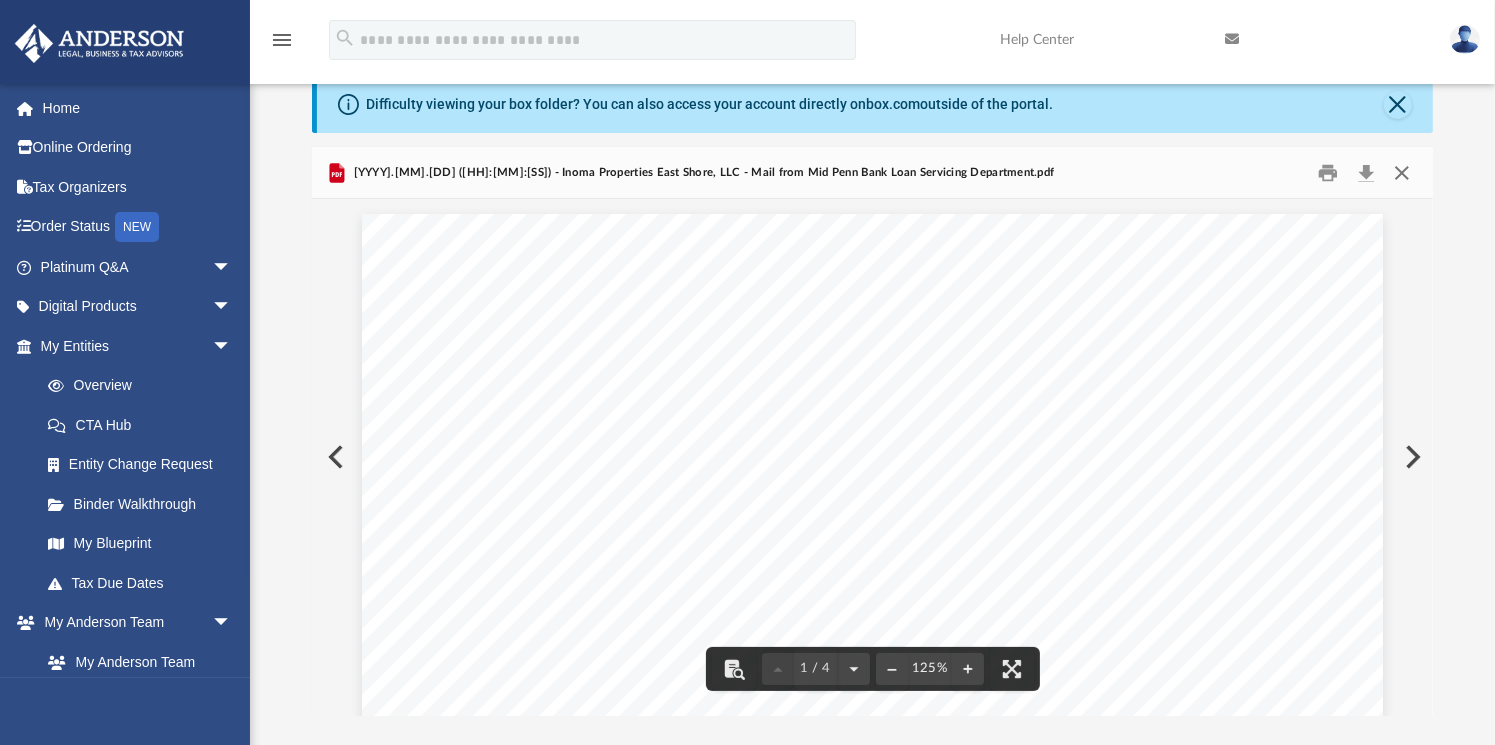 click at bounding box center [1401, 172] 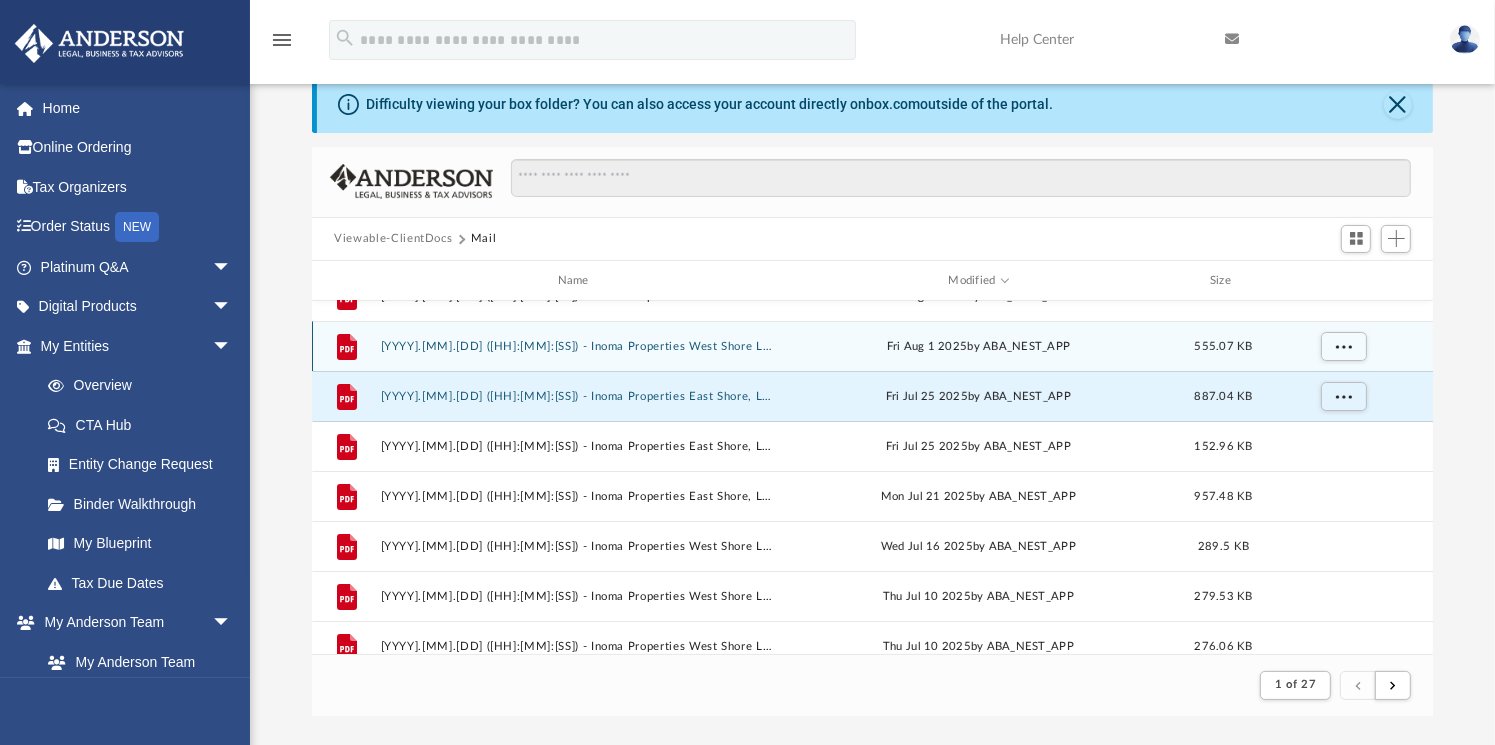 click on "2025.08.01 (13:45:11) - Inoma Properties West Shore LLC - Mail from UGI Utilities, Inc..pdf" at bounding box center (577, 346) 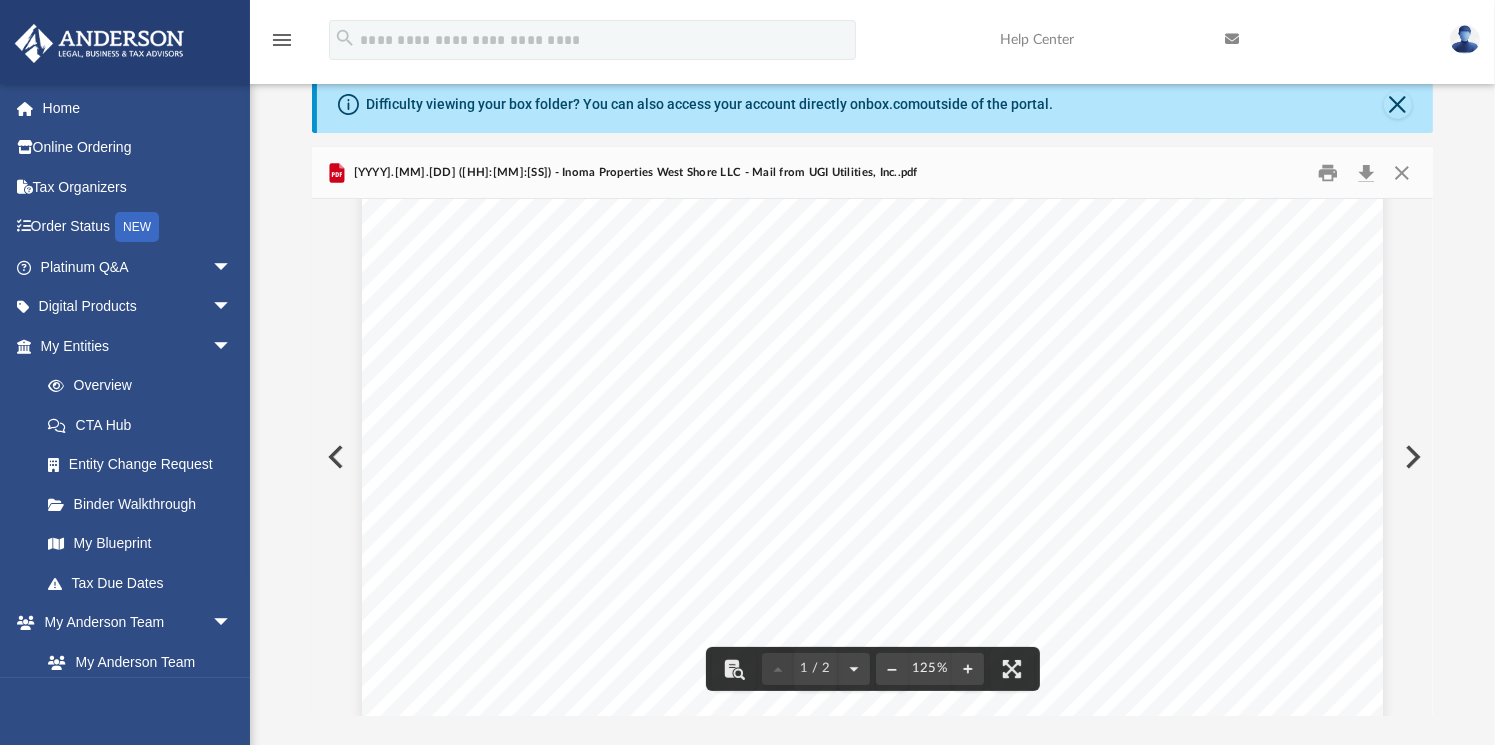 scroll, scrollTop: 240, scrollLeft: 0, axis: vertical 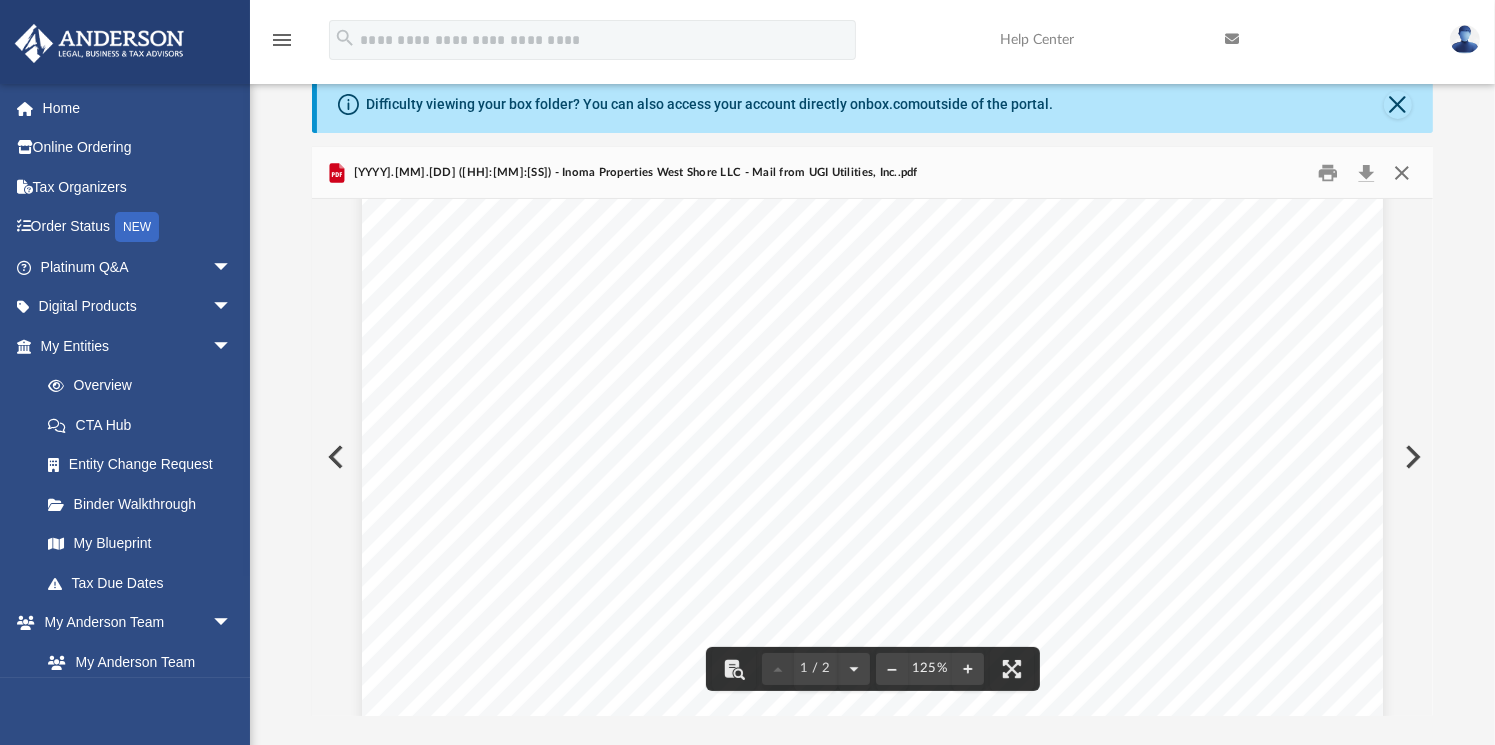 click at bounding box center [1401, 172] 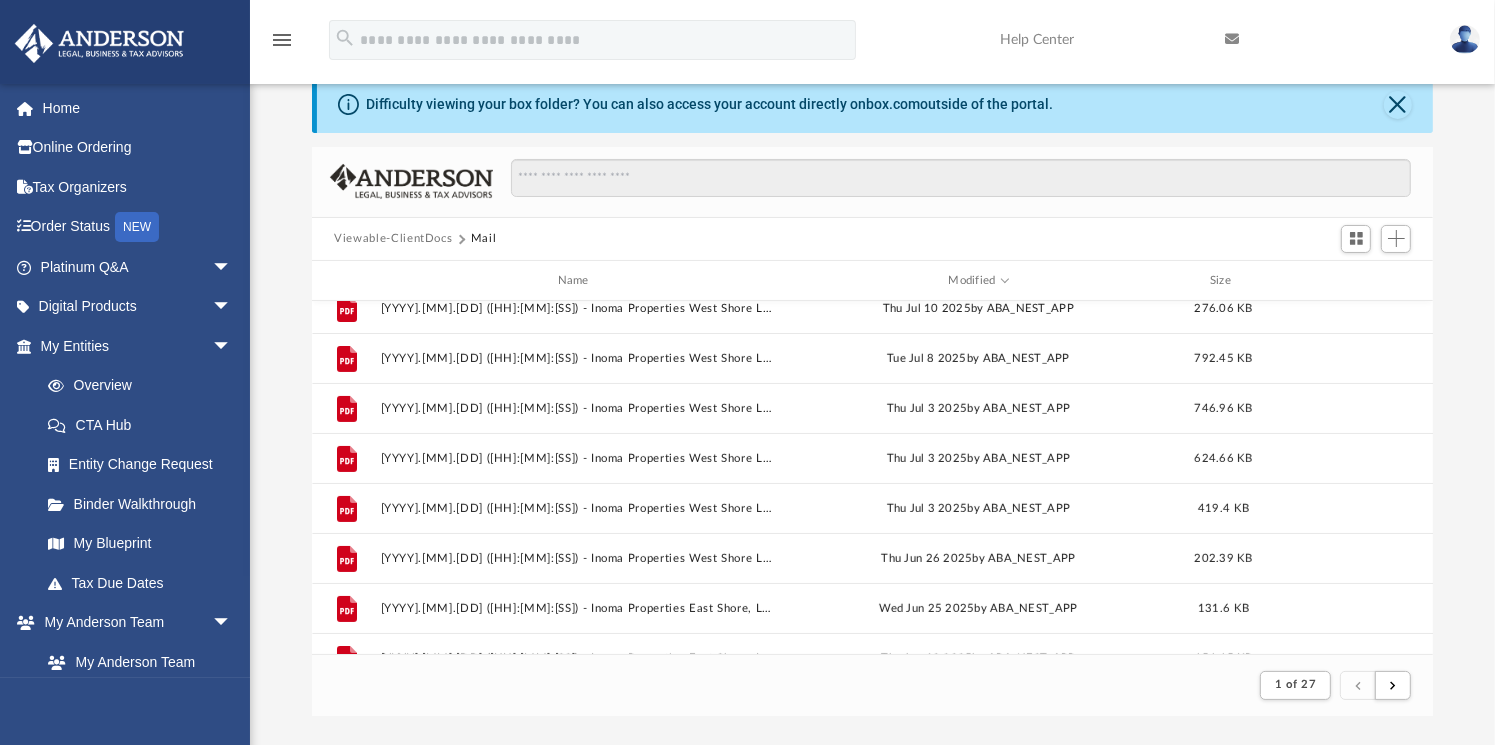 scroll, scrollTop: 480, scrollLeft: 0, axis: vertical 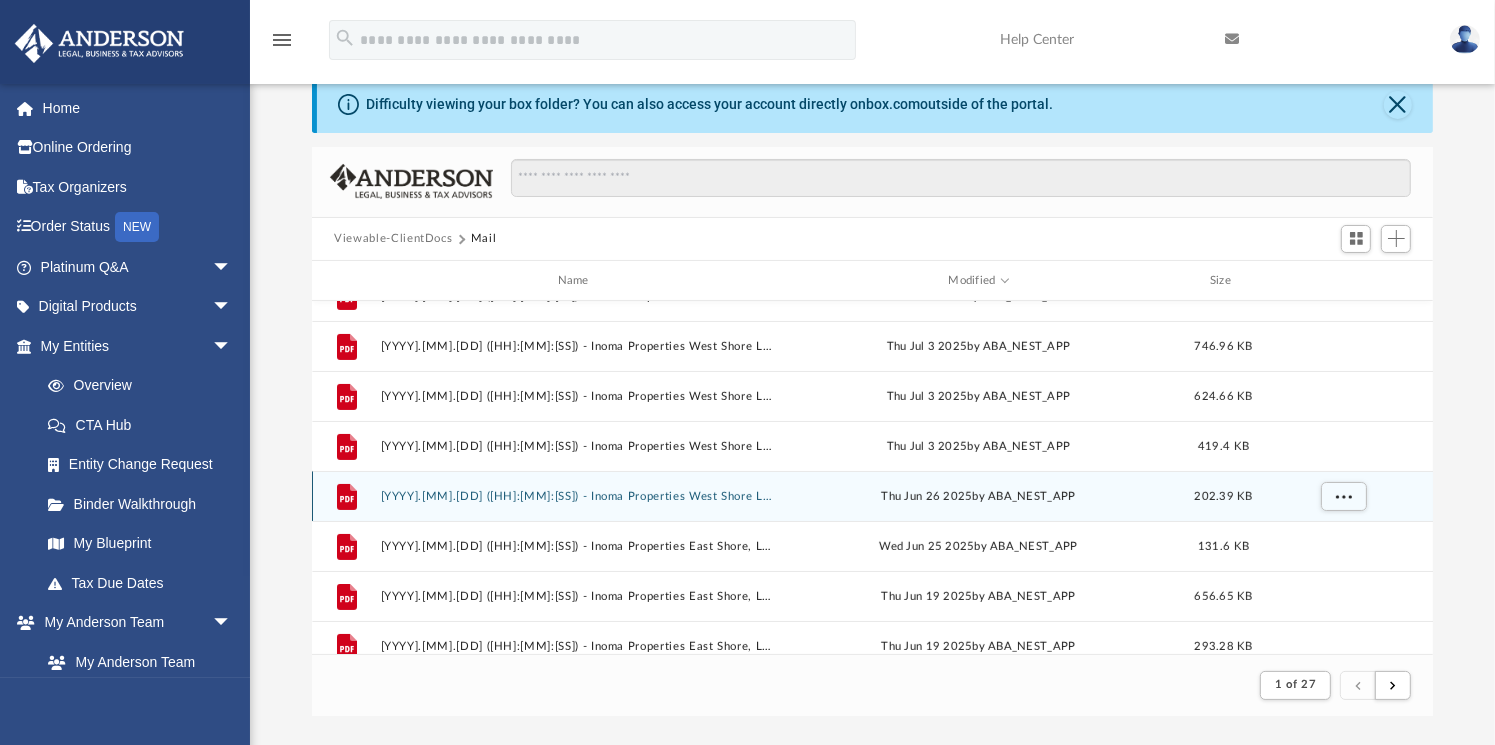 click on "2025.06.26 (09:30:47) - Inoma Properties West Shore LLC - Mail from UGI Utilities.pdf" at bounding box center (577, 496) 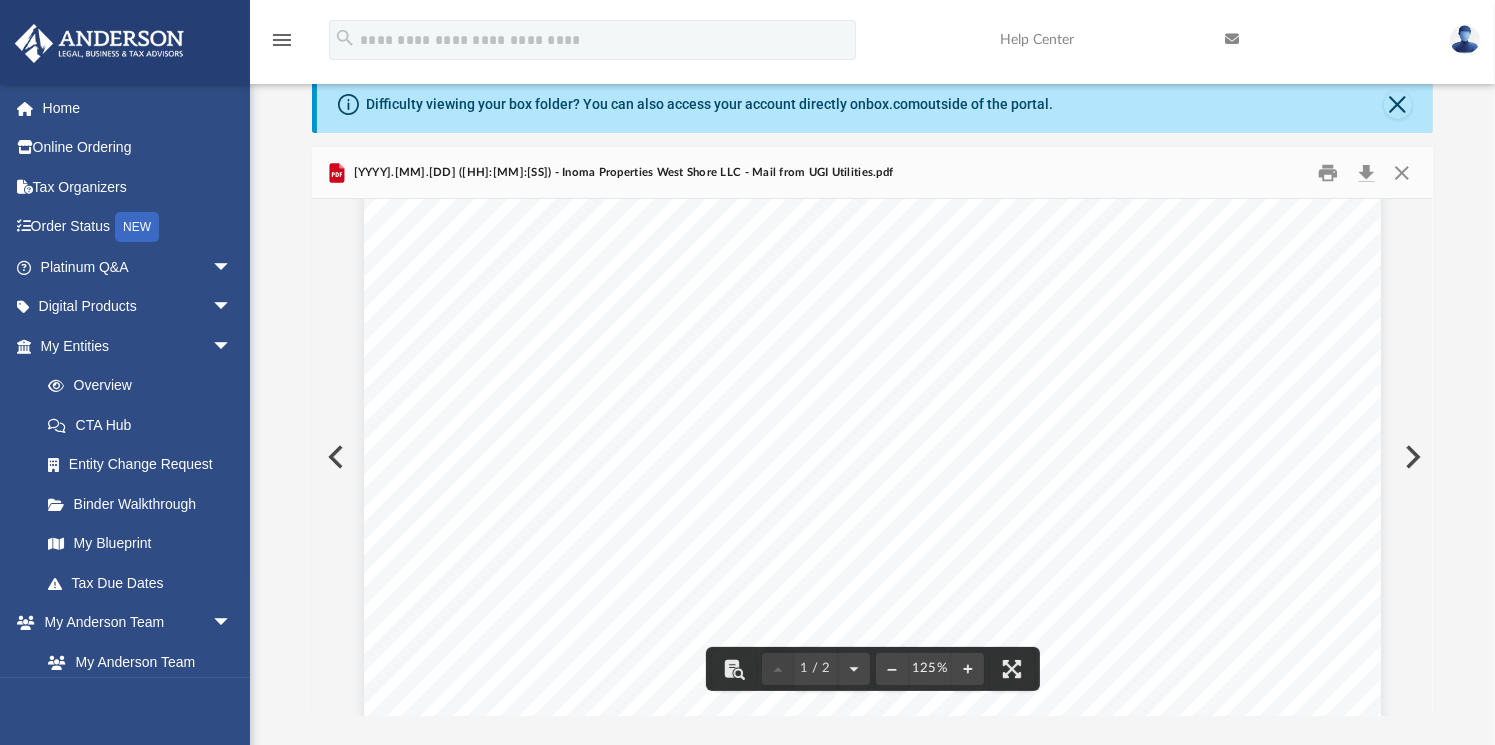 scroll, scrollTop: 240, scrollLeft: 0, axis: vertical 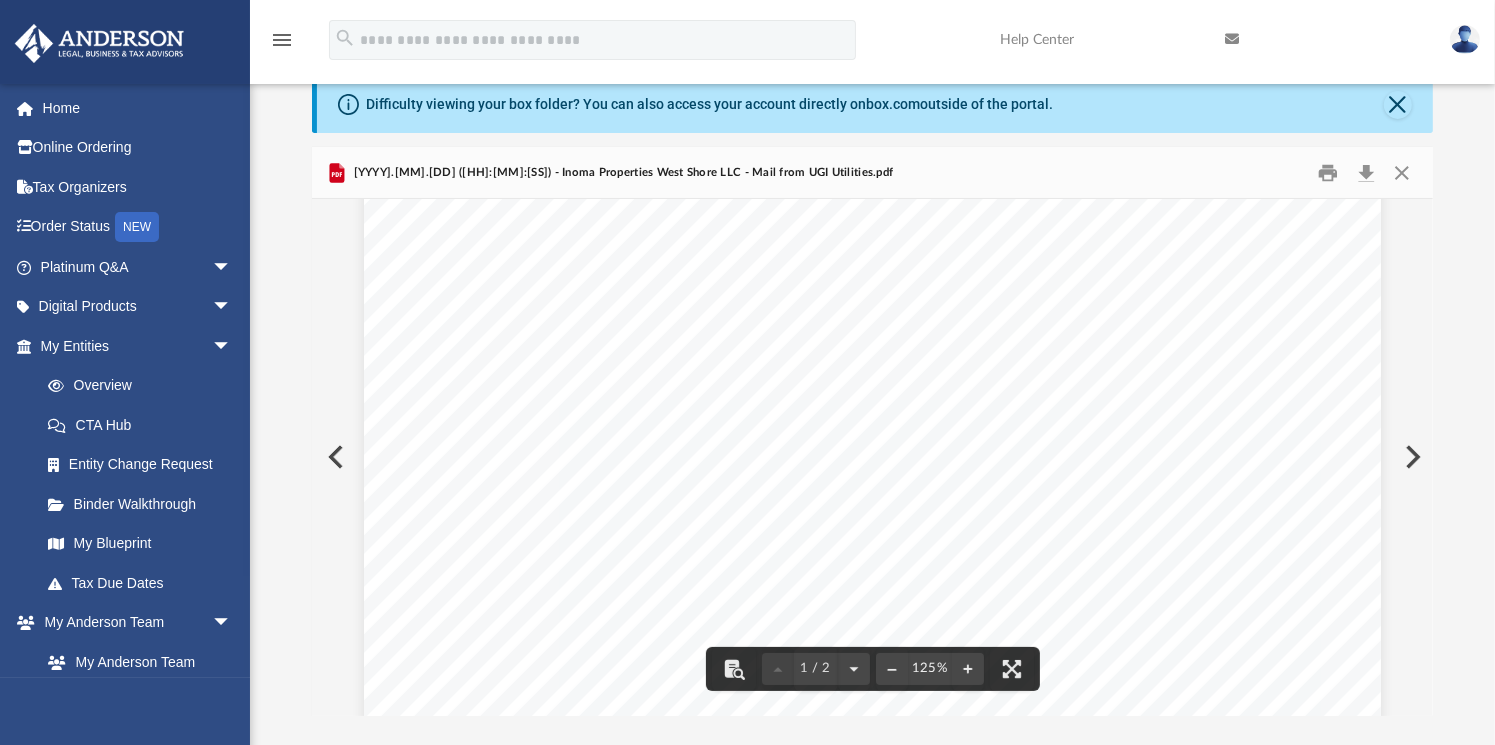 click at bounding box center [1411, 457] 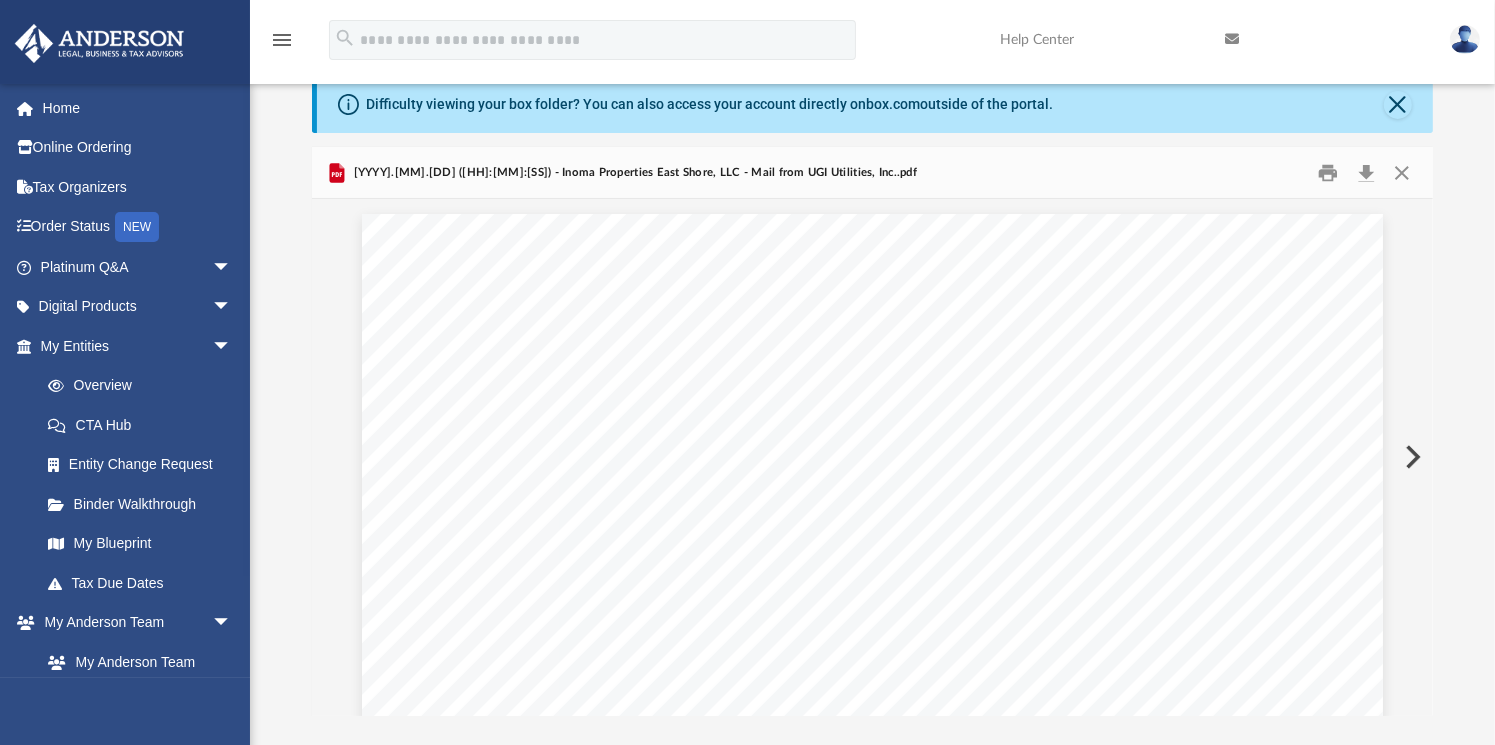 click at bounding box center (1411, 457) 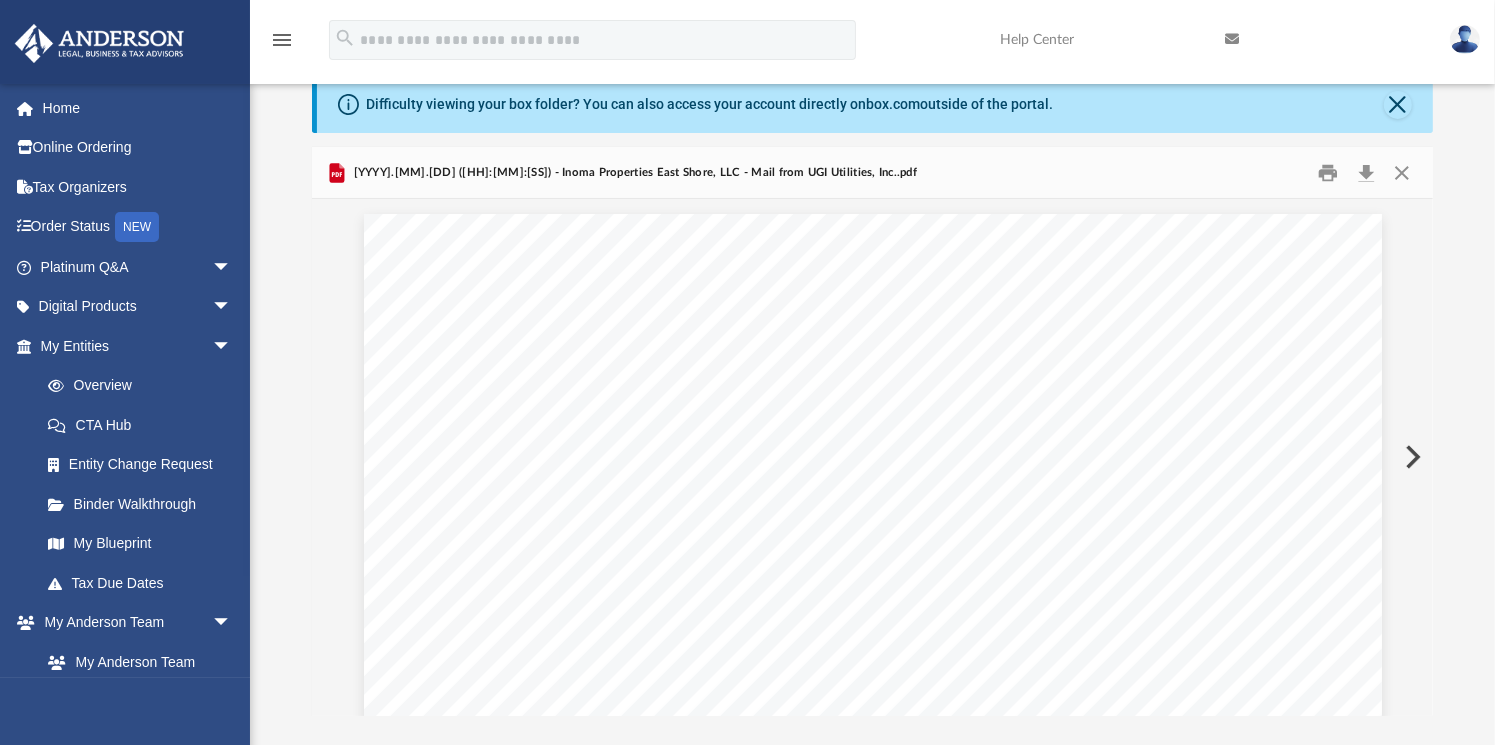 click at bounding box center (1411, 457) 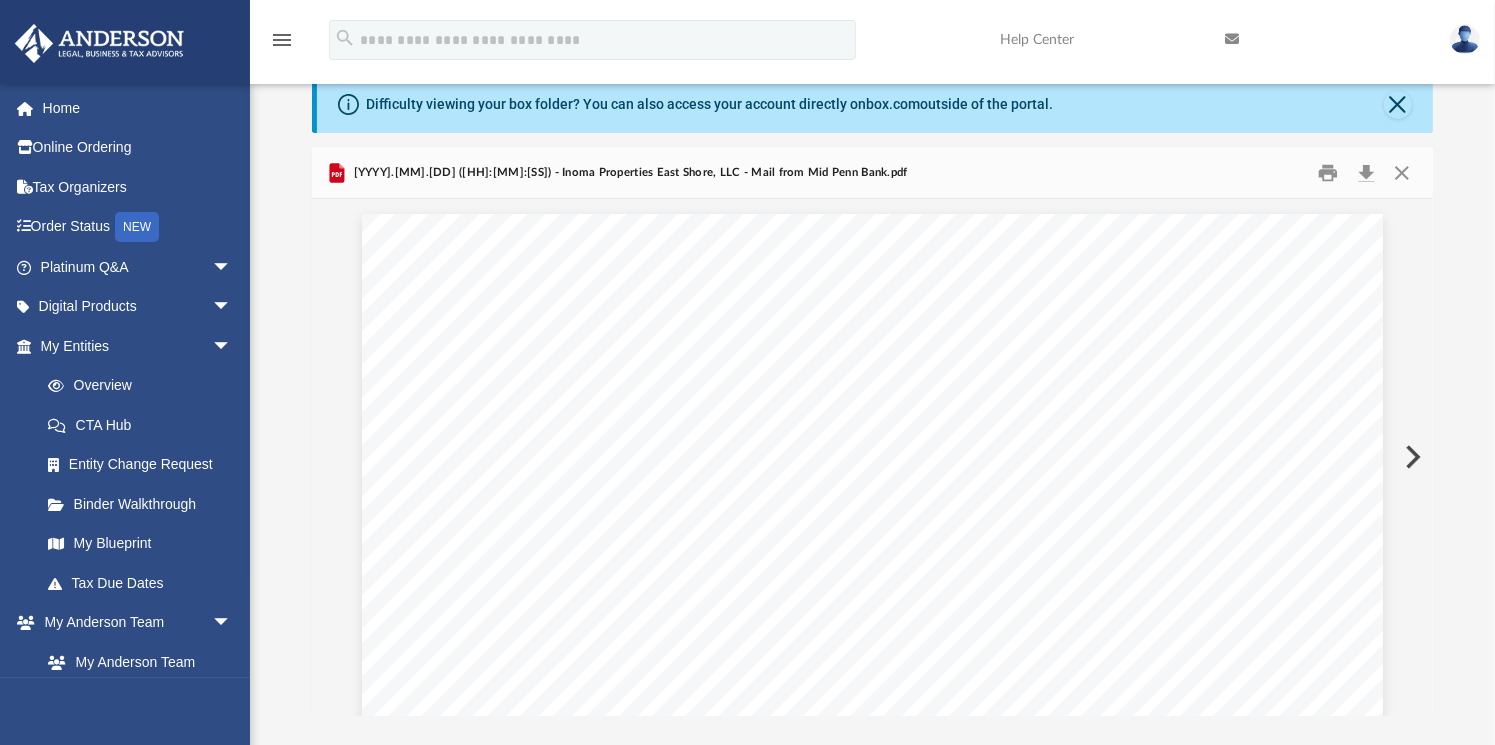 scroll, scrollTop: 468, scrollLeft: 0, axis: vertical 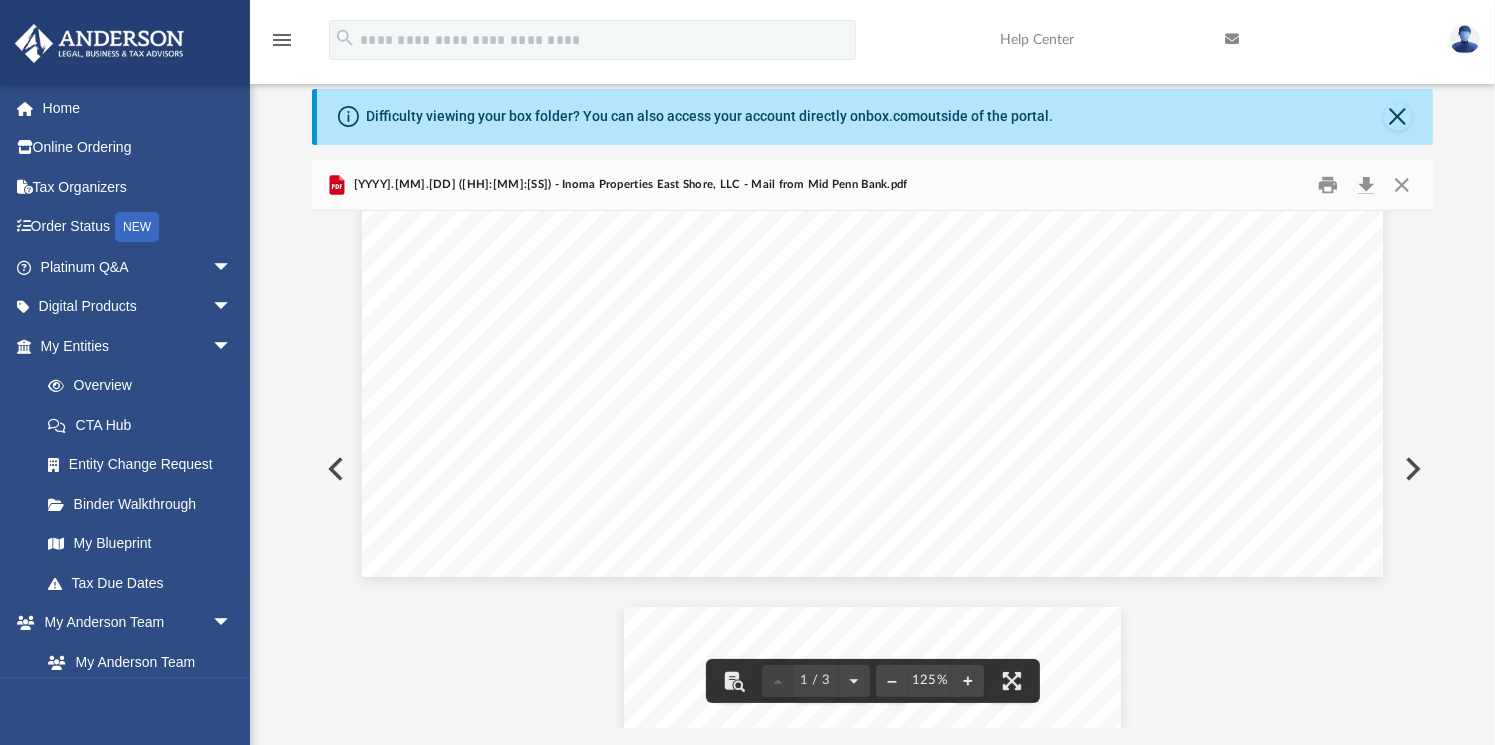 click at bounding box center (1411, 469) 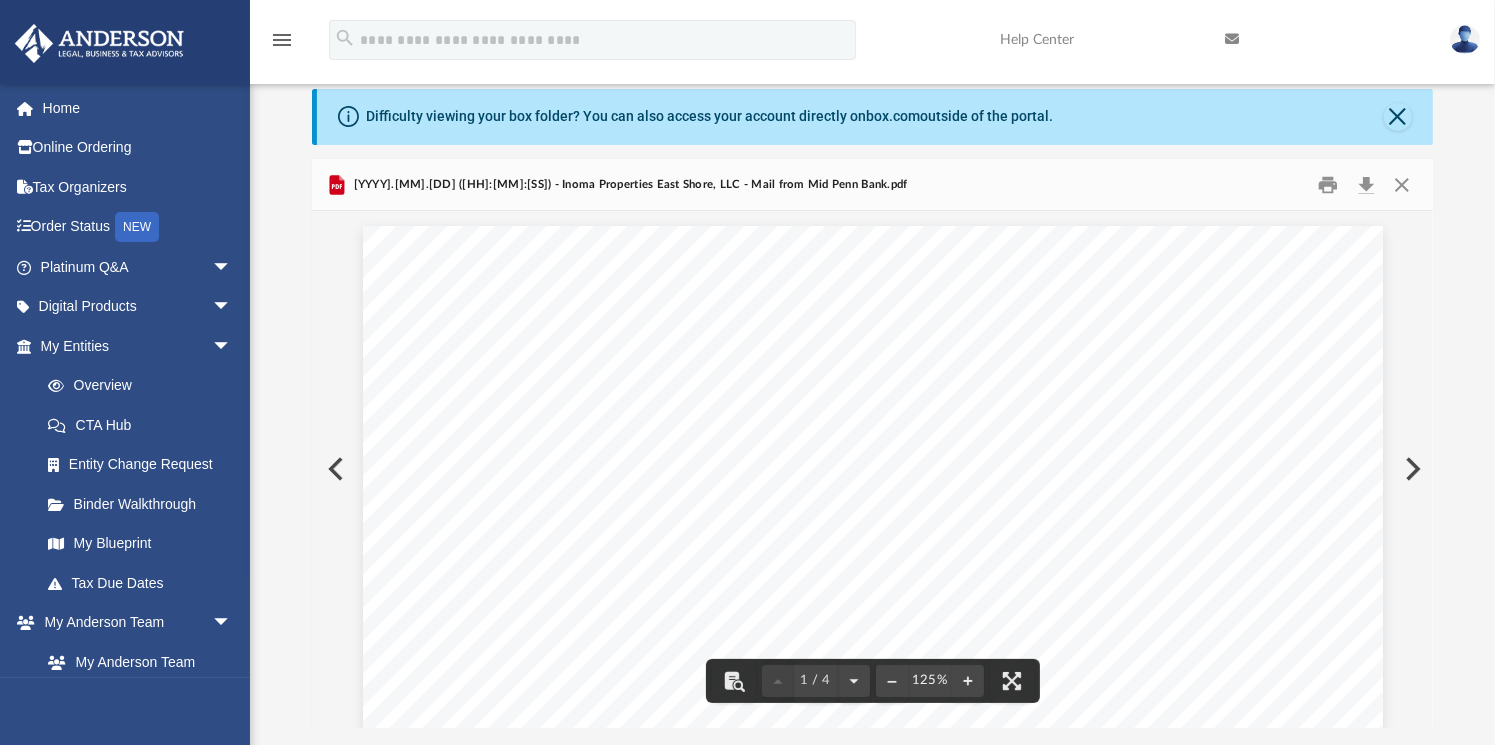 click at bounding box center [1411, 469] 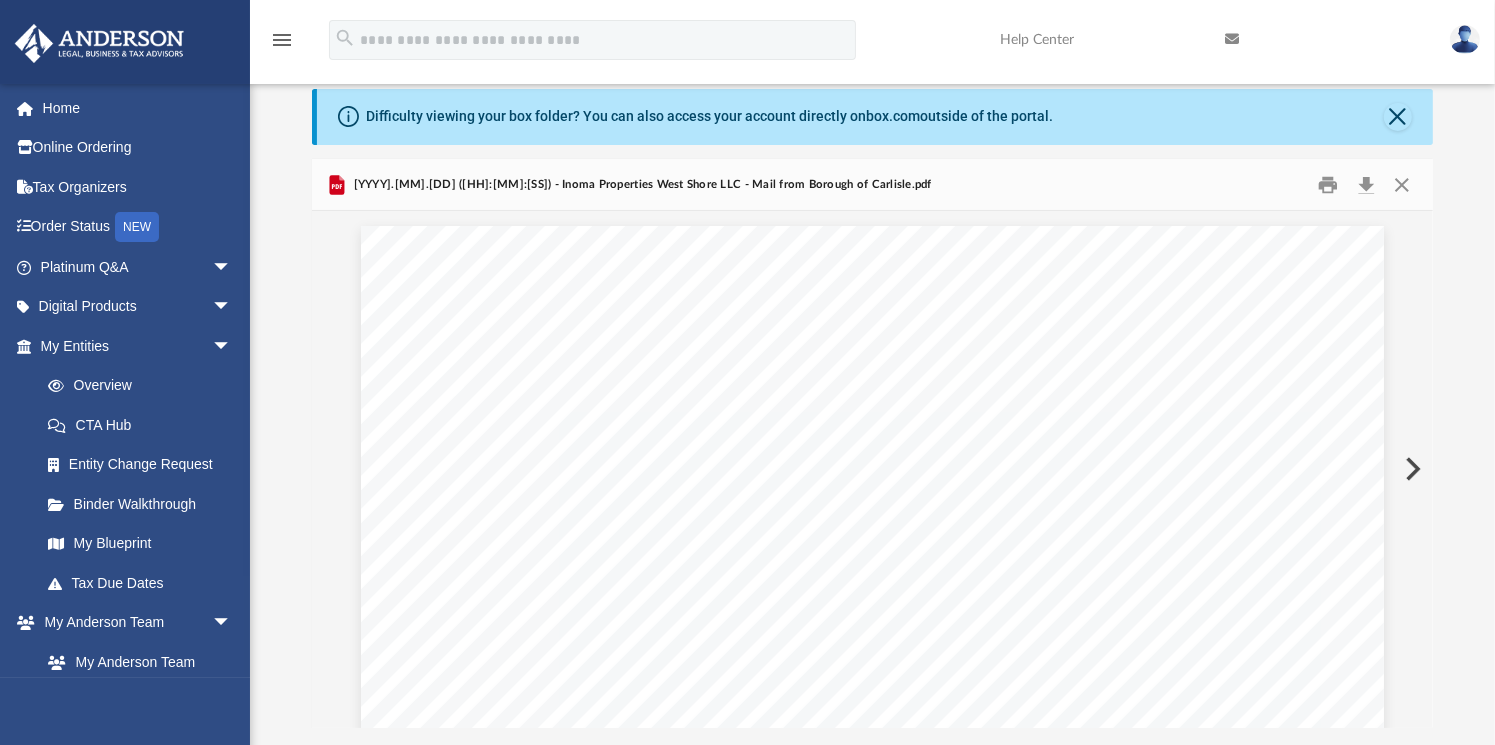 click at bounding box center (1411, 469) 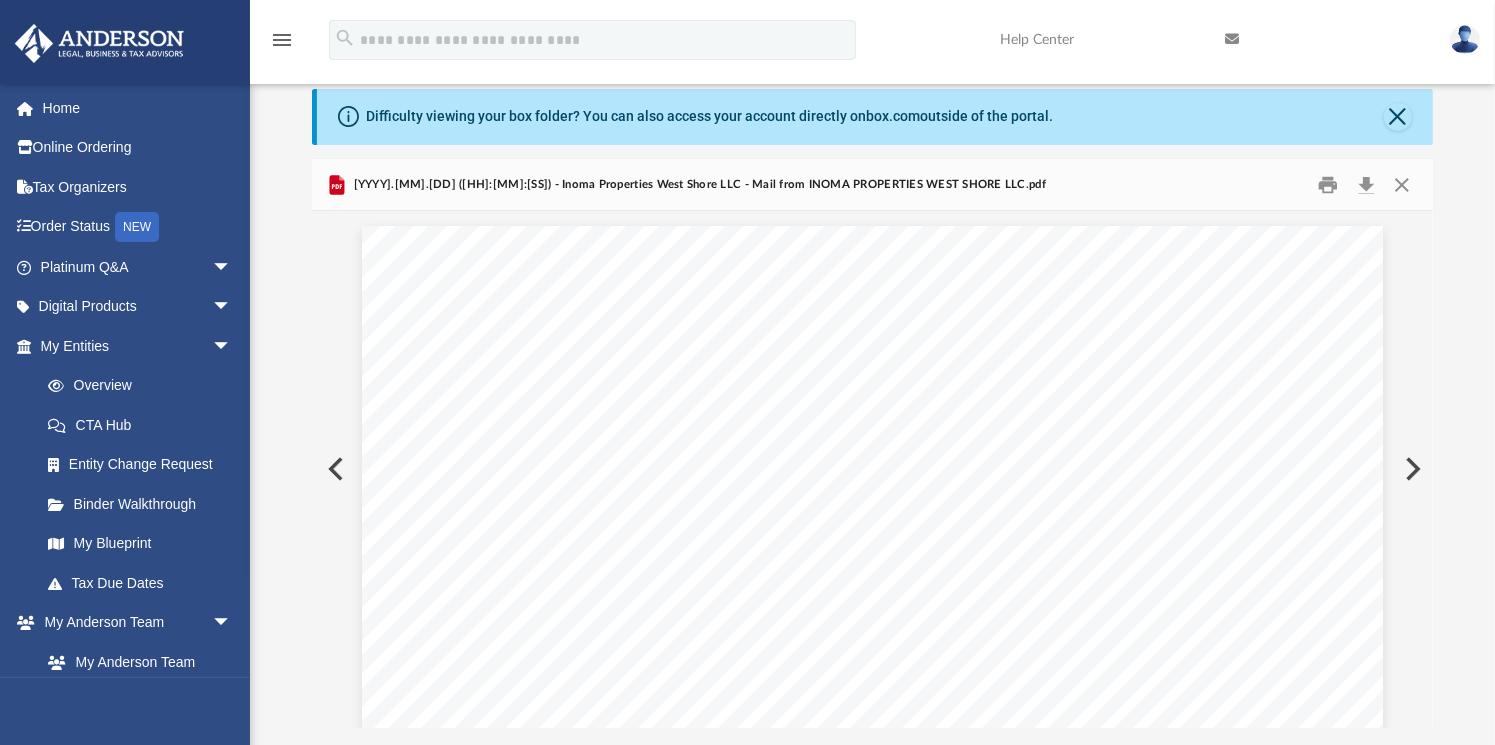 click at bounding box center (1411, 469) 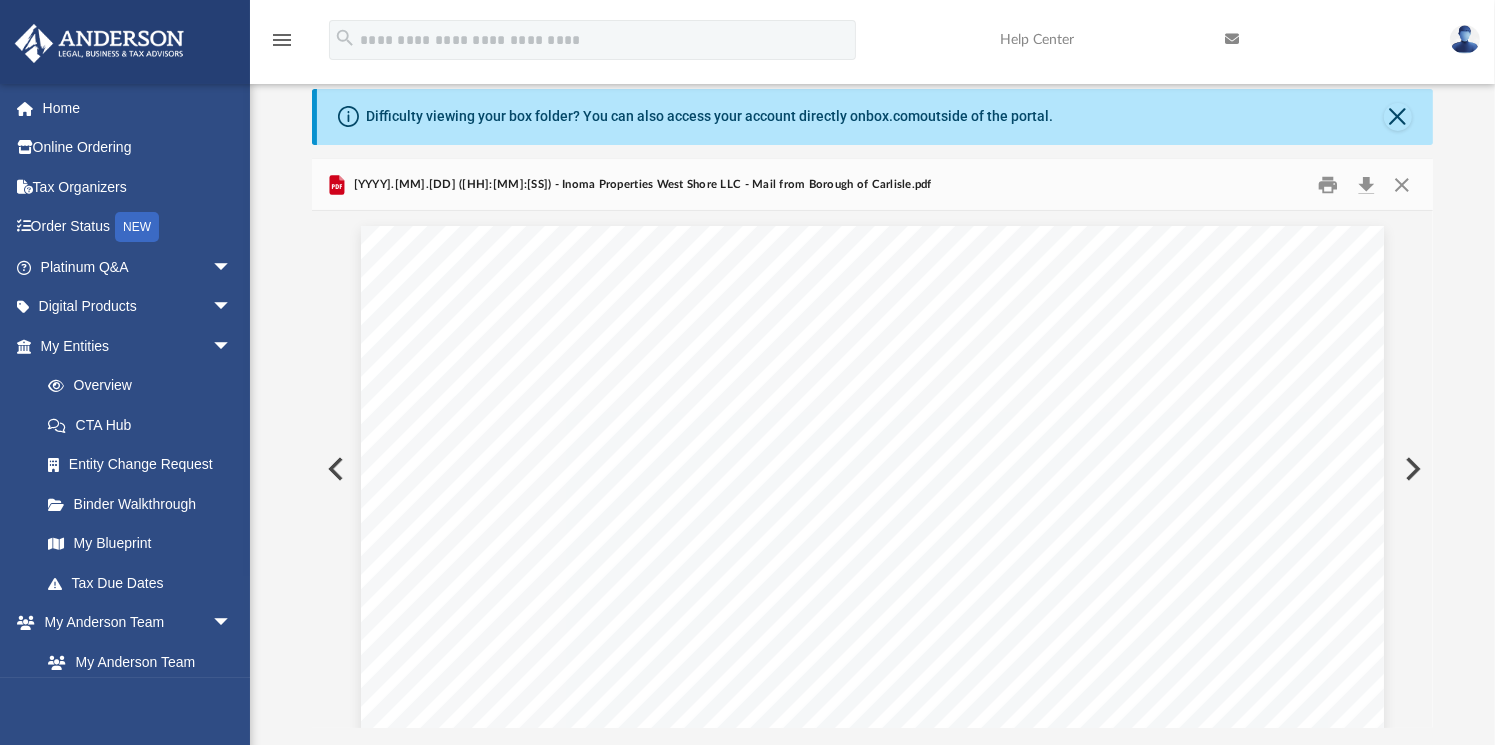 click at bounding box center (1411, 469) 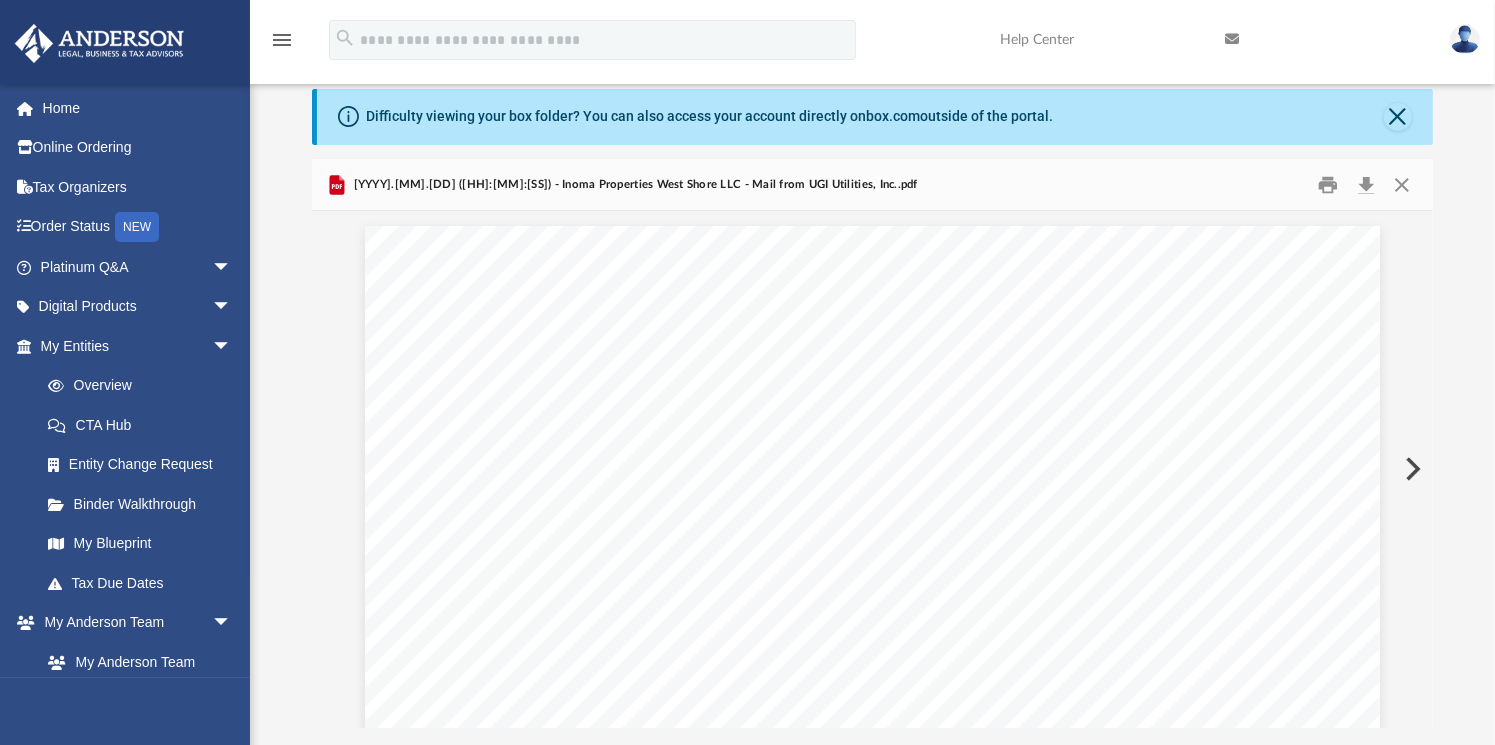 click at bounding box center [1411, 469] 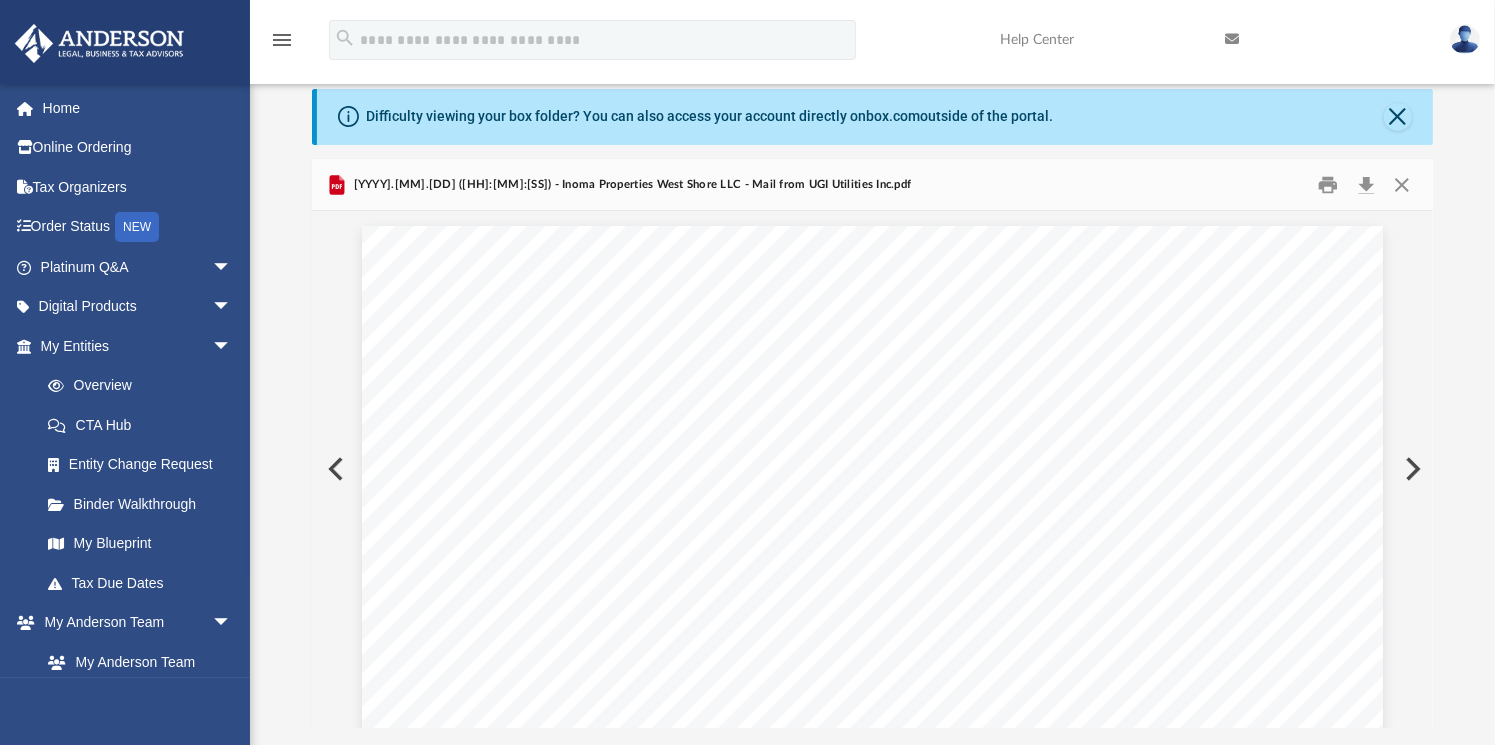 drag, startPoint x: 1413, startPoint y: 464, endPoint x: 894, endPoint y: 516, distance: 521.5985 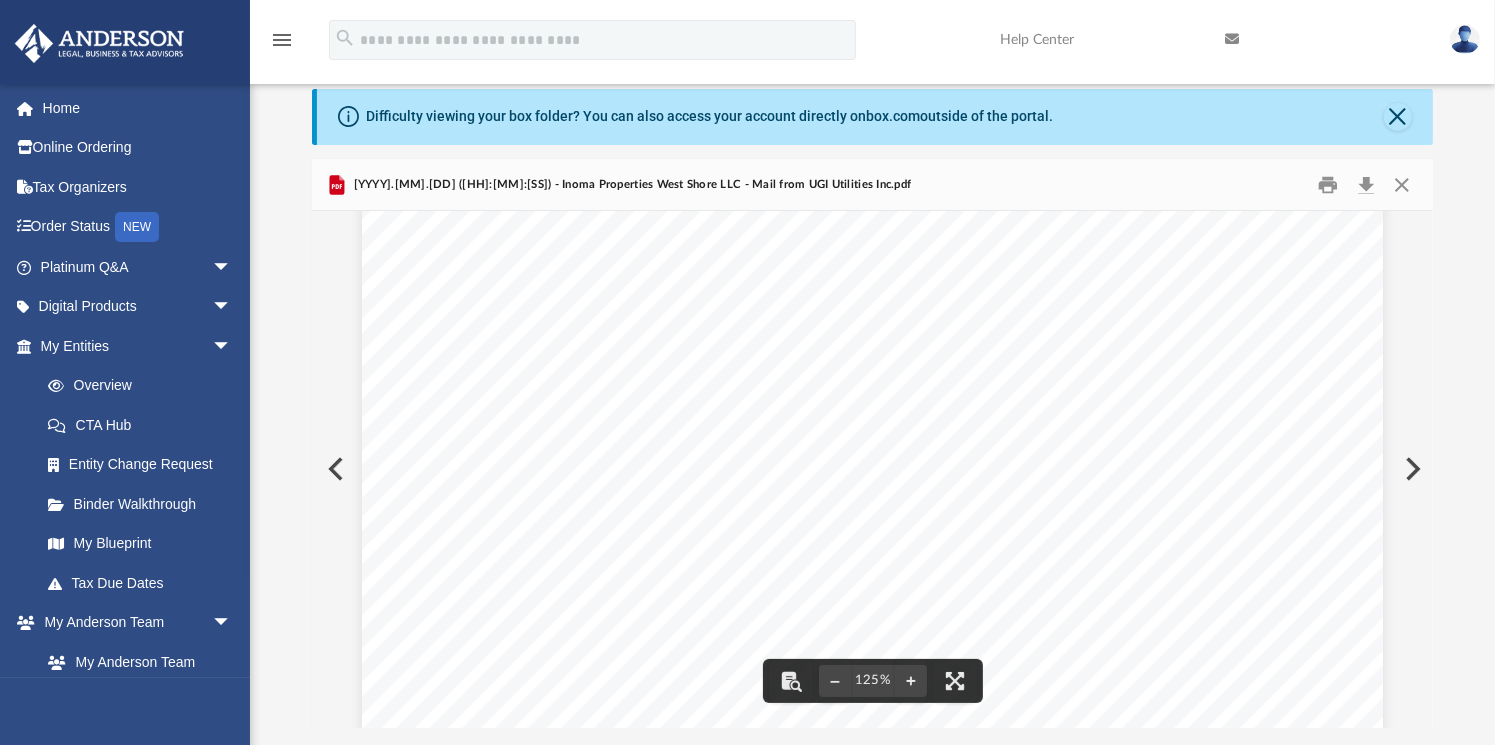 scroll, scrollTop: 480, scrollLeft: 0, axis: vertical 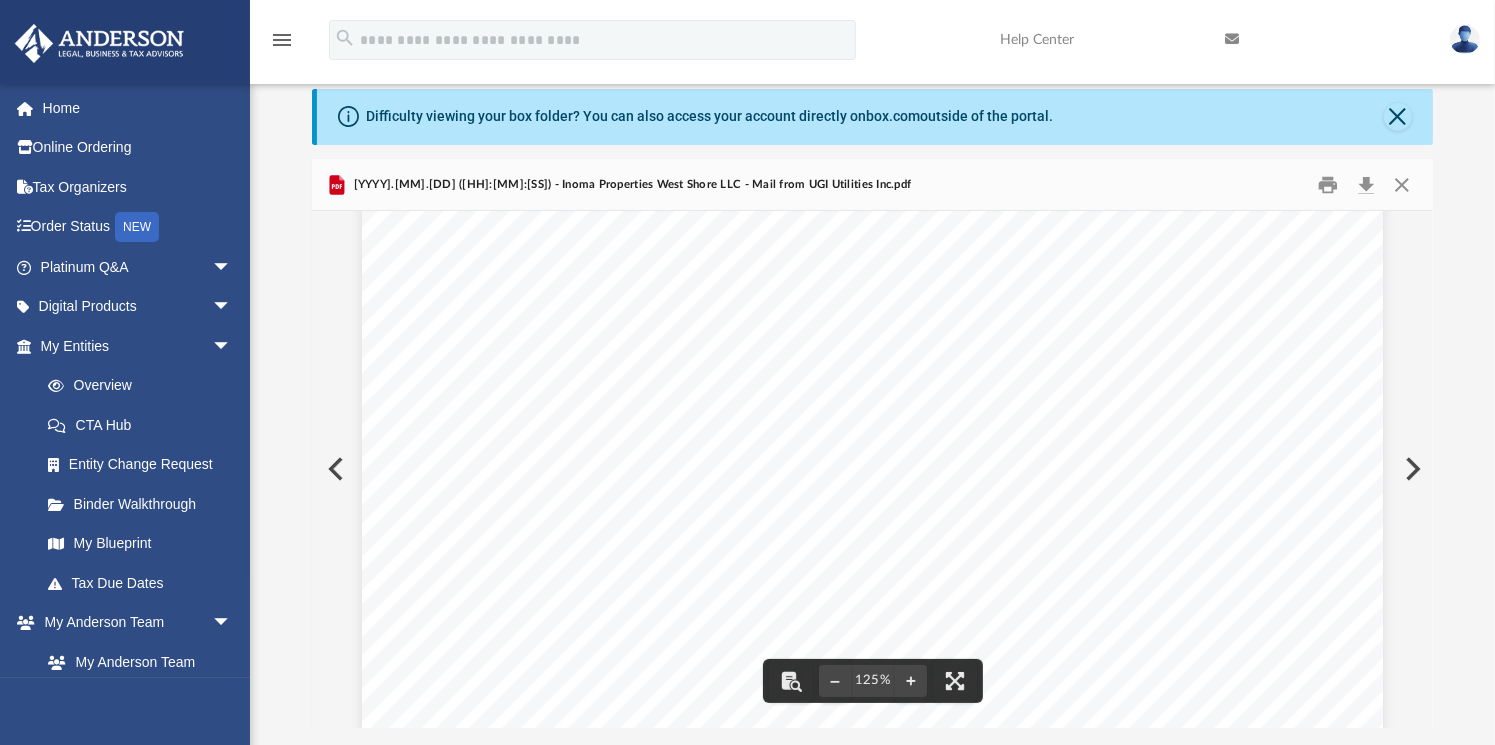 click at bounding box center (334, 469) 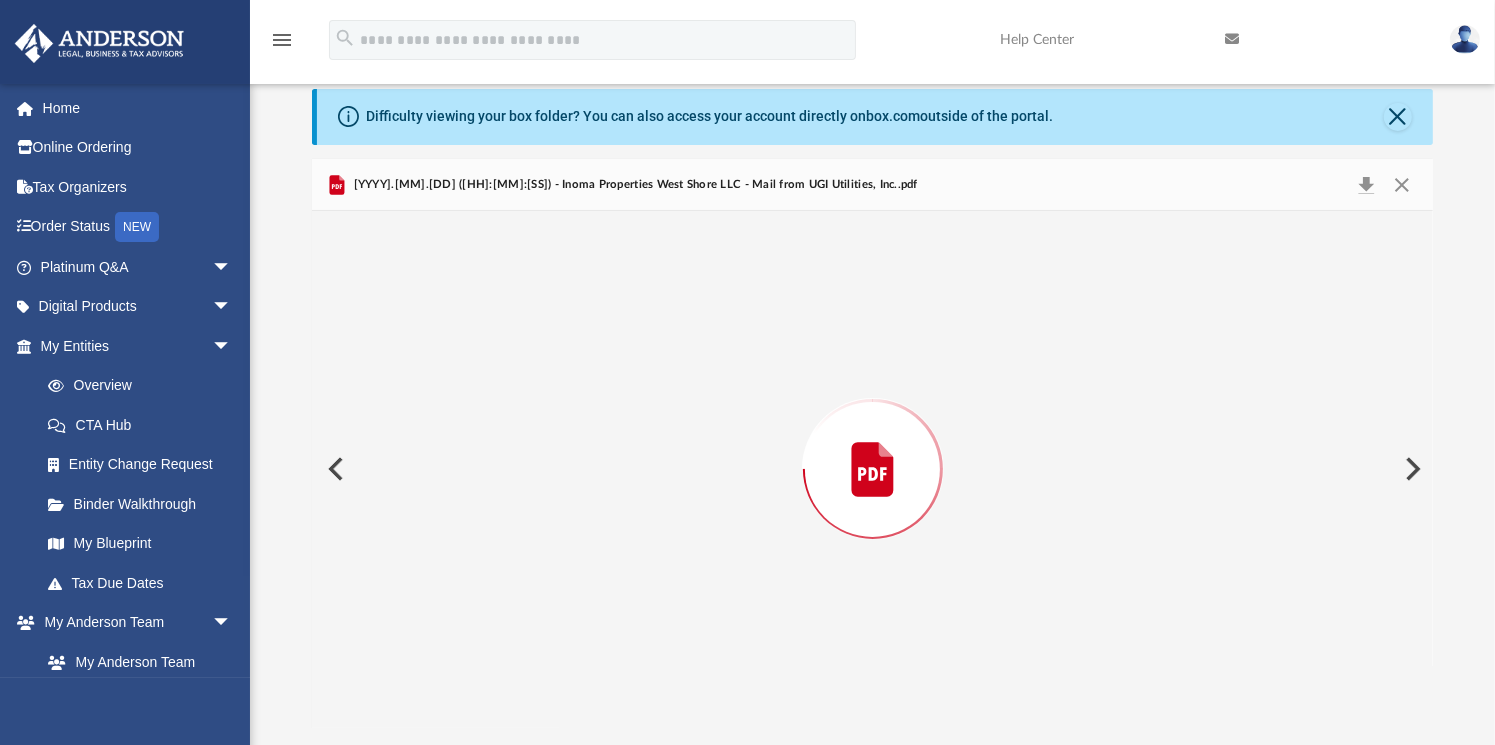 click at bounding box center (334, 469) 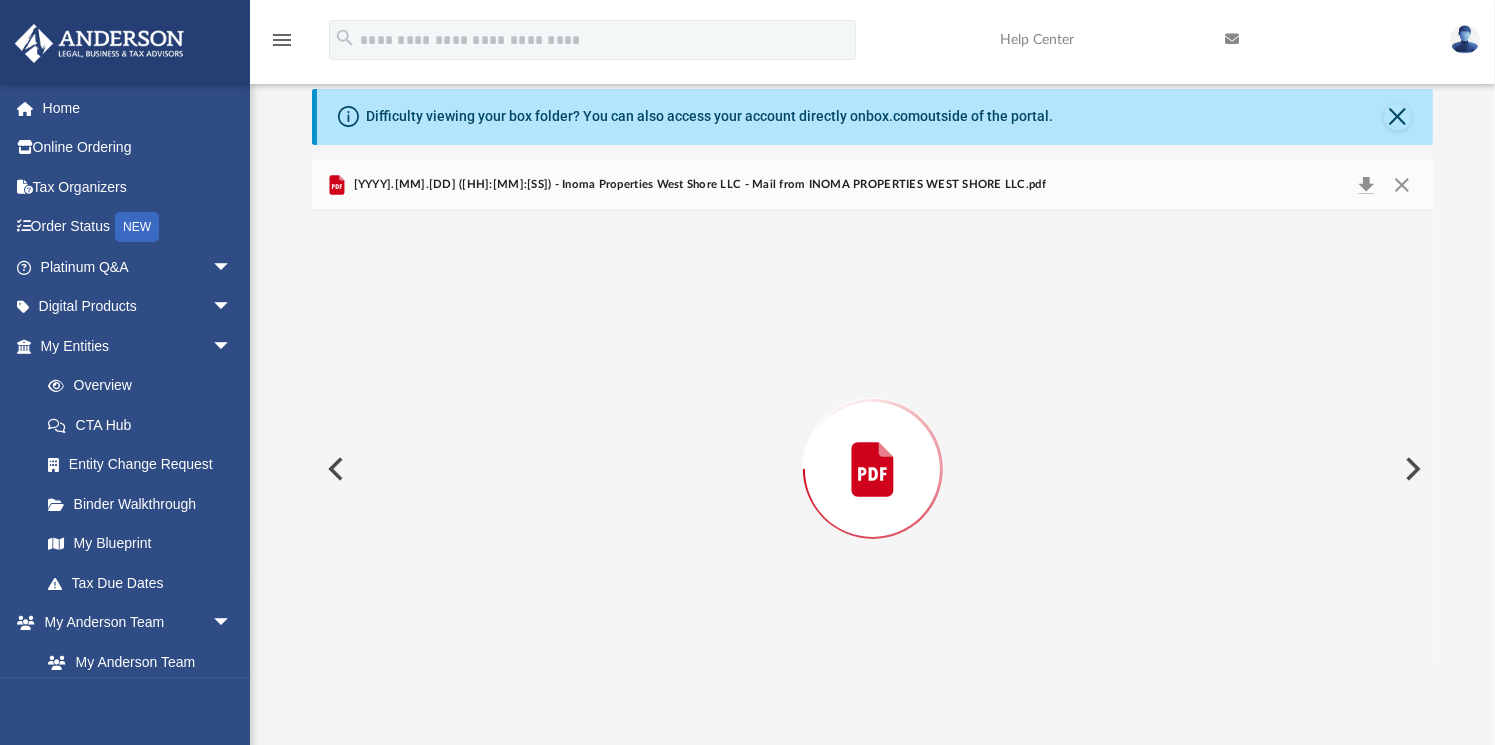 click at bounding box center (334, 469) 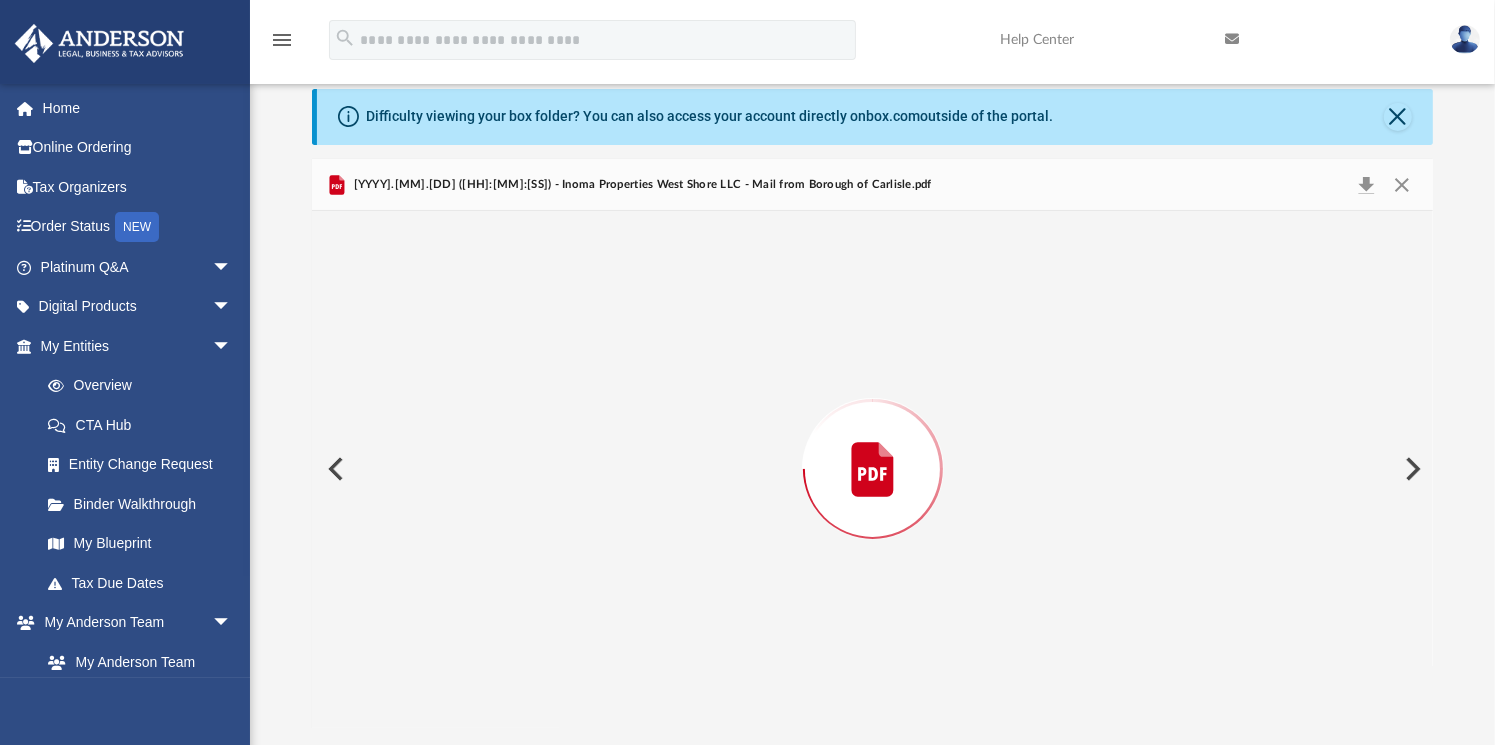 click at bounding box center [334, 469] 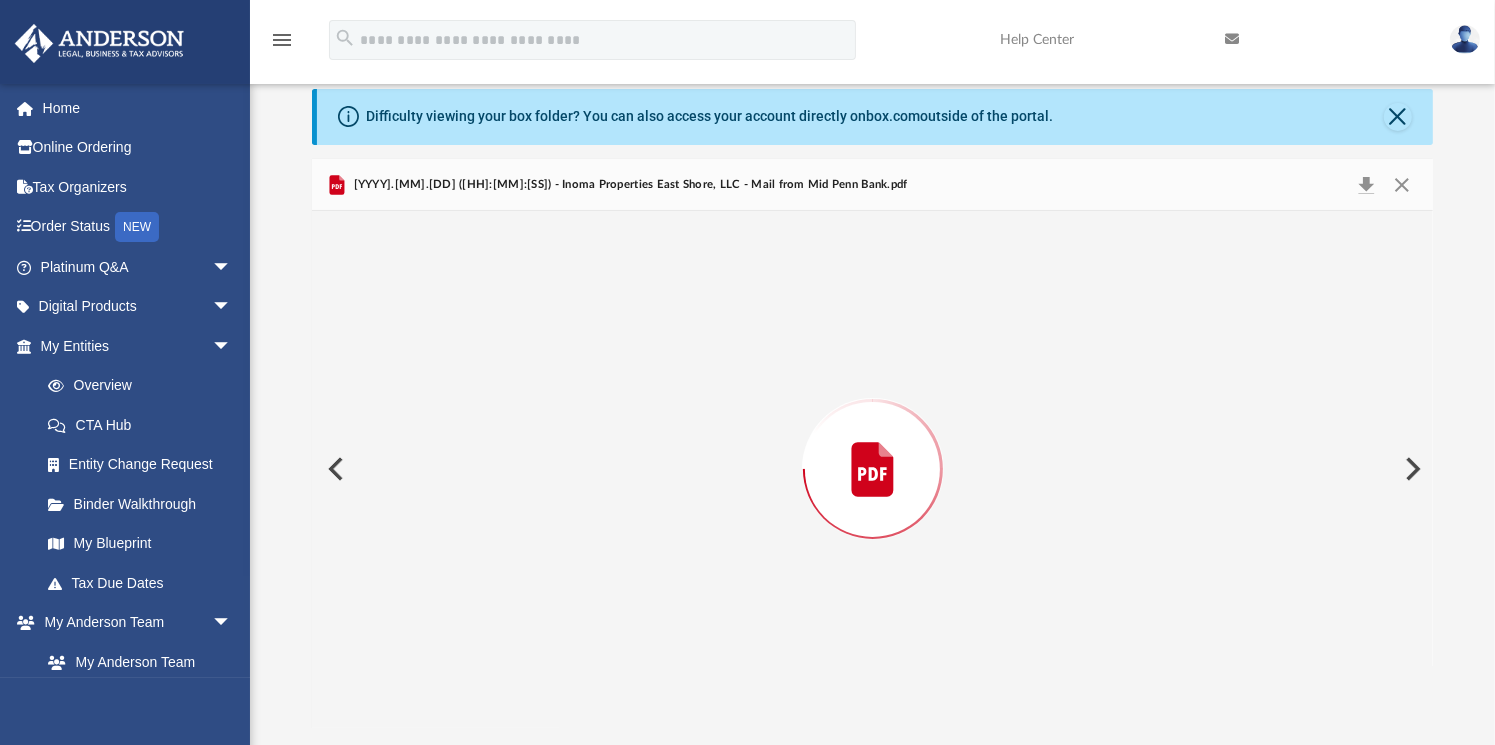 click at bounding box center [334, 469] 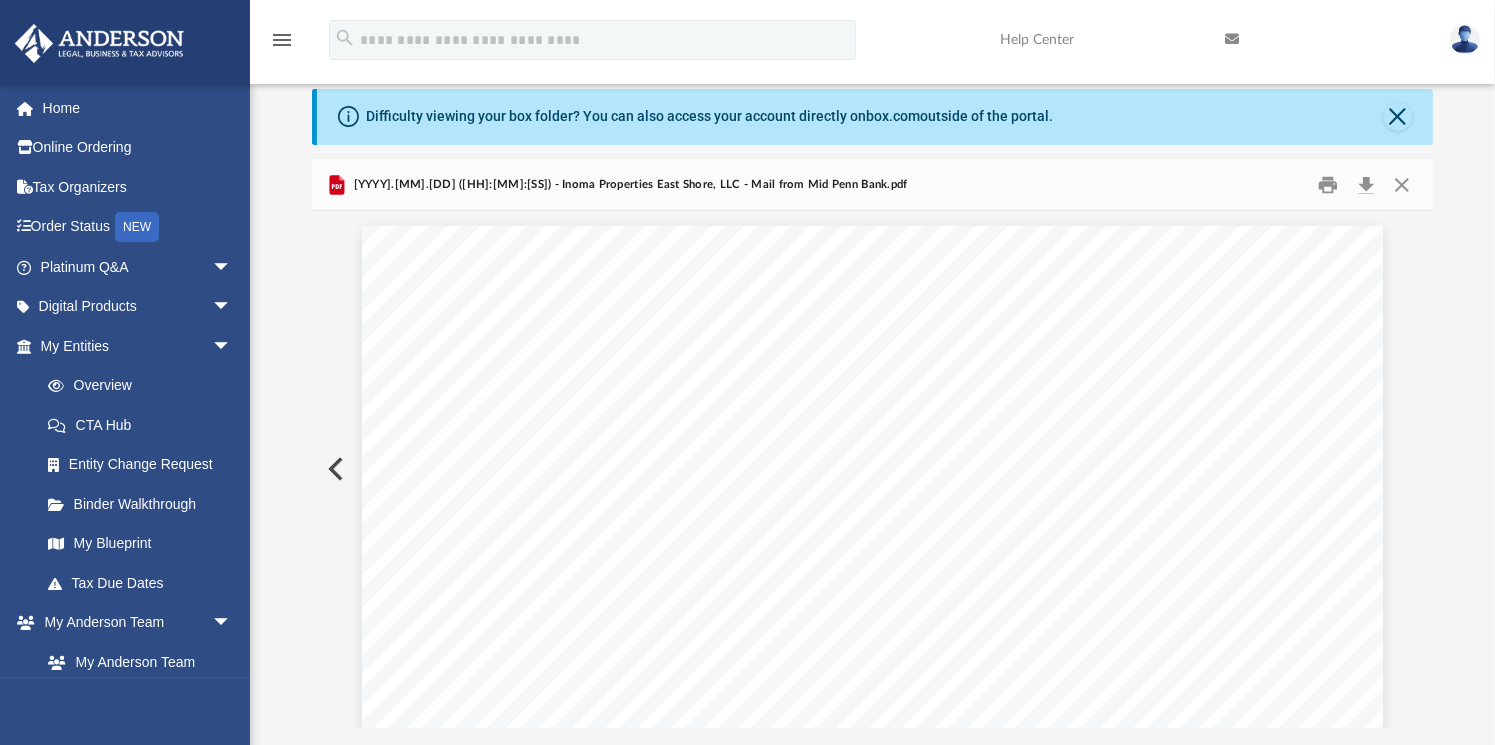 click at bounding box center (334, 469) 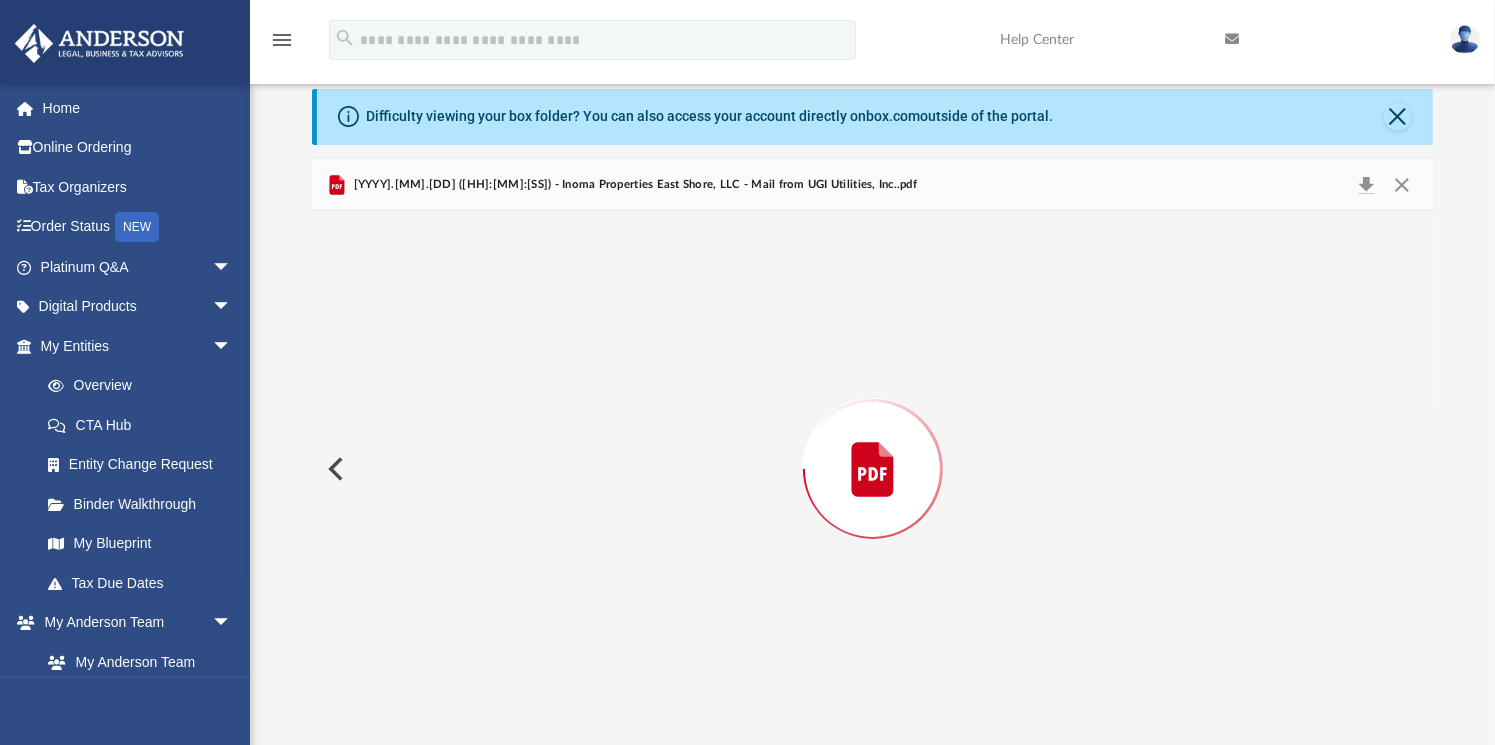 click at bounding box center [334, 469] 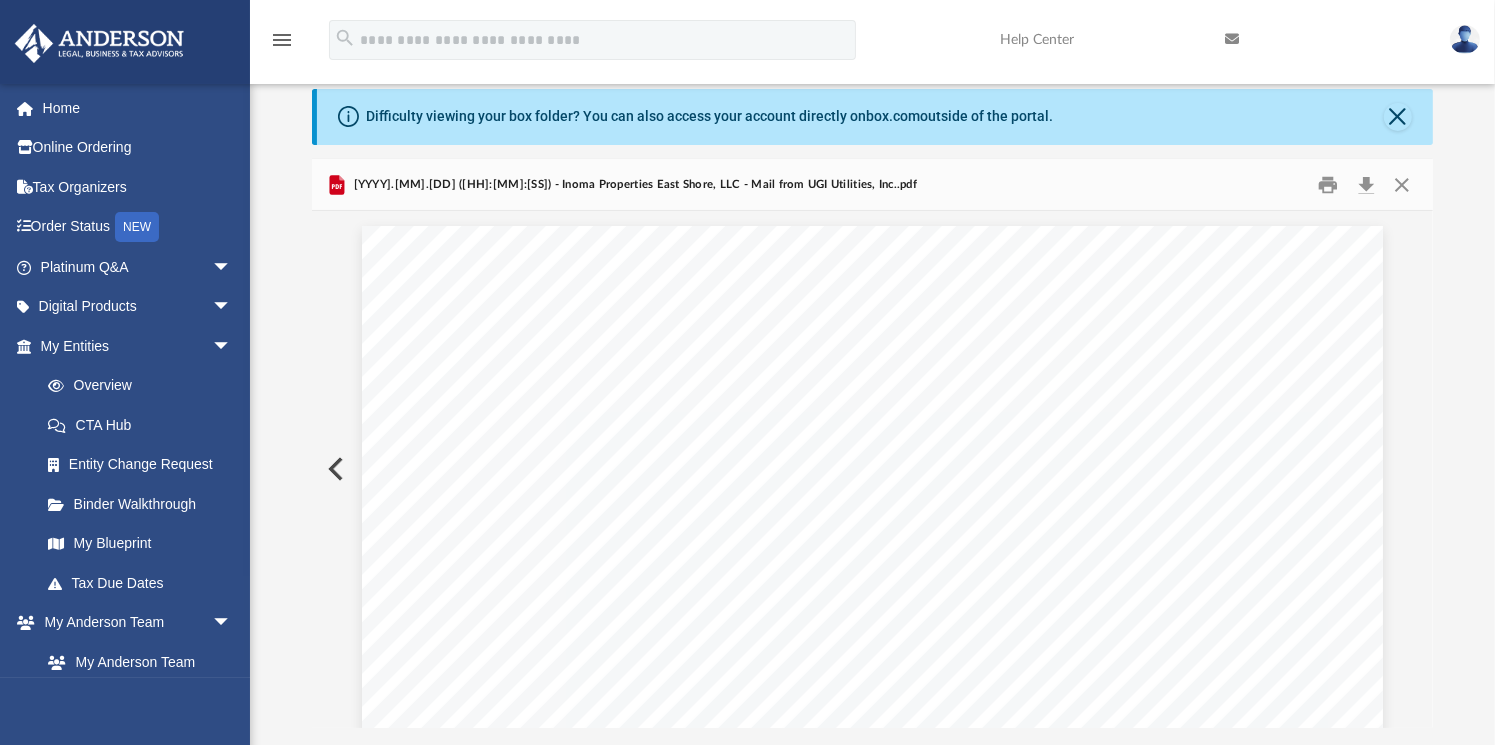 click at bounding box center (334, 469) 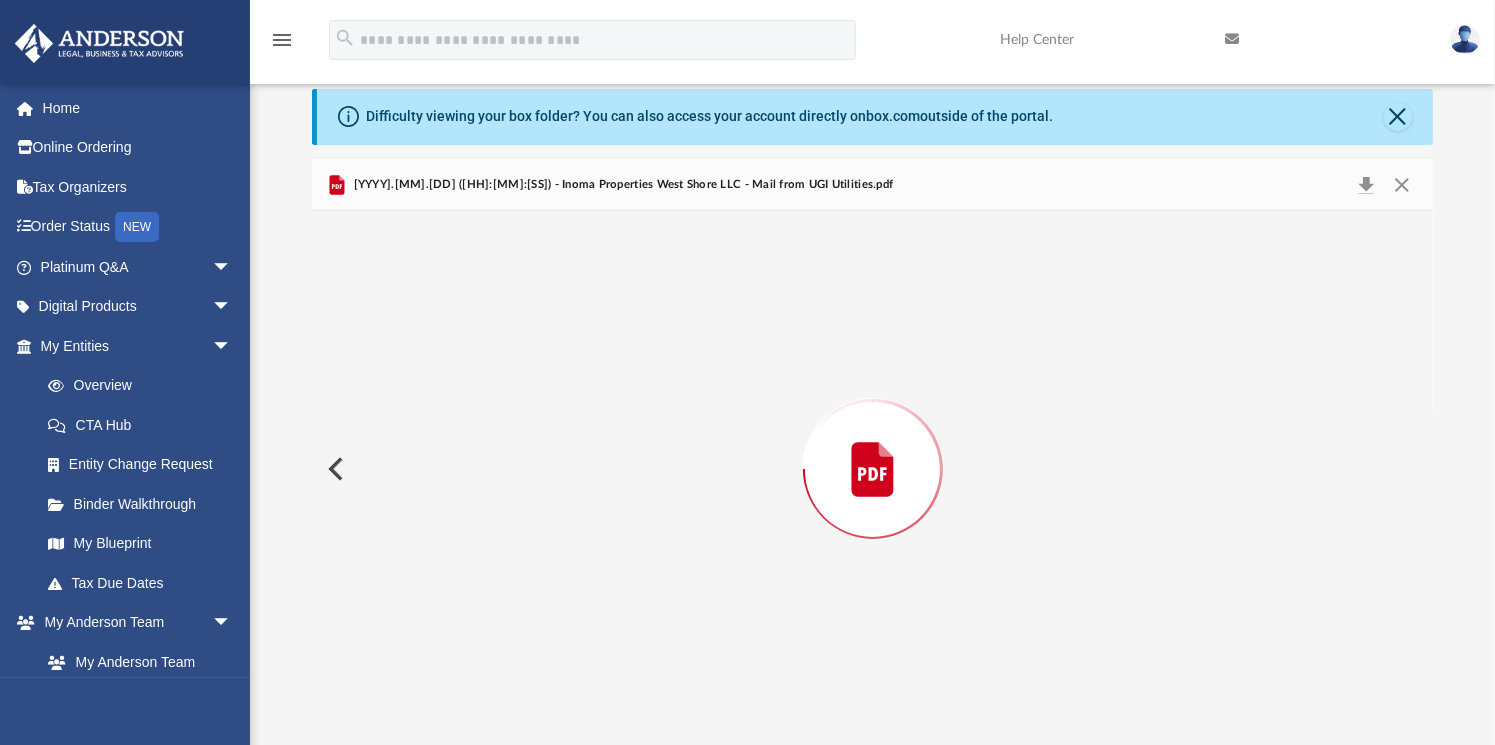 click at bounding box center (334, 469) 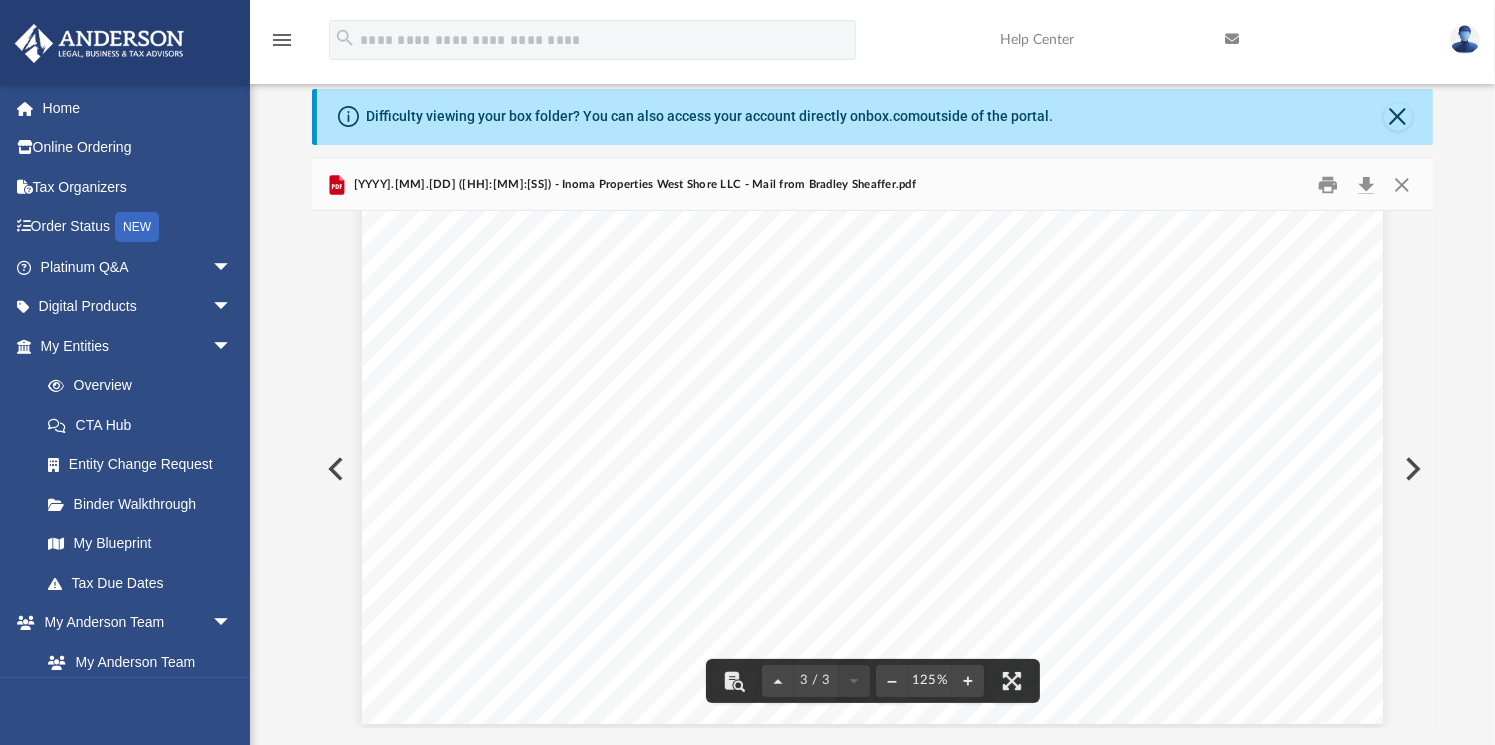 scroll, scrollTop: 3472, scrollLeft: 0, axis: vertical 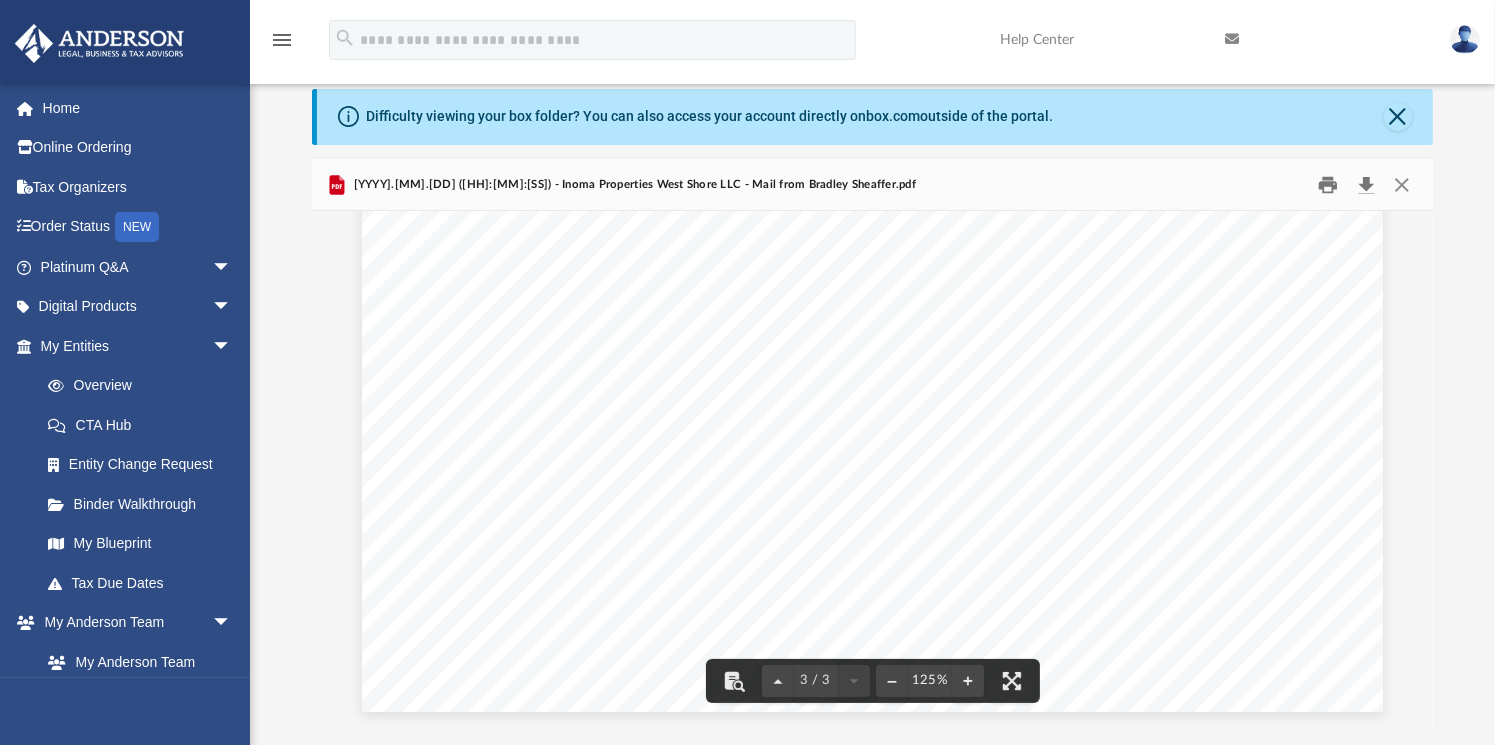 drag, startPoint x: 1326, startPoint y: 187, endPoint x: 1358, endPoint y: 184, distance: 32.140316 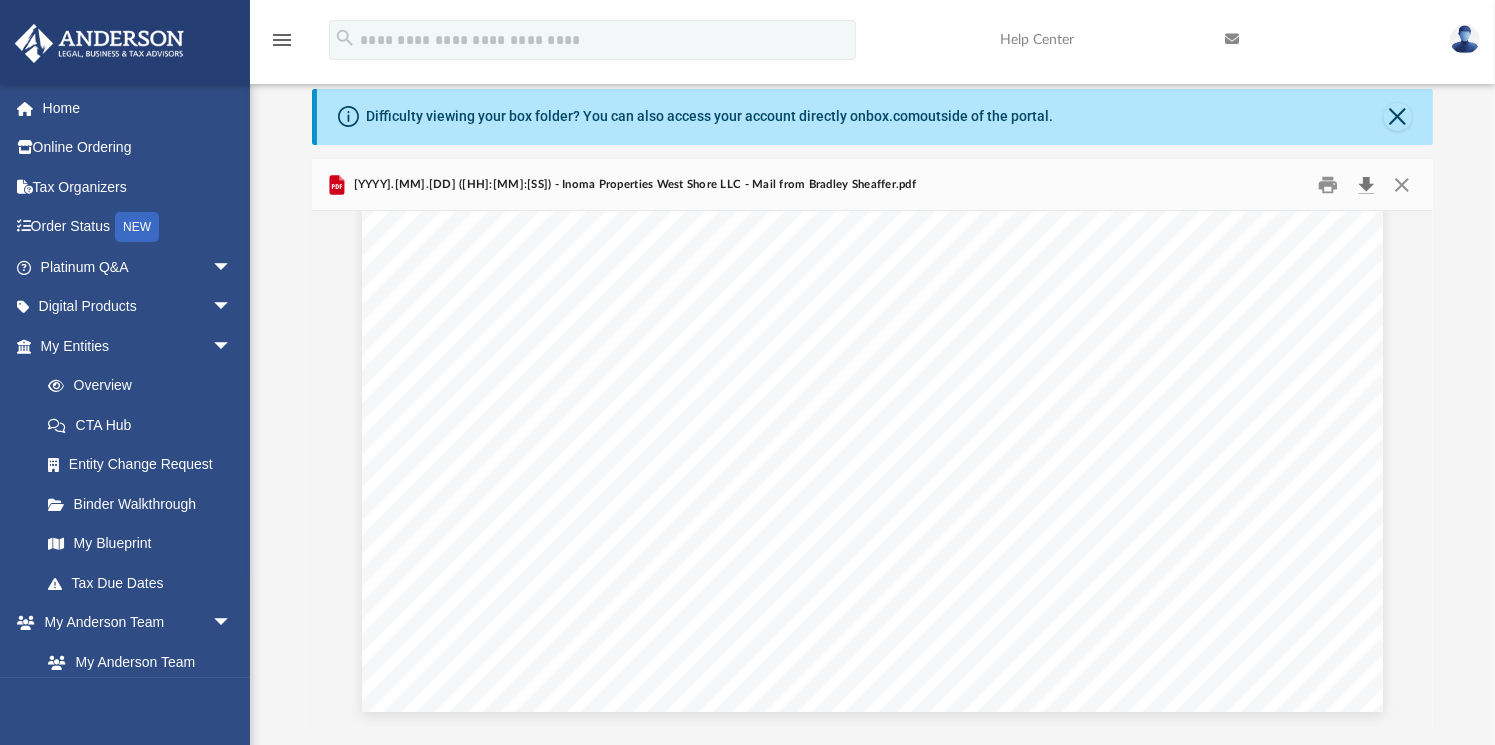 click at bounding box center [1366, 184] 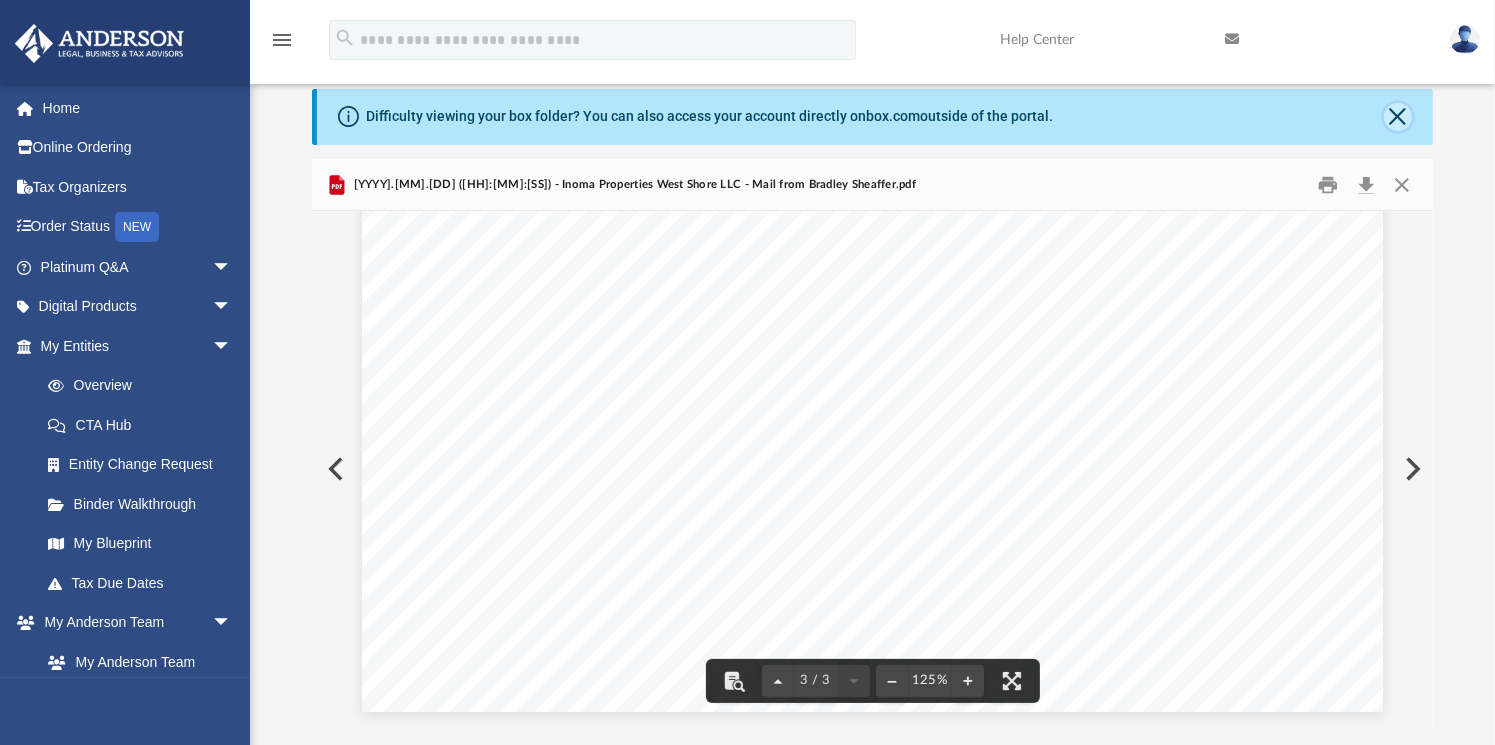 click 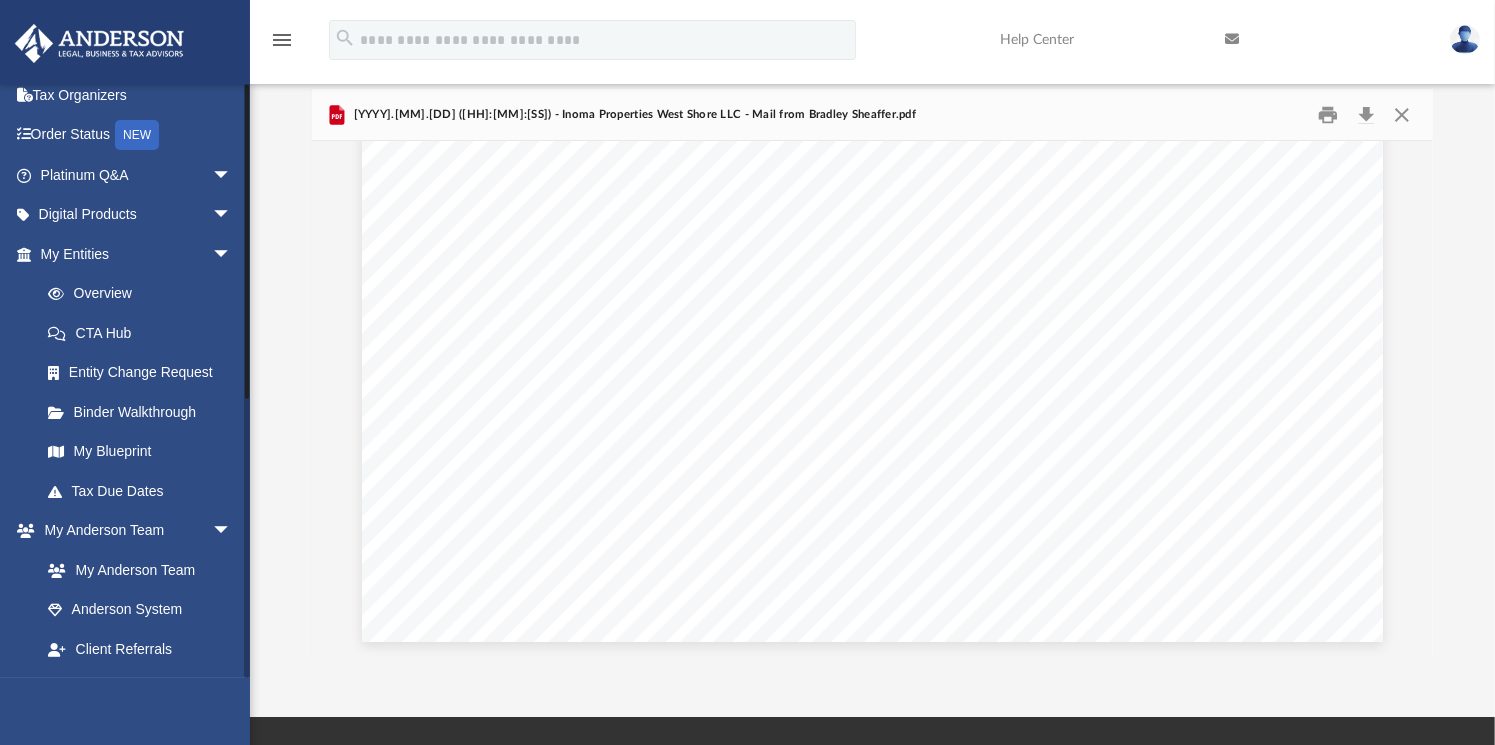 scroll, scrollTop: 400, scrollLeft: 0, axis: vertical 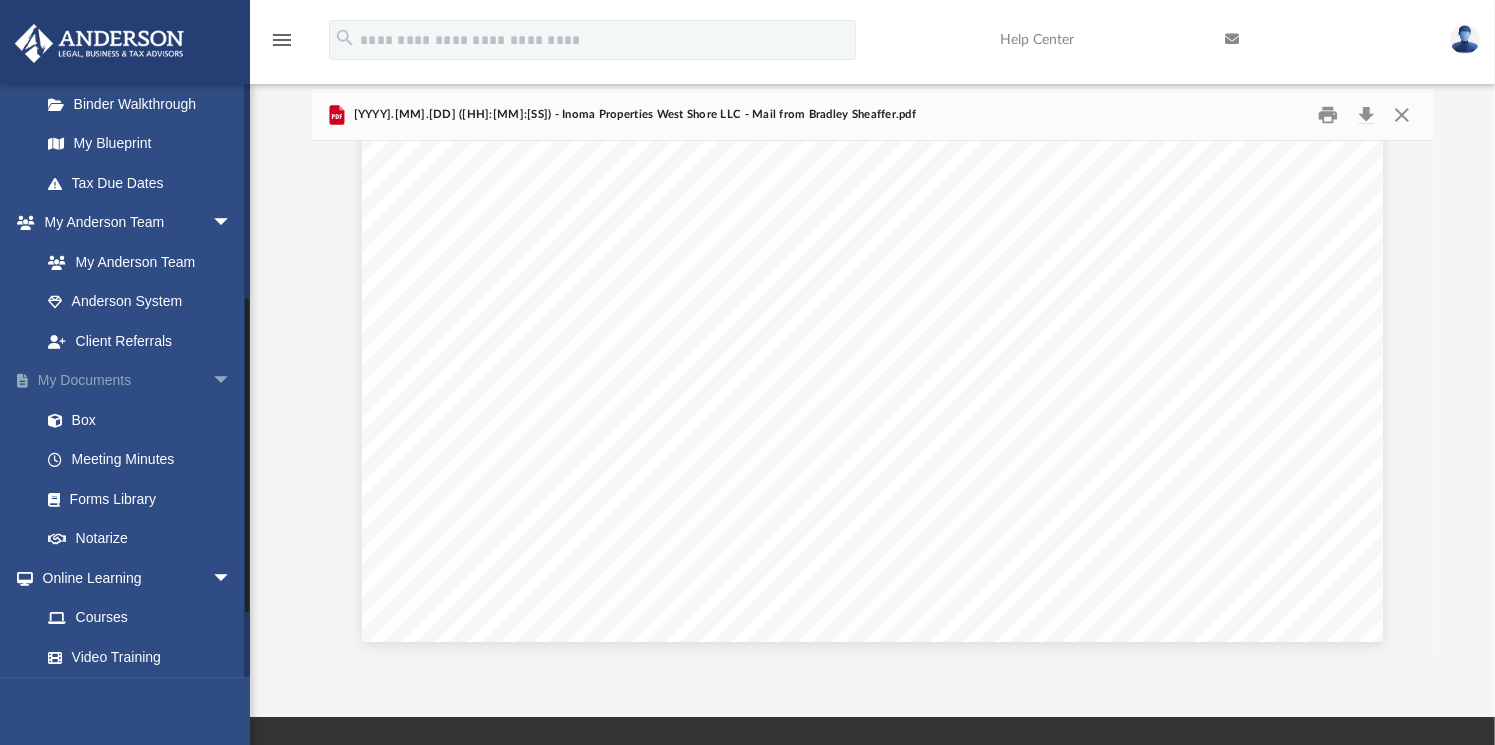 click on "My Documents arrow_drop_down" at bounding box center [138, 381] 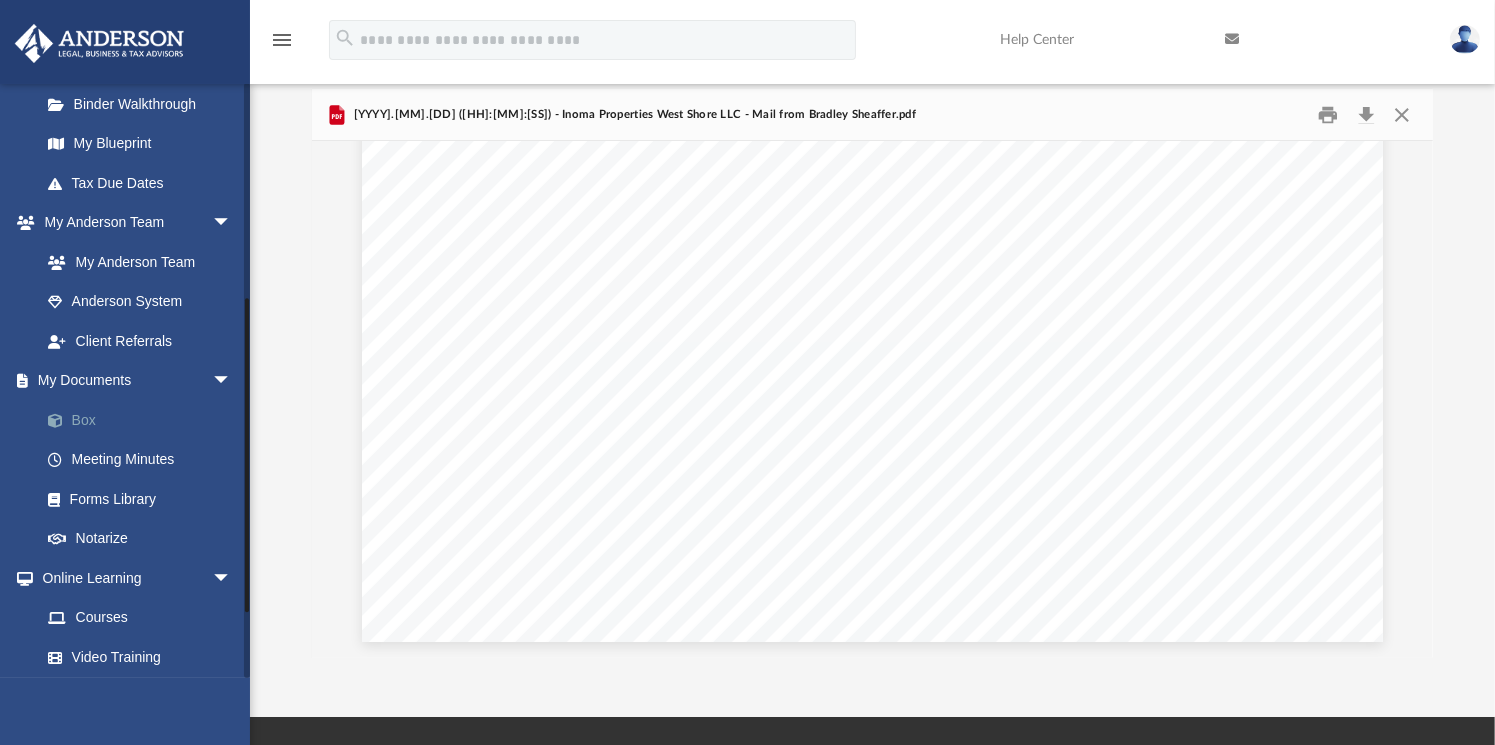 click on "Box" at bounding box center [145, 420] 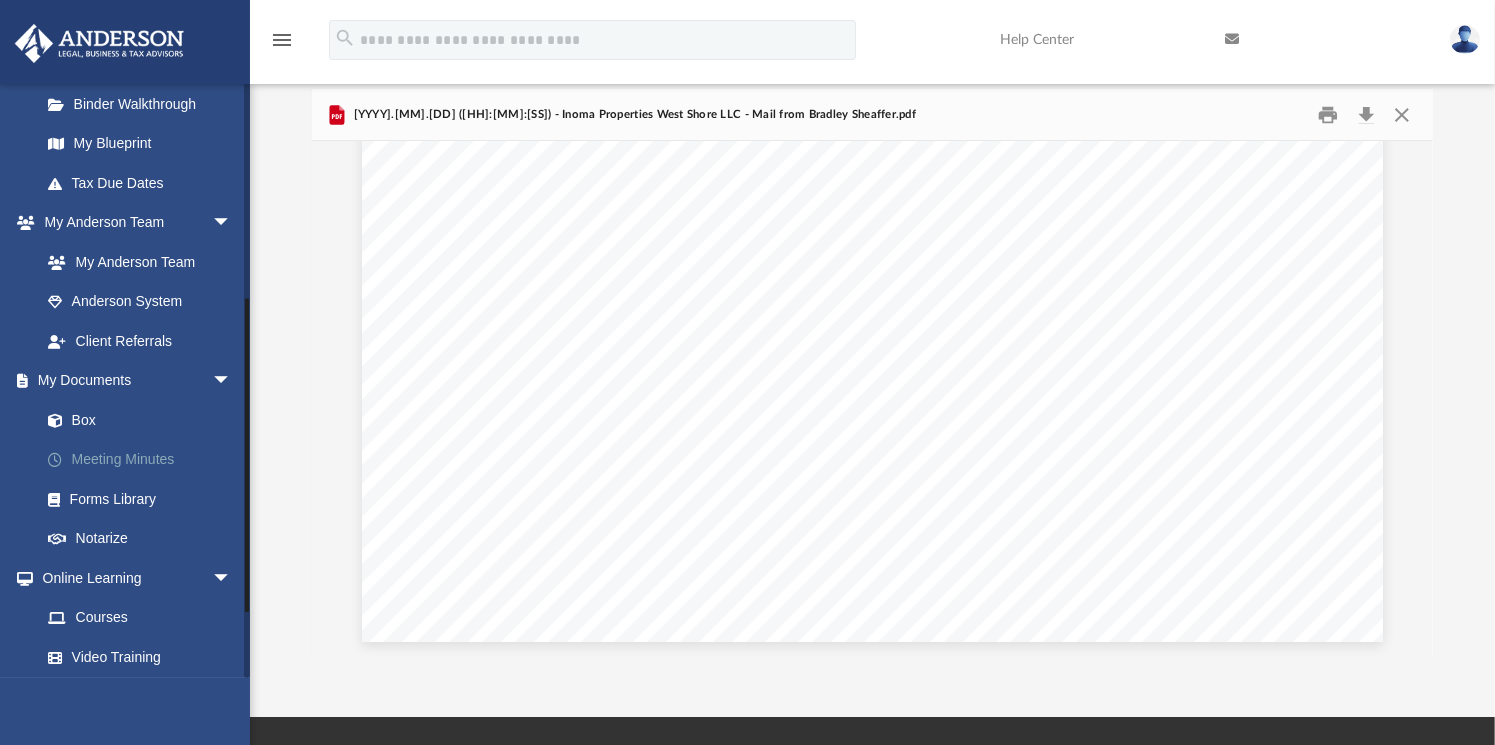click on "Meeting Minutes" at bounding box center (145, 460) 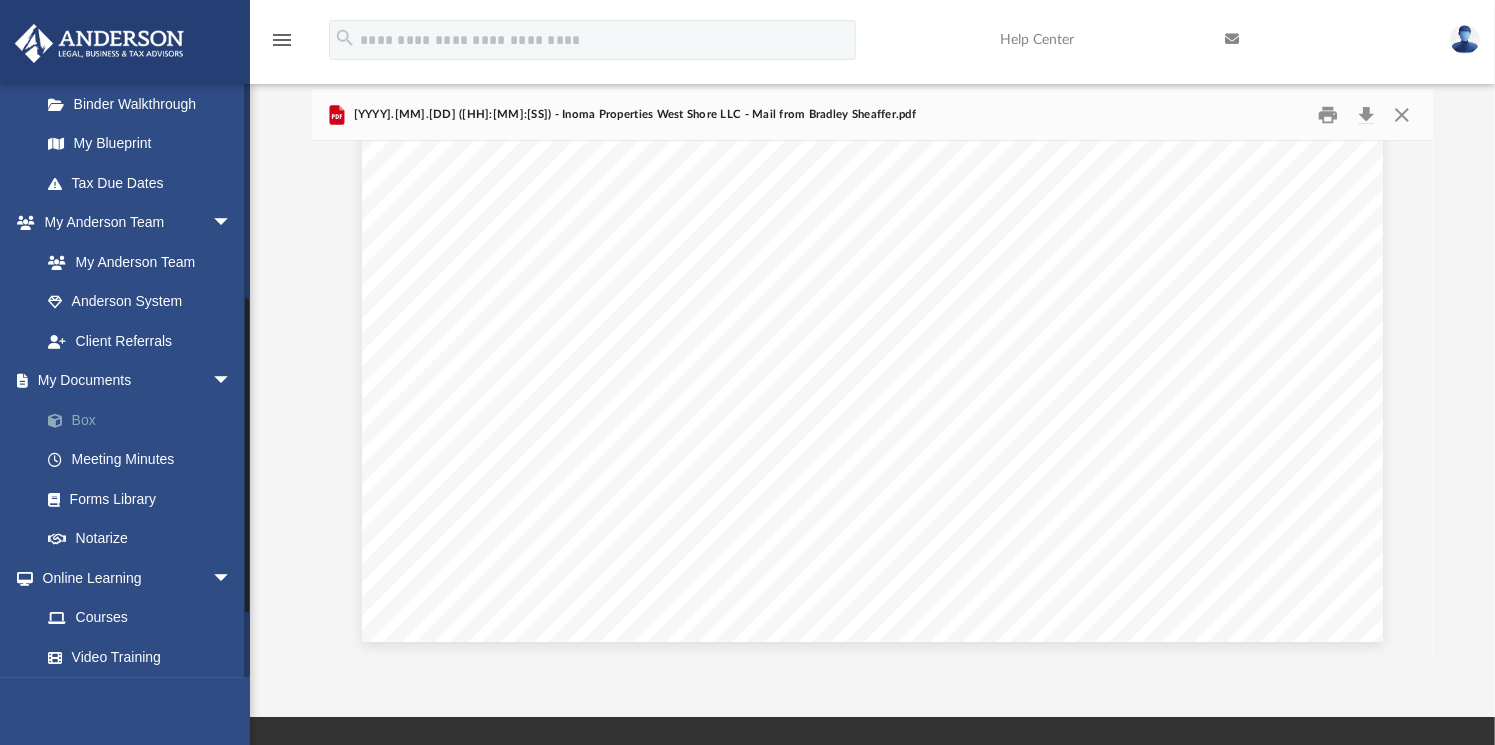 click on "Box" at bounding box center (145, 420) 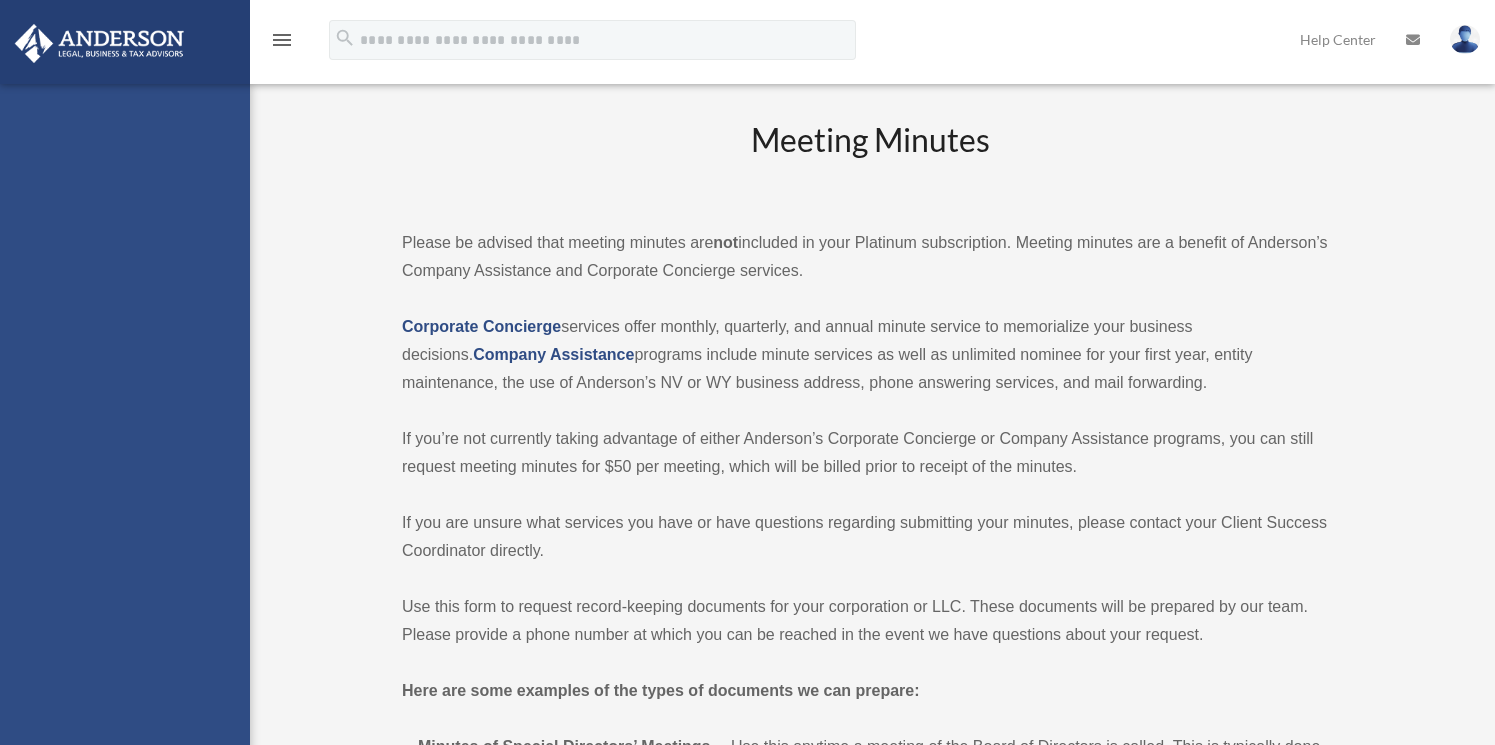 scroll, scrollTop: 0, scrollLeft: 0, axis: both 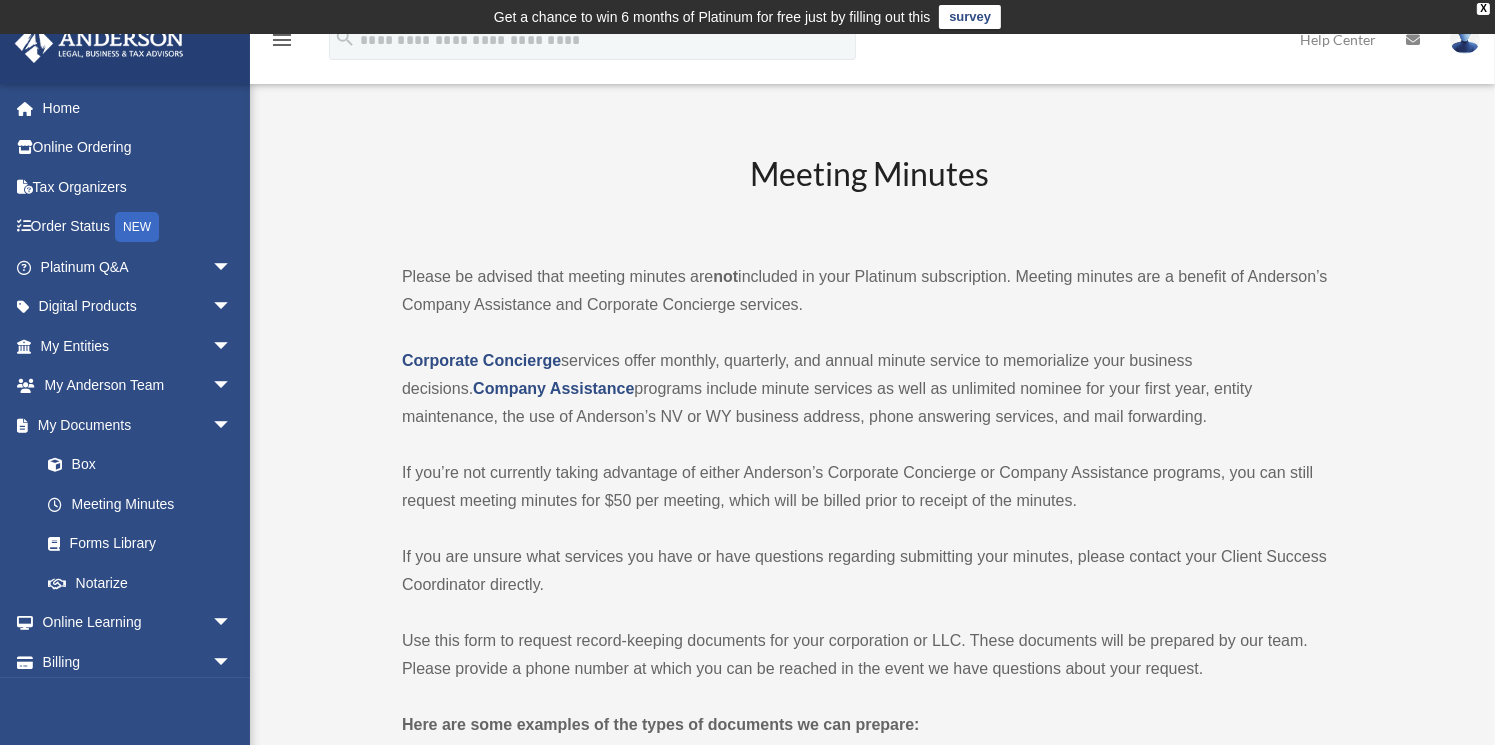 click on "Please be advised that meeting minutes are  not  included in your Platinum subscription. Meeting minutes are a benefit of Anderson’s Company Assistance and Corporate Concierge services." at bounding box center [870, 291] 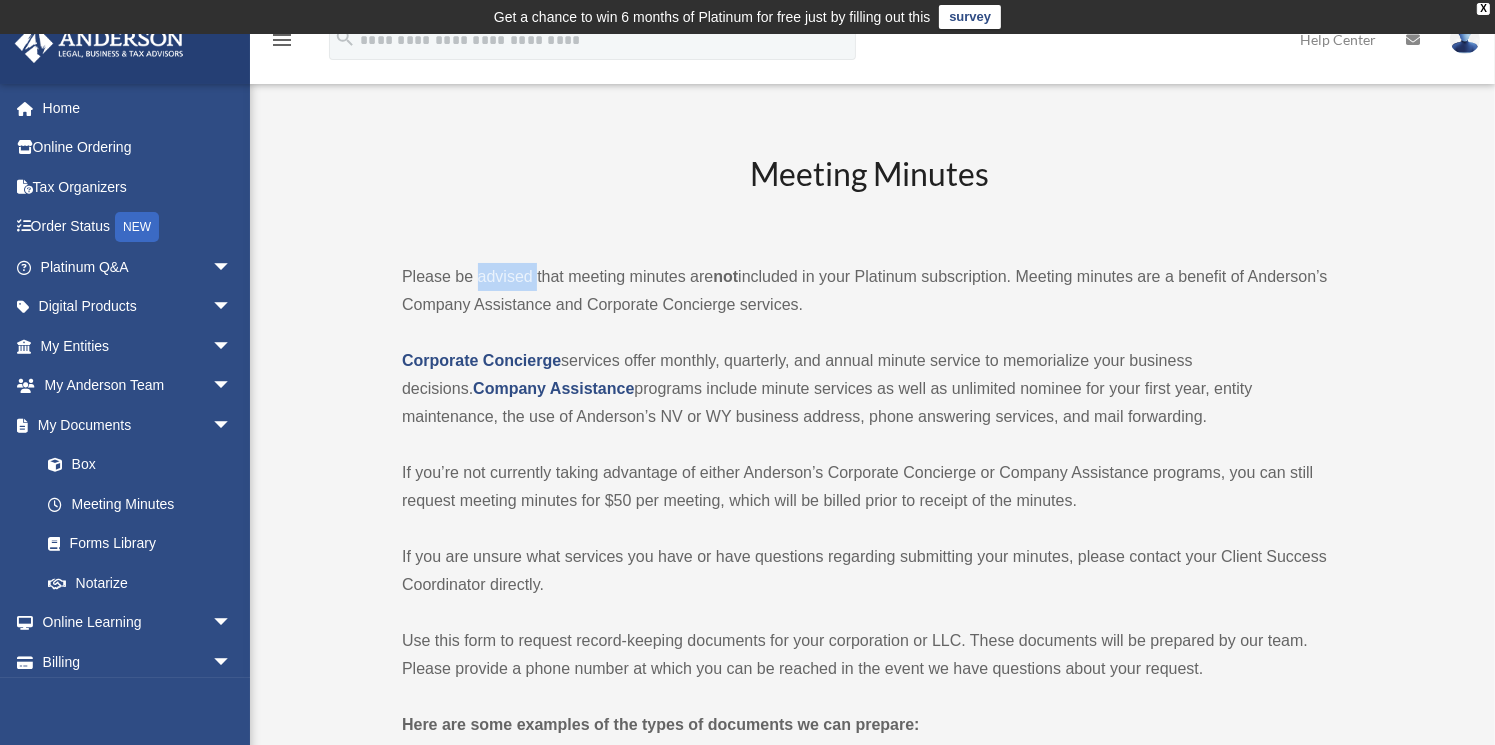 click on "Please be advised that meeting minutes are  not  included in your Platinum subscription. Meeting minutes are a benefit of Anderson’s Company Assistance and Corporate Concierge services." at bounding box center [870, 291] 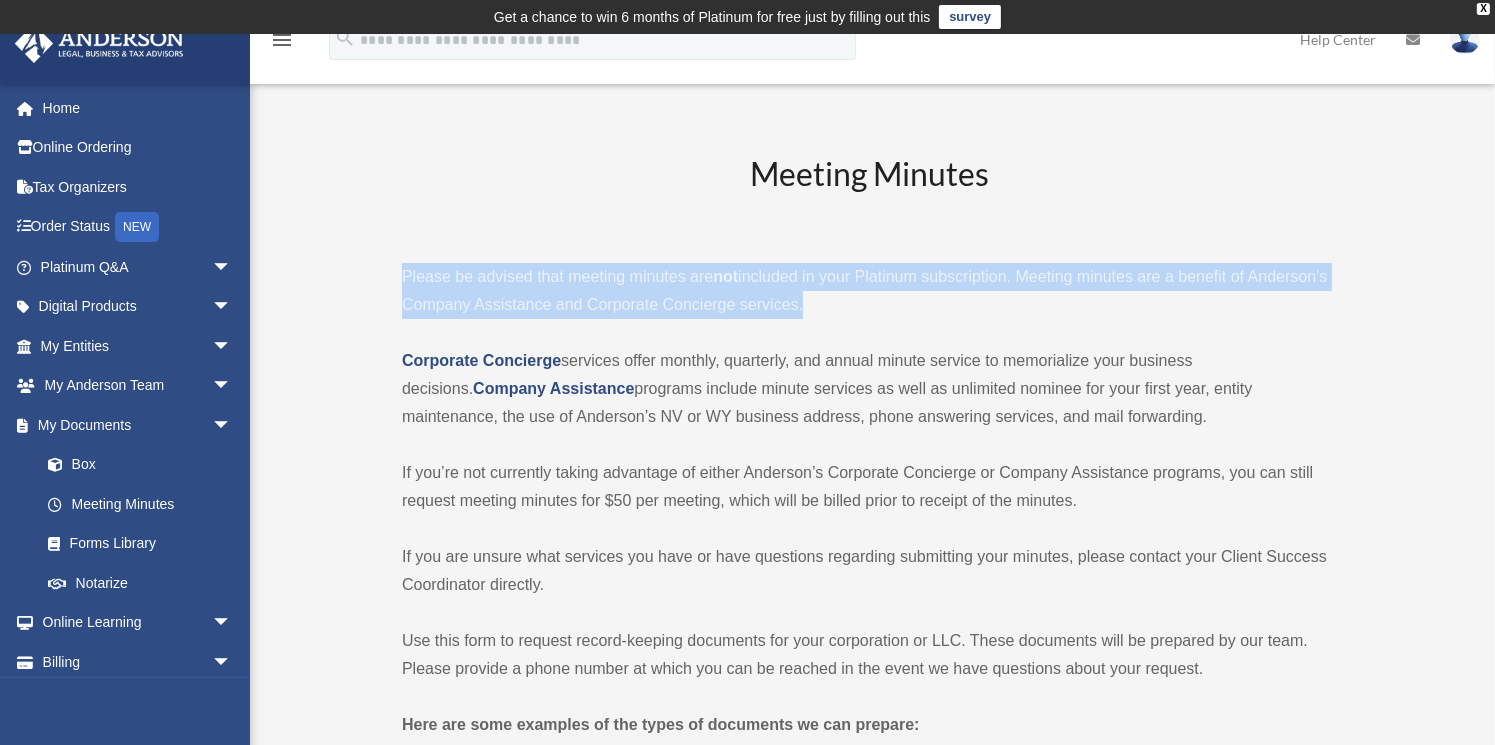 click on "Please be advised that meeting minutes are  not  included in your Platinum subscription. Meeting minutes are a benefit of Anderson’s Company Assistance and Corporate Concierge services." at bounding box center (870, 291) 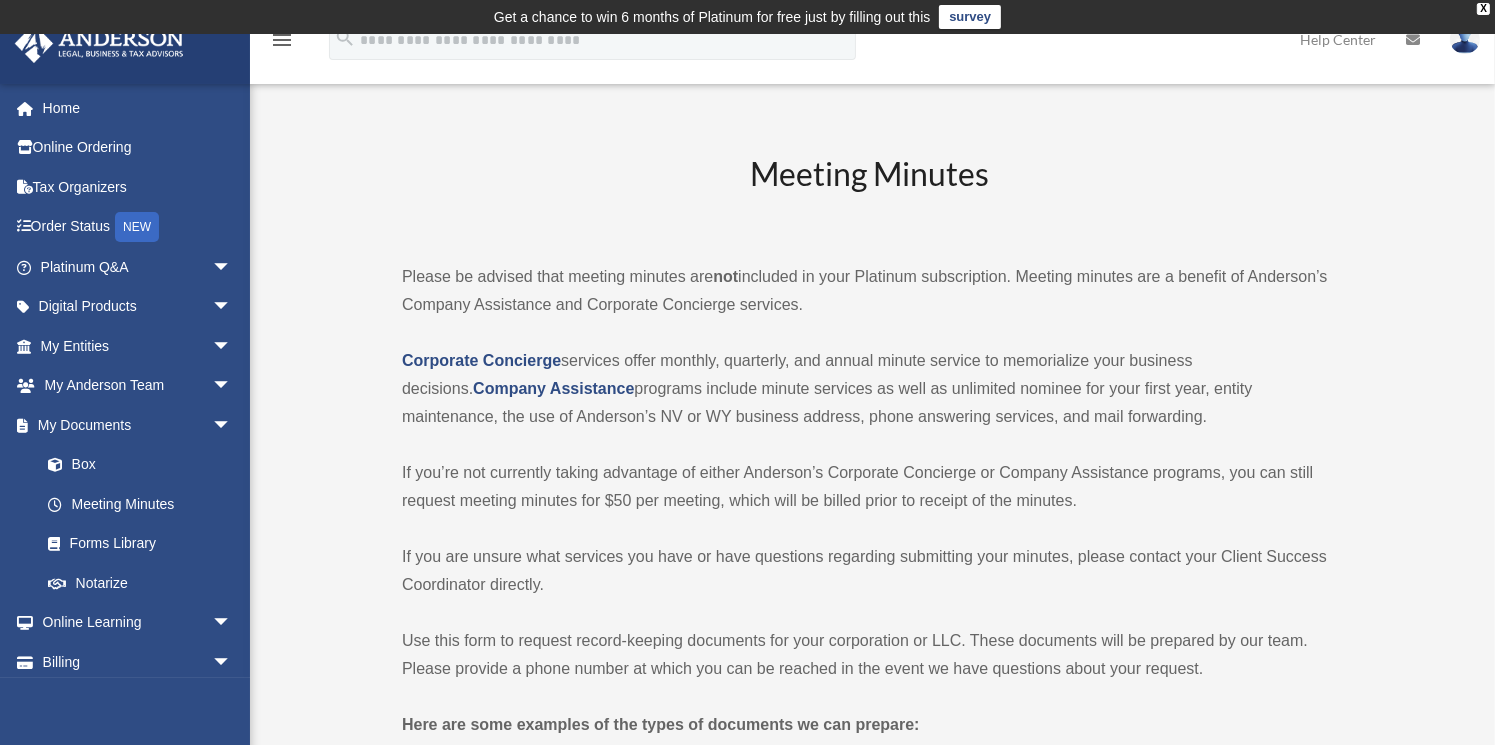 click on "Corporate Concierge  services offer monthly, quarterly, and annual minute service to memorialize your business decisions.  Company Assistance  programs include minute services as well as unlimited nominee for your first year, entity maintenance, the use of Anderson’s NV or WY business address, phone answering services, and mail forwarding." at bounding box center [870, 389] 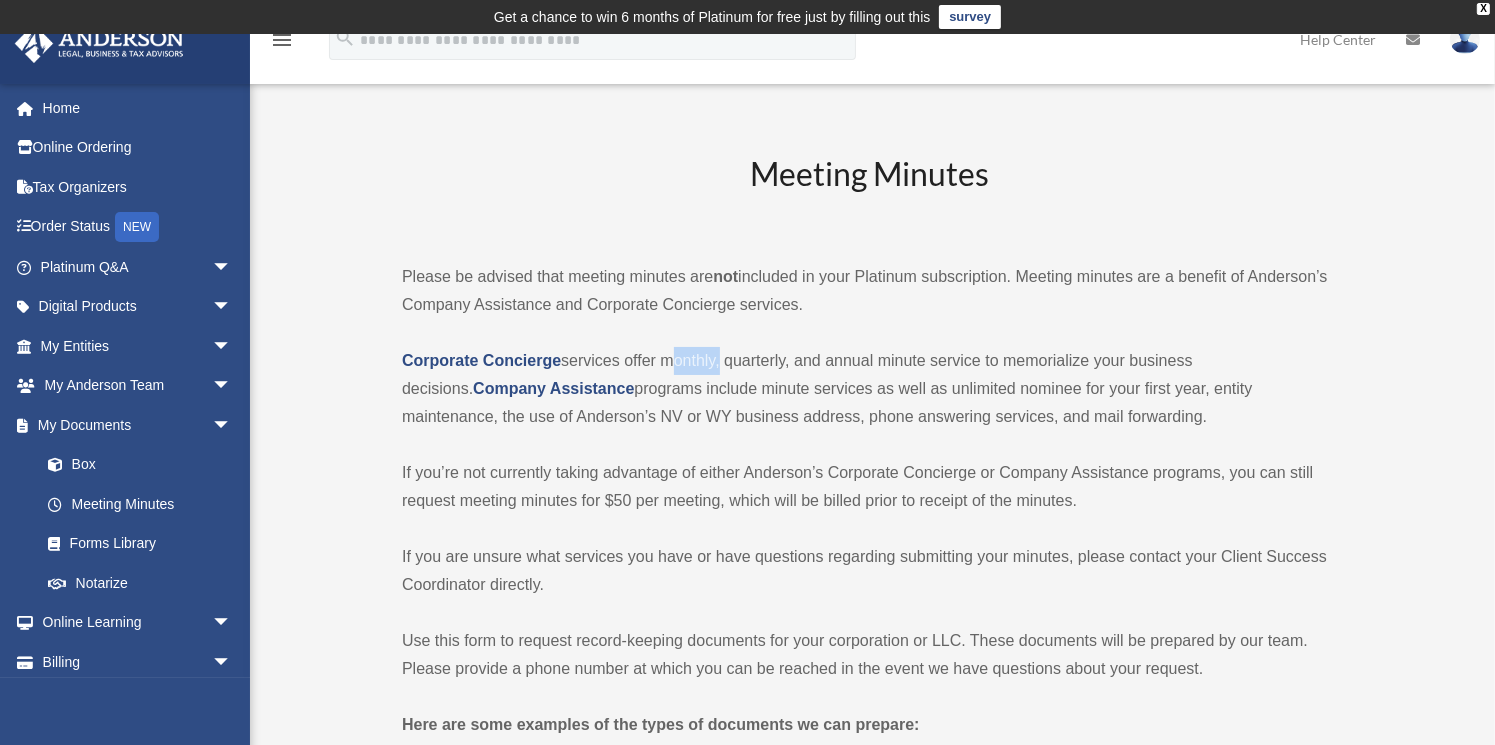 click on "Corporate Concierge  services offer monthly, quarterly, and annual minute service to memorialize your business decisions.  Company Assistance  programs include minute services as well as unlimited nominee for your first year, entity maintenance, the use of Anderson’s NV or WY business address, phone answering services, and mail forwarding." at bounding box center (870, 389) 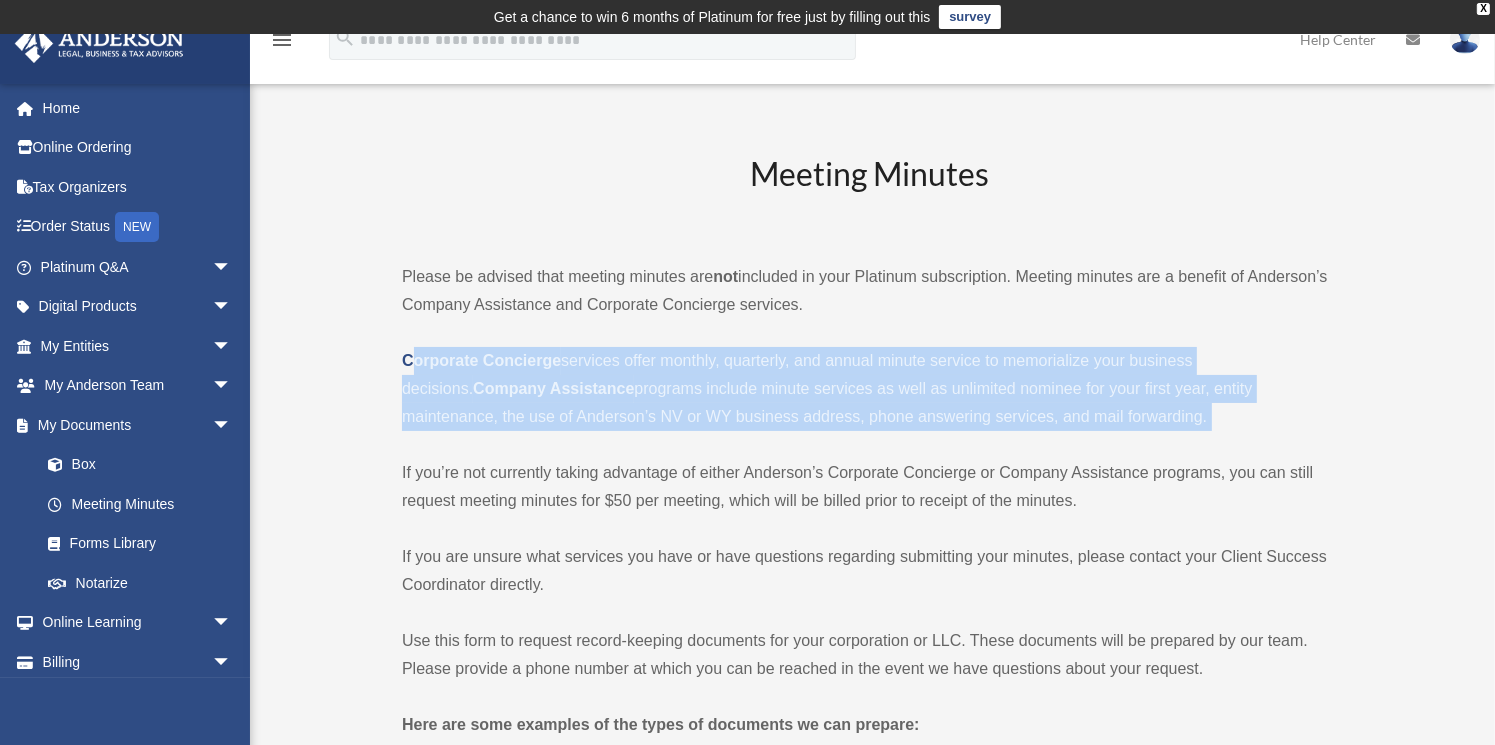 click on "Corporate Concierge  services offer monthly, quarterly, and annual minute service to memorialize your business decisions.  Company Assistance  programs include minute services as well as unlimited nominee for your first year, entity maintenance, the use of Anderson’s NV or WY business address, phone answering services, and mail forwarding." at bounding box center (870, 389) 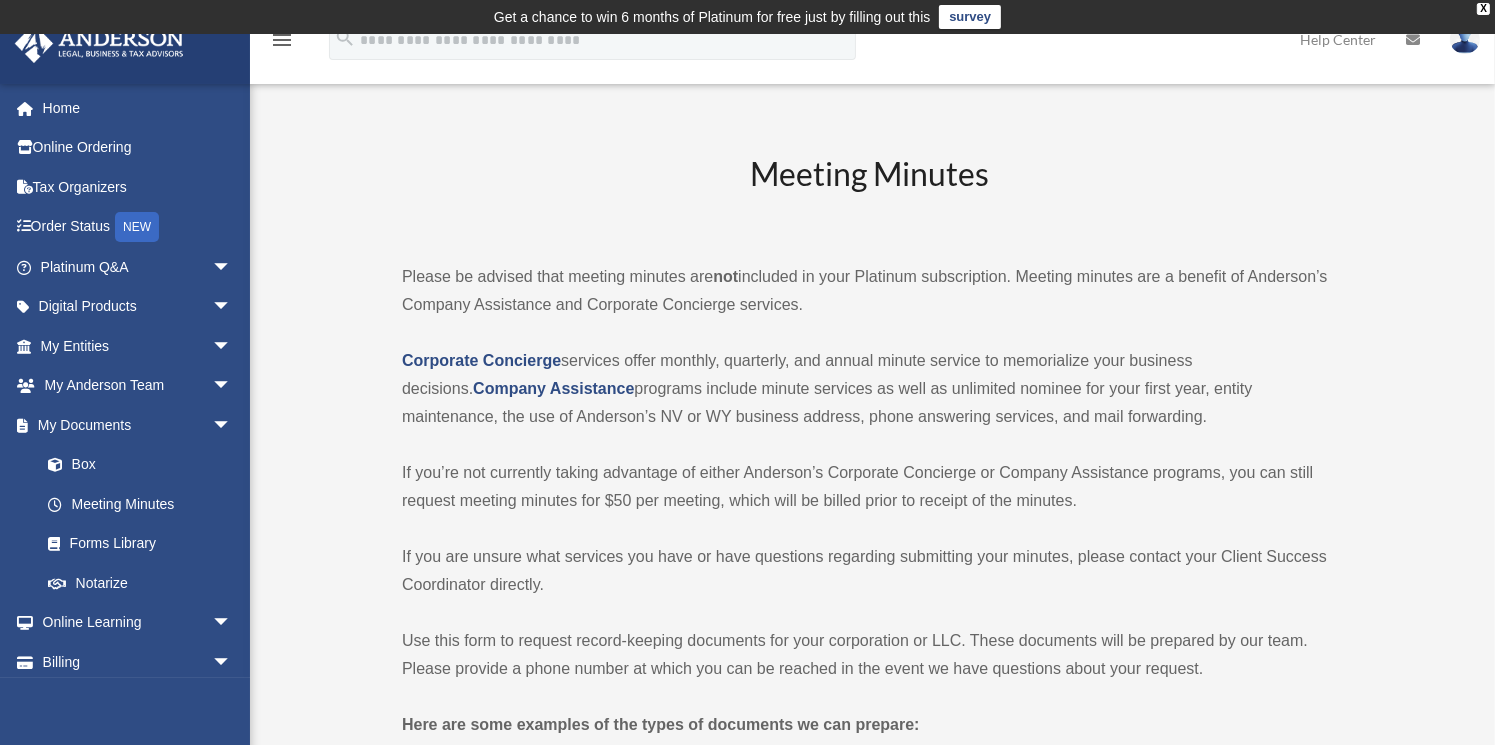 click on "If you’re not currently taking advantage of either Anderson’s Corporate Concierge or Company Assistance programs, you can still request meeting minutes for $50 per meeting, which will be billed prior to receipt of the minutes." at bounding box center (870, 487) 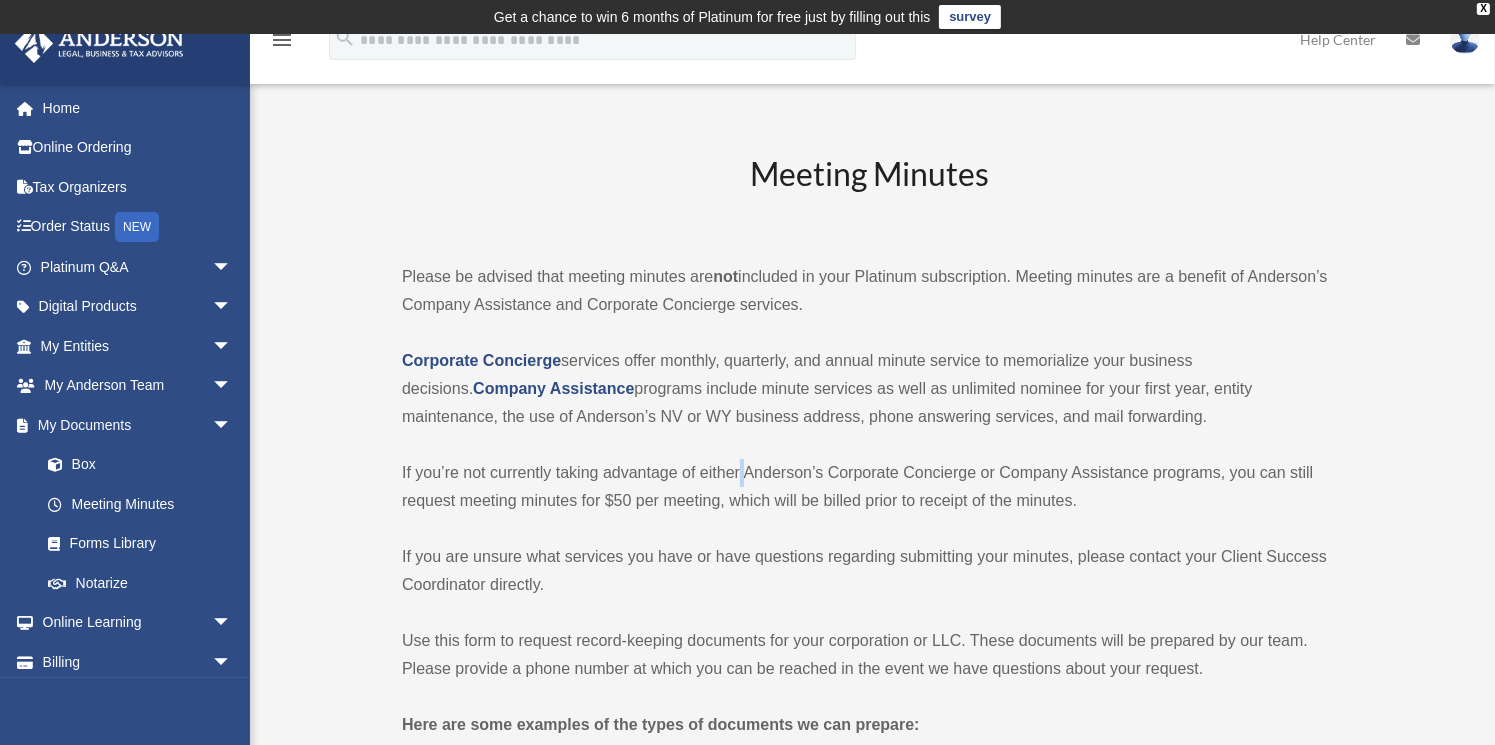 click on "If you’re not currently taking advantage of either Anderson’s Corporate Concierge or Company Assistance programs, you can still request meeting minutes for $50 per meeting, which will be billed prior to receipt of the minutes." at bounding box center (870, 487) 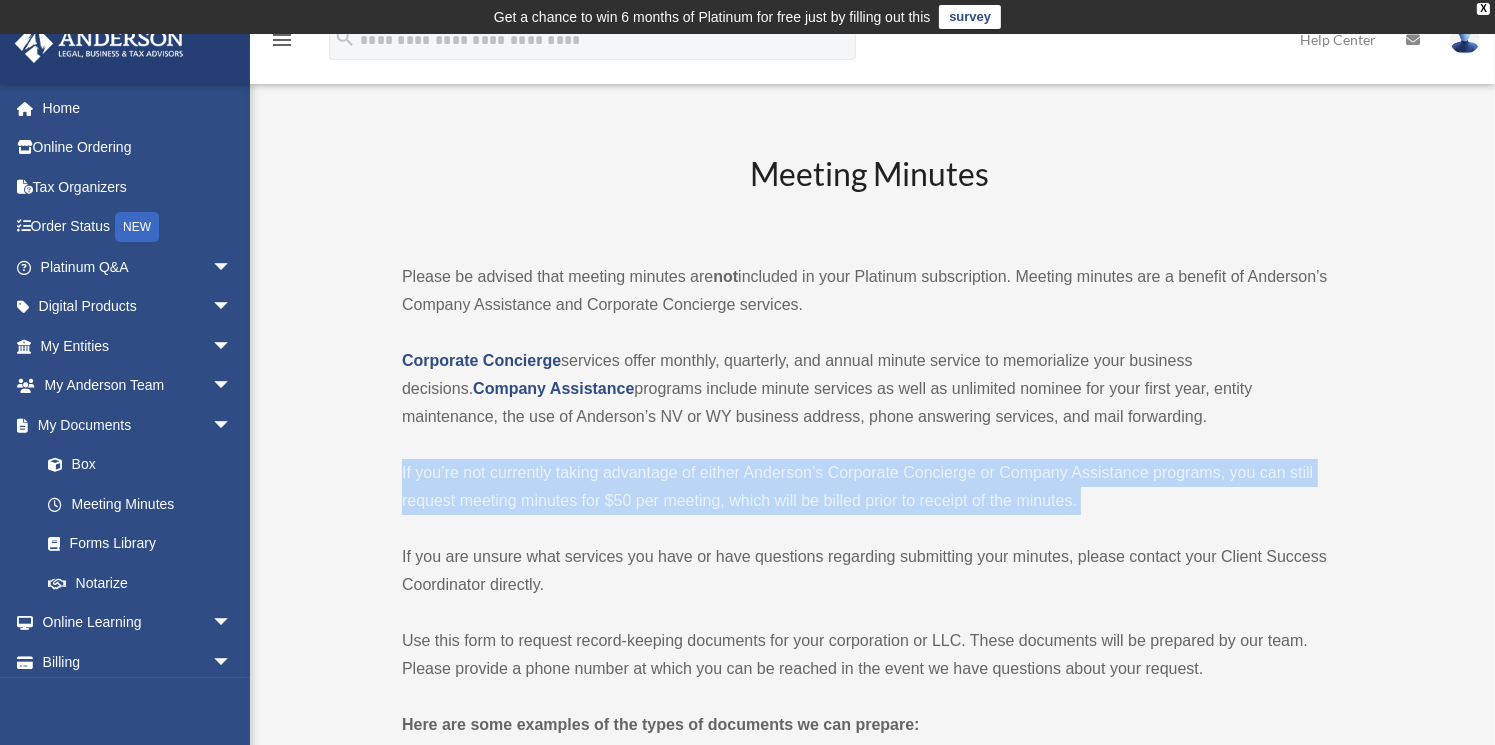 click on "If you’re not currently taking advantage of either Anderson’s Corporate Concierge or Company Assistance programs, you can still request meeting minutes for $50 per meeting, which will be billed prior to receipt of the minutes." at bounding box center (870, 487) 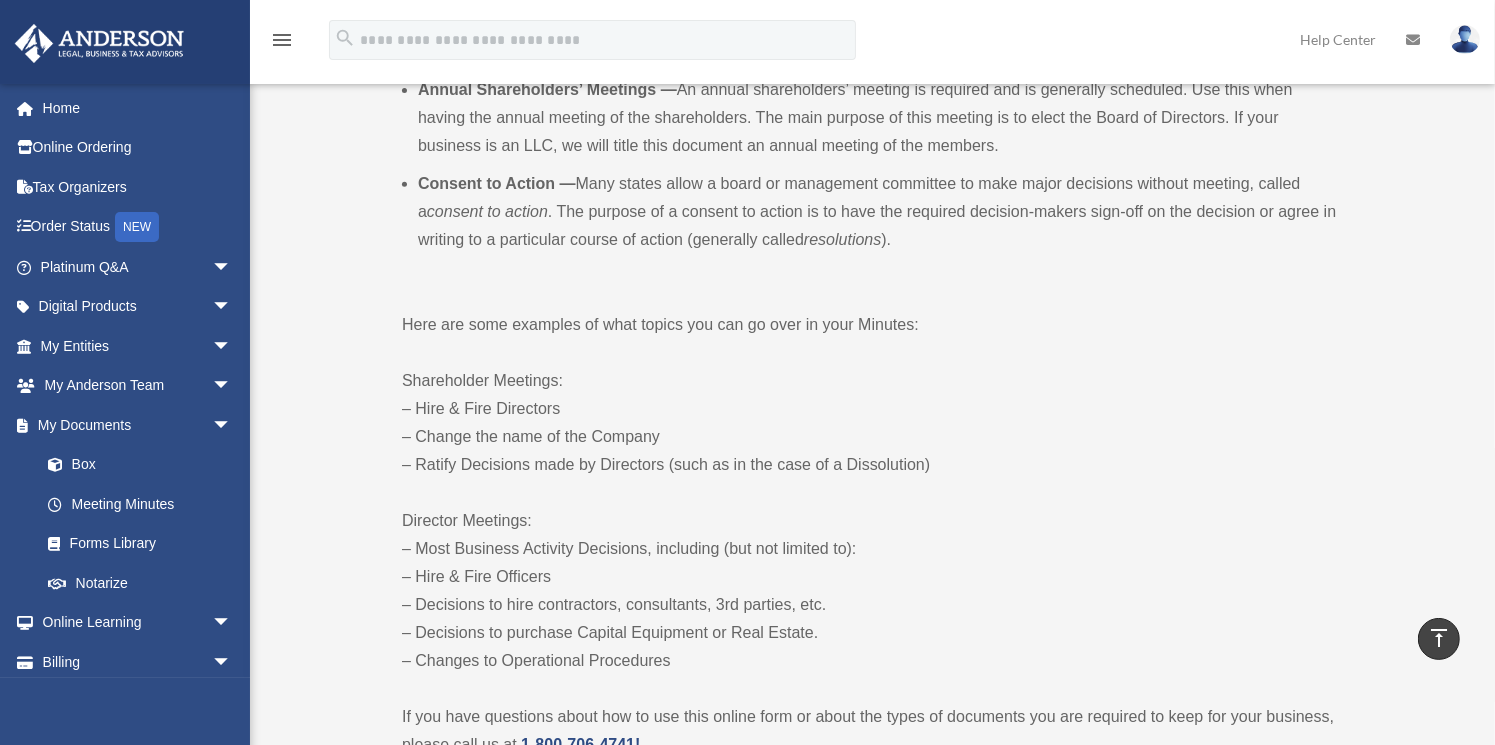scroll, scrollTop: 960, scrollLeft: 0, axis: vertical 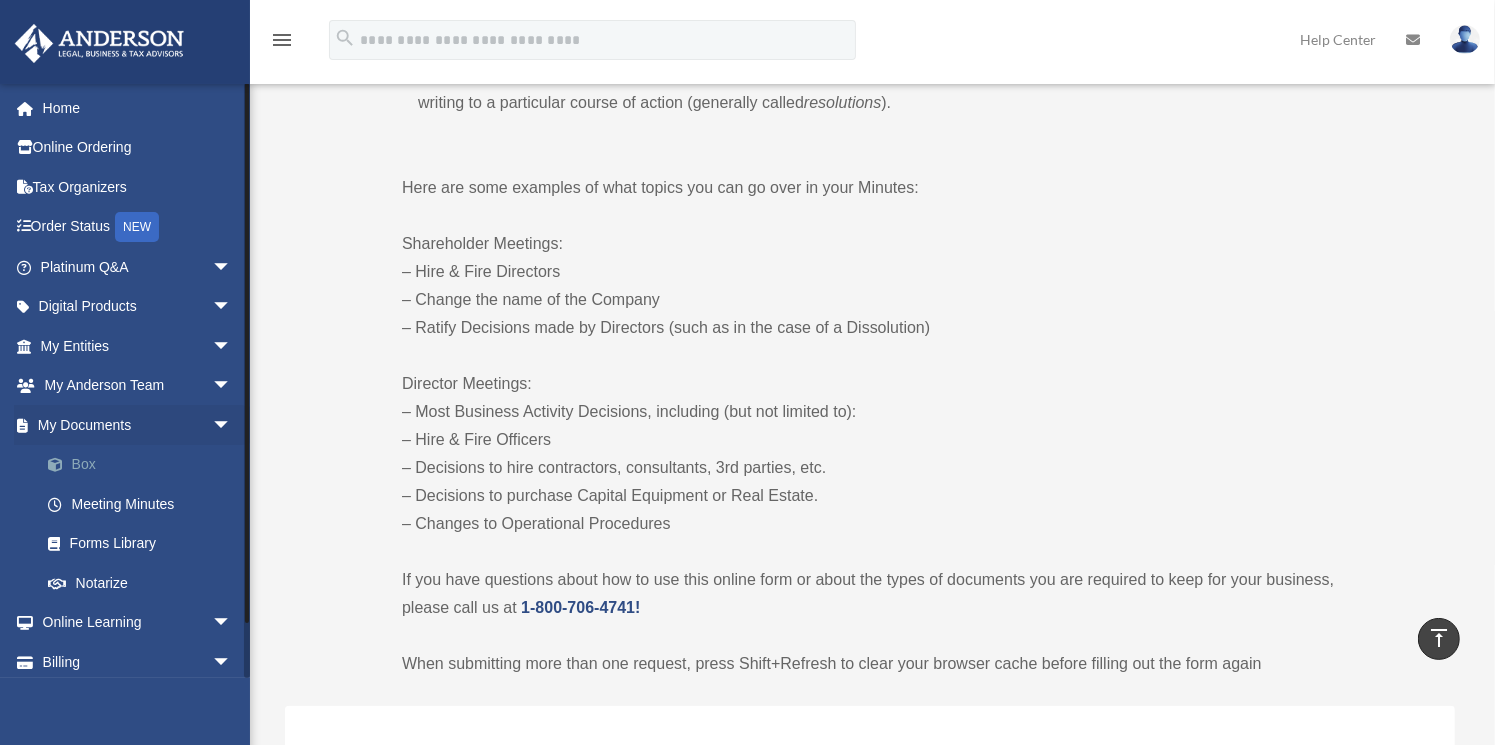 click on "Box" at bounding box center [145, 465] 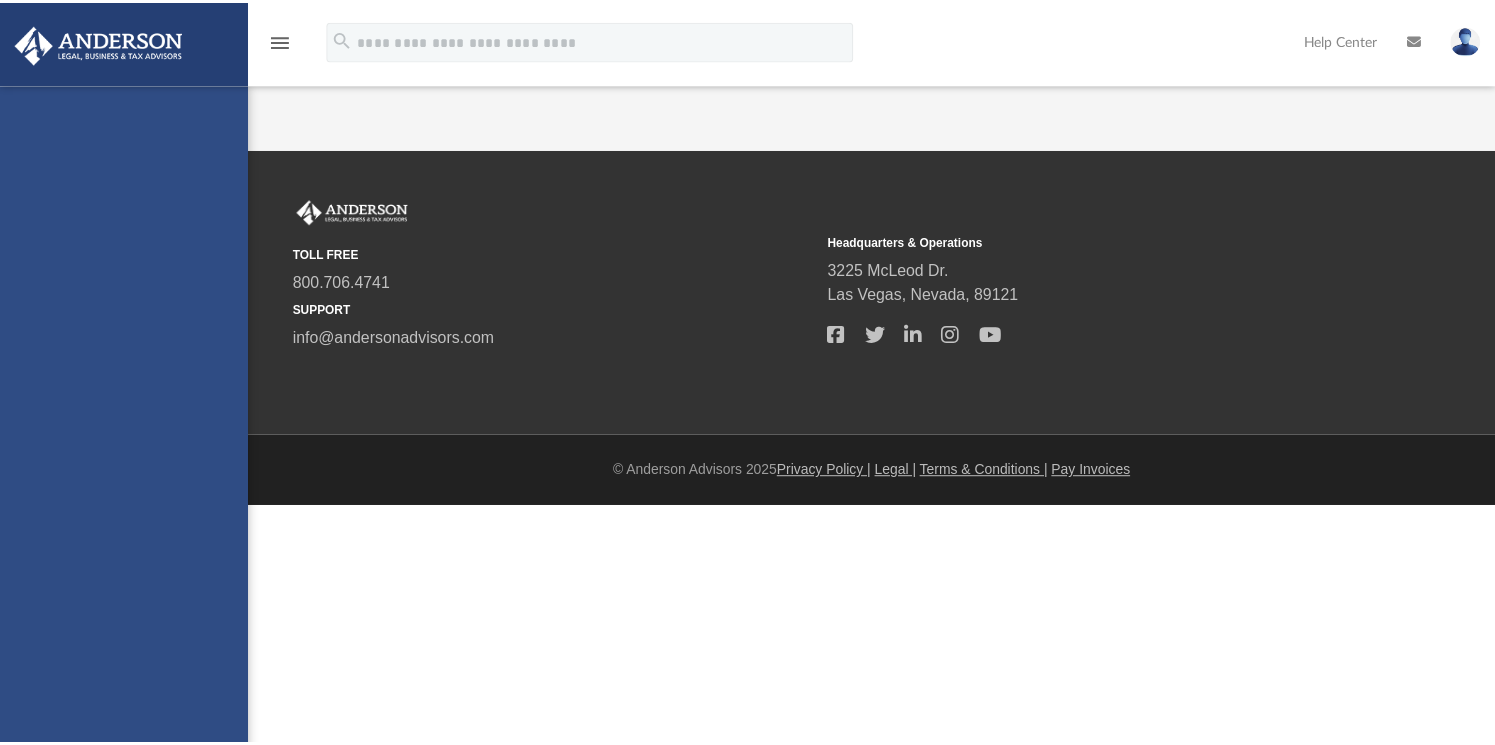 scroll, scrollTop: 0, scrollLeft: 0, axis: both 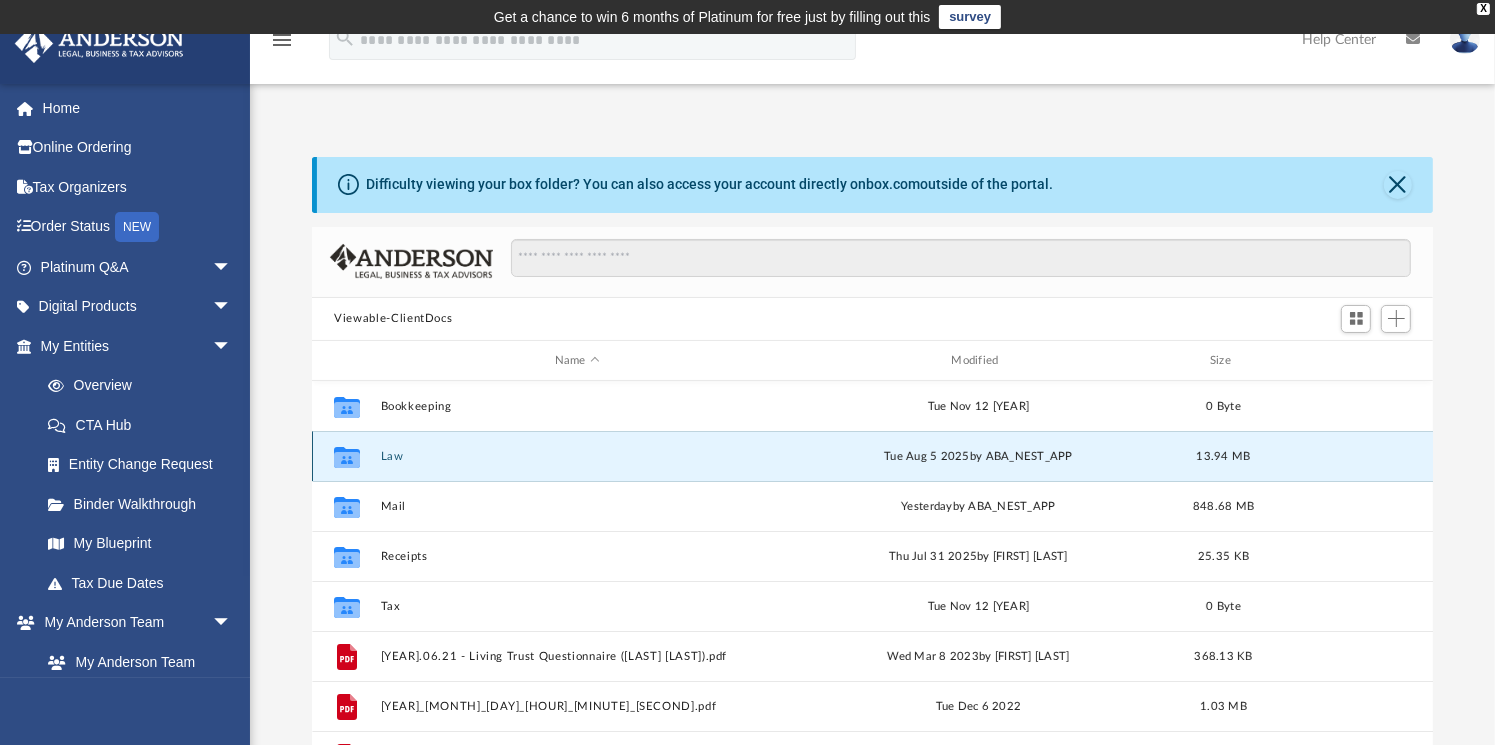 click on "Law" at bounding box center (577, 456) 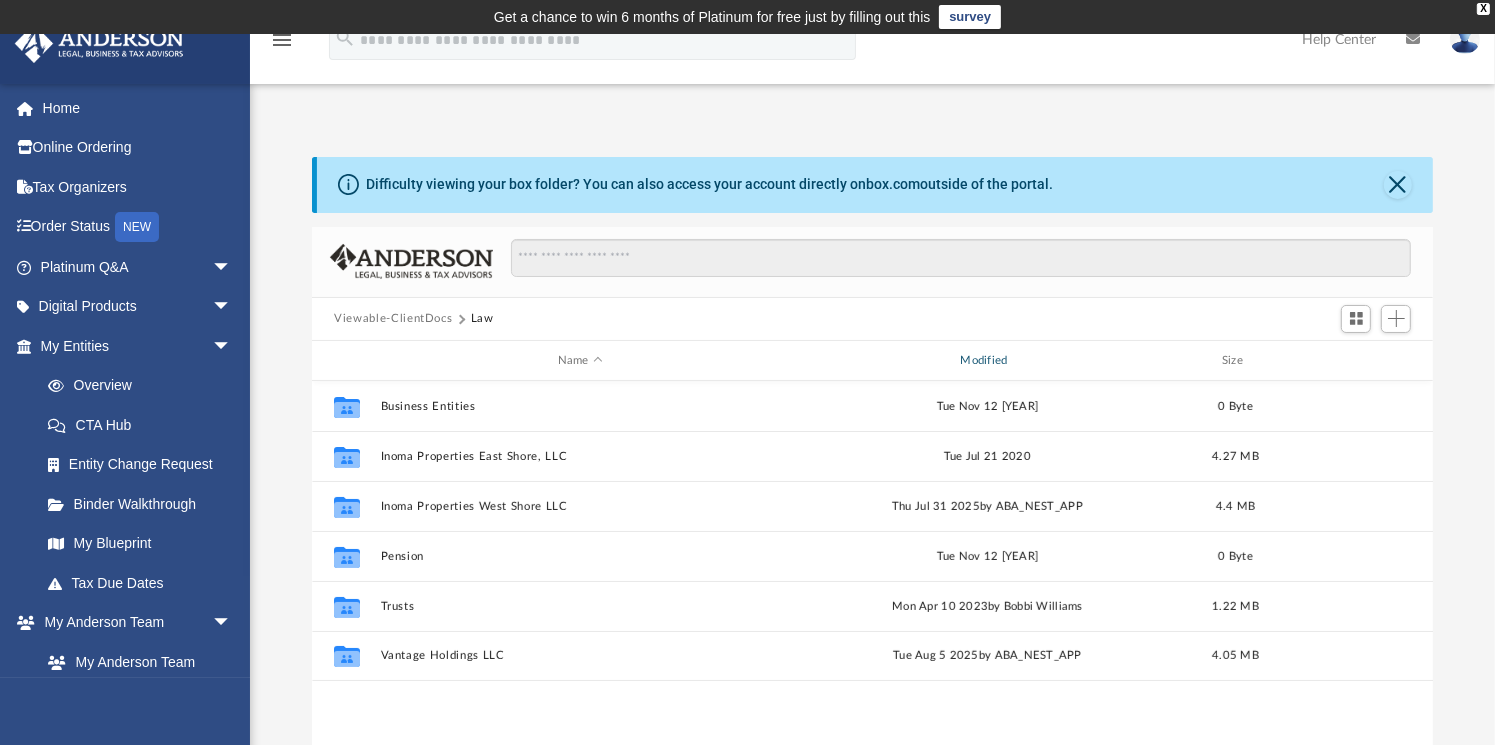 click on "Modified" at bounding box center (987, 361) 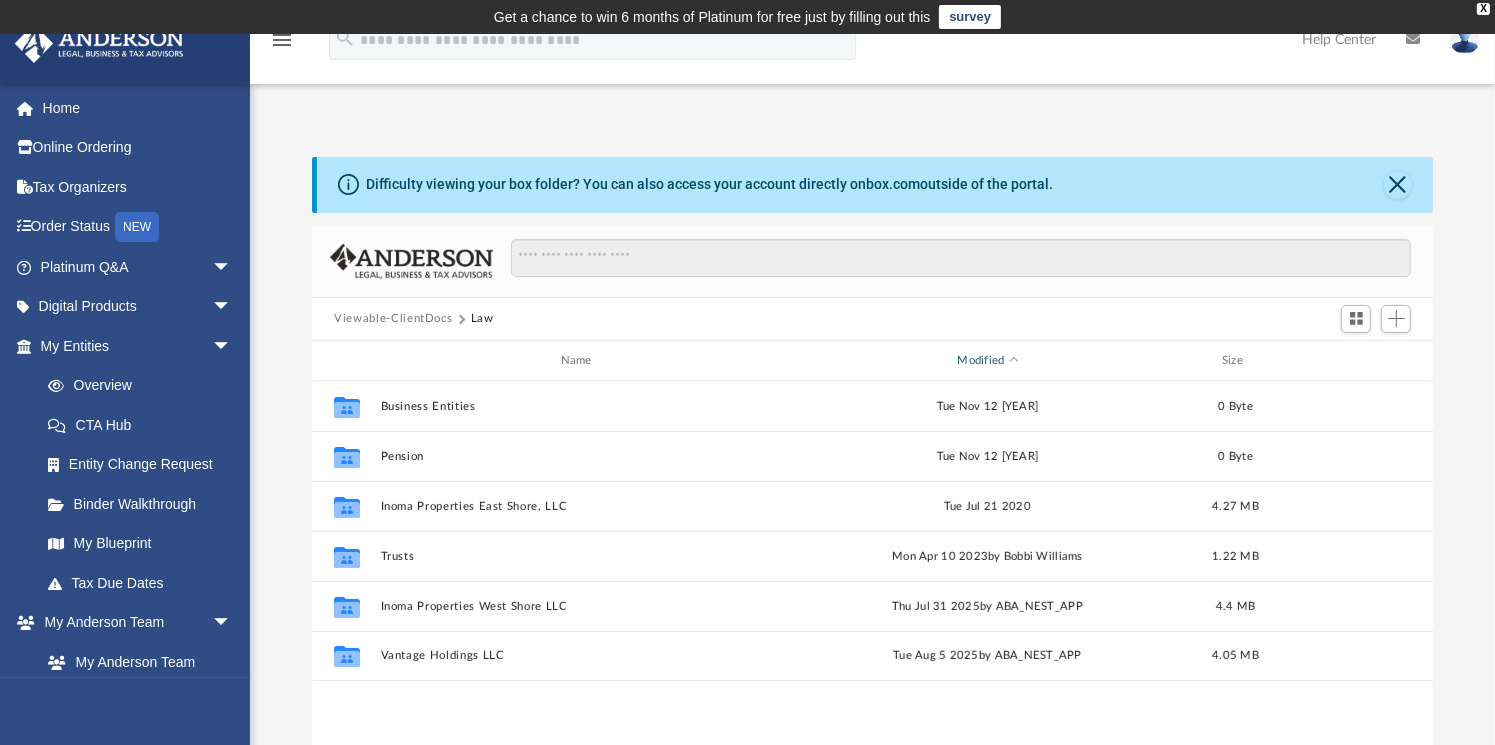 click on "Modified" at bounding box center (987, 361) 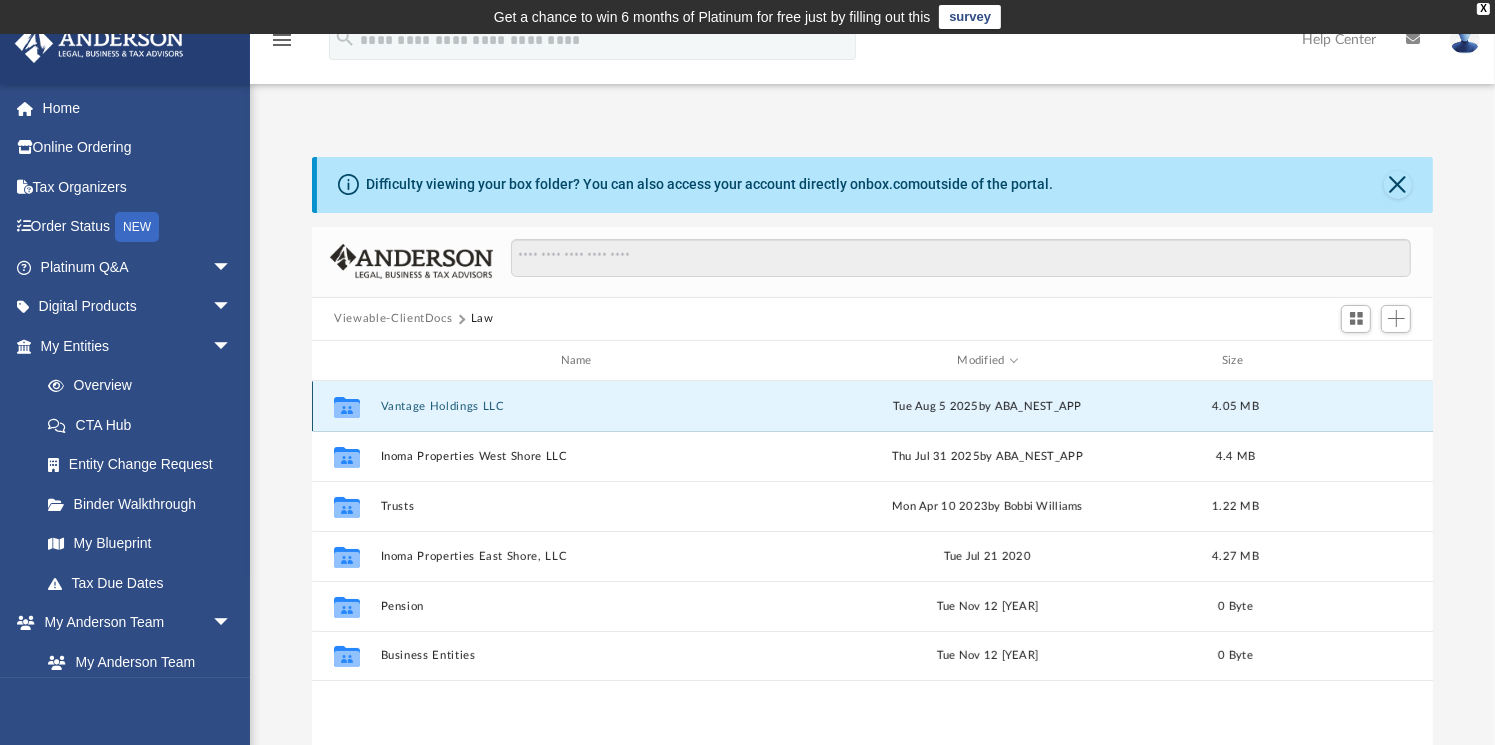 click on "Vantage Holdings LLC" at bounding box center [580, 406] 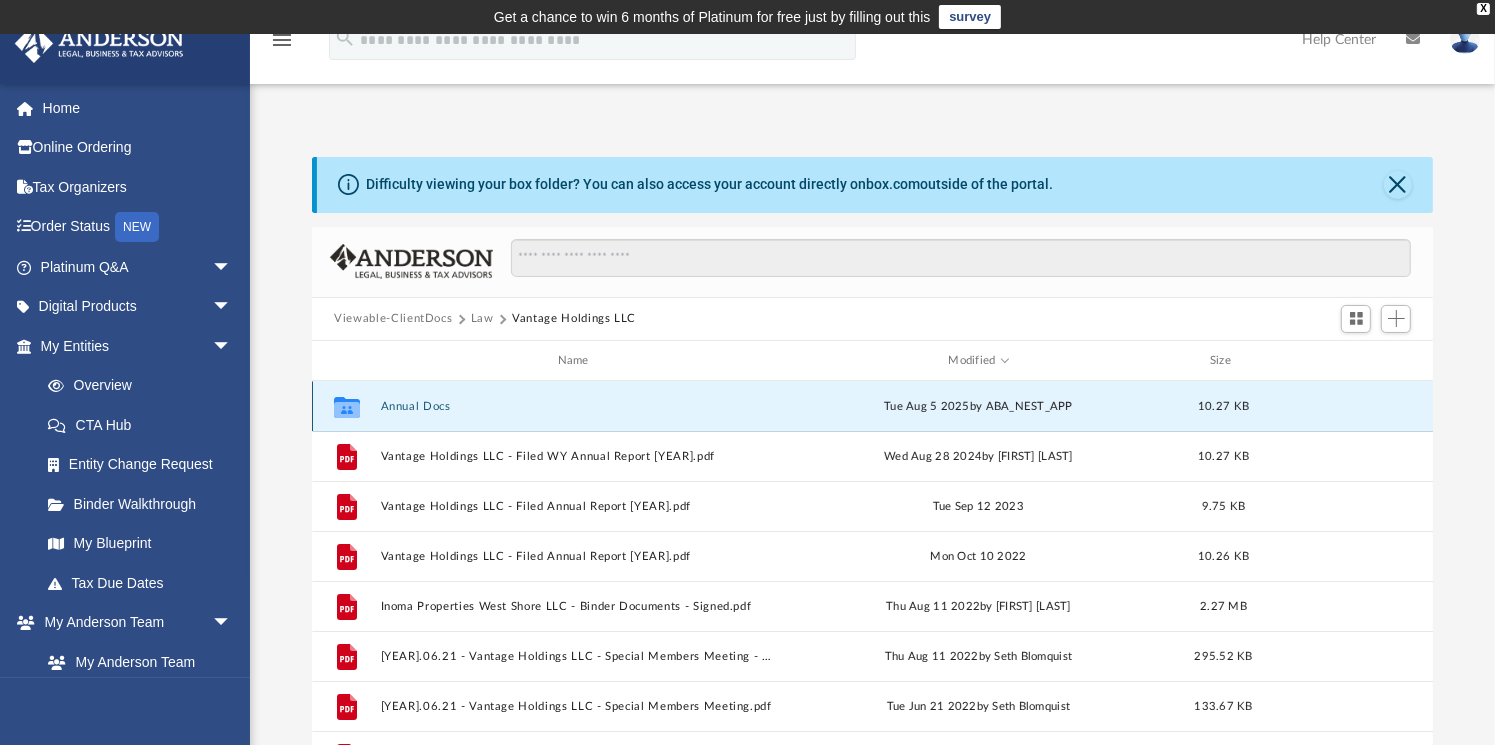 click on "Annual Docs" at bounding box center [577, 406] 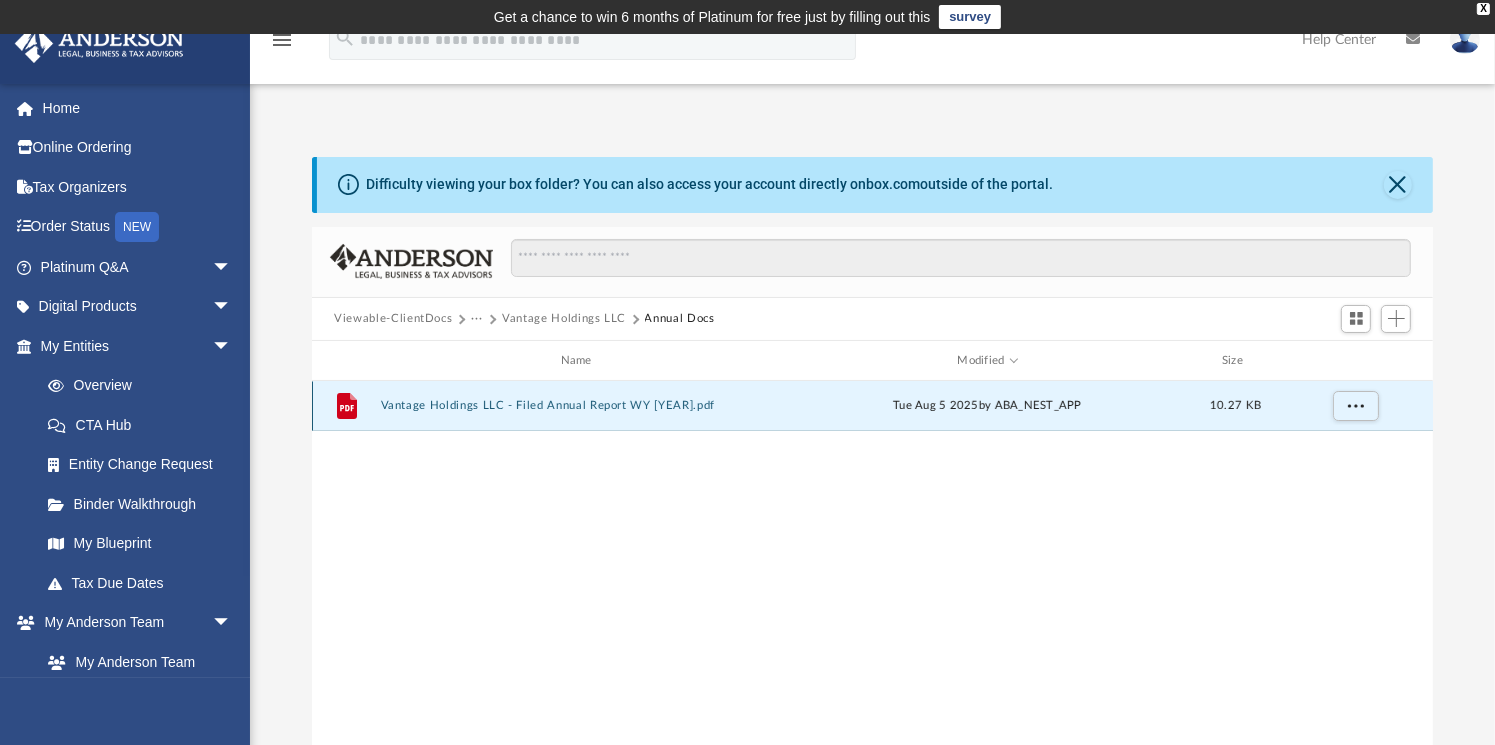 click on "Vantage Holdings LLC - Filed Annual Report WY 2025.pdf" at bounding box center (580, 406) 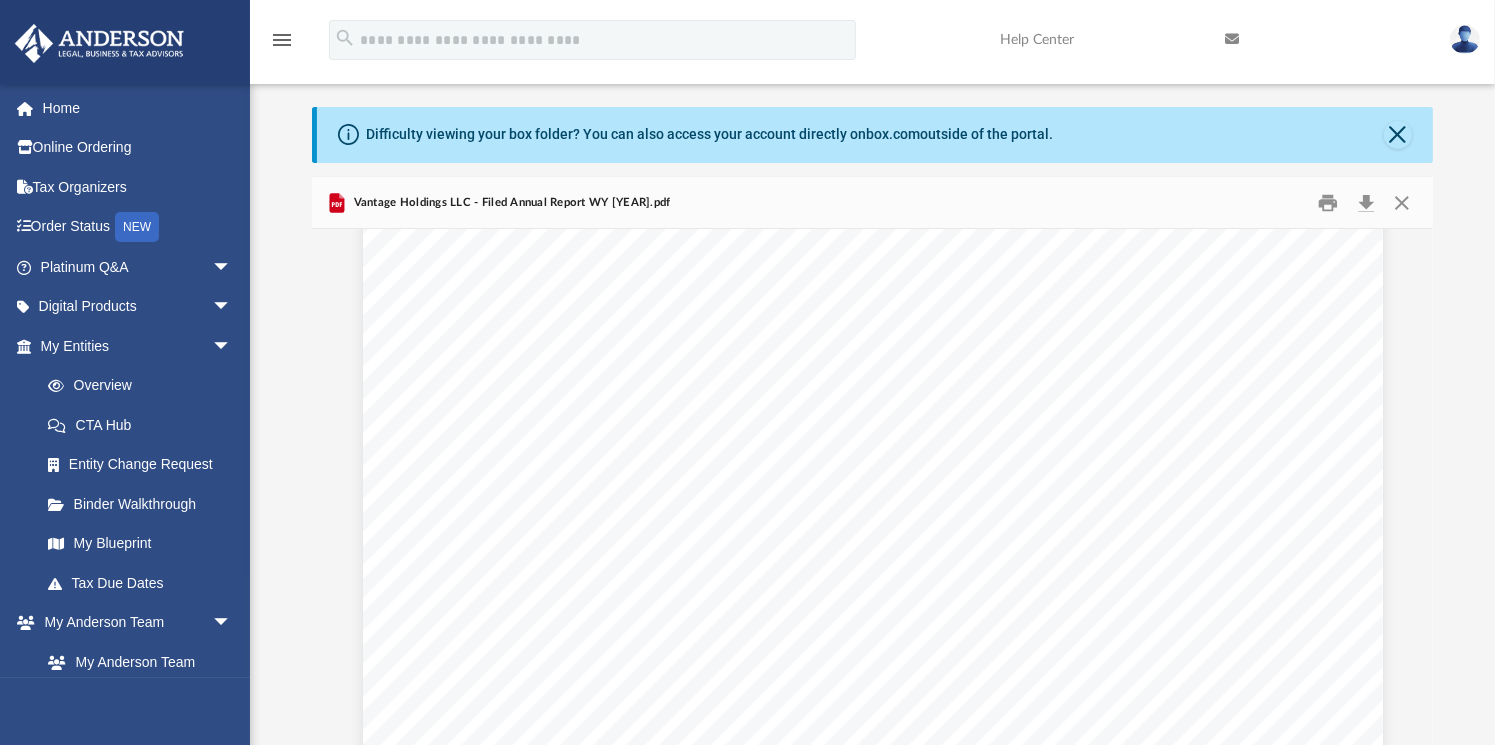 scroll, scrollTop: 2184, scrollLeft: 0, axis: vertical 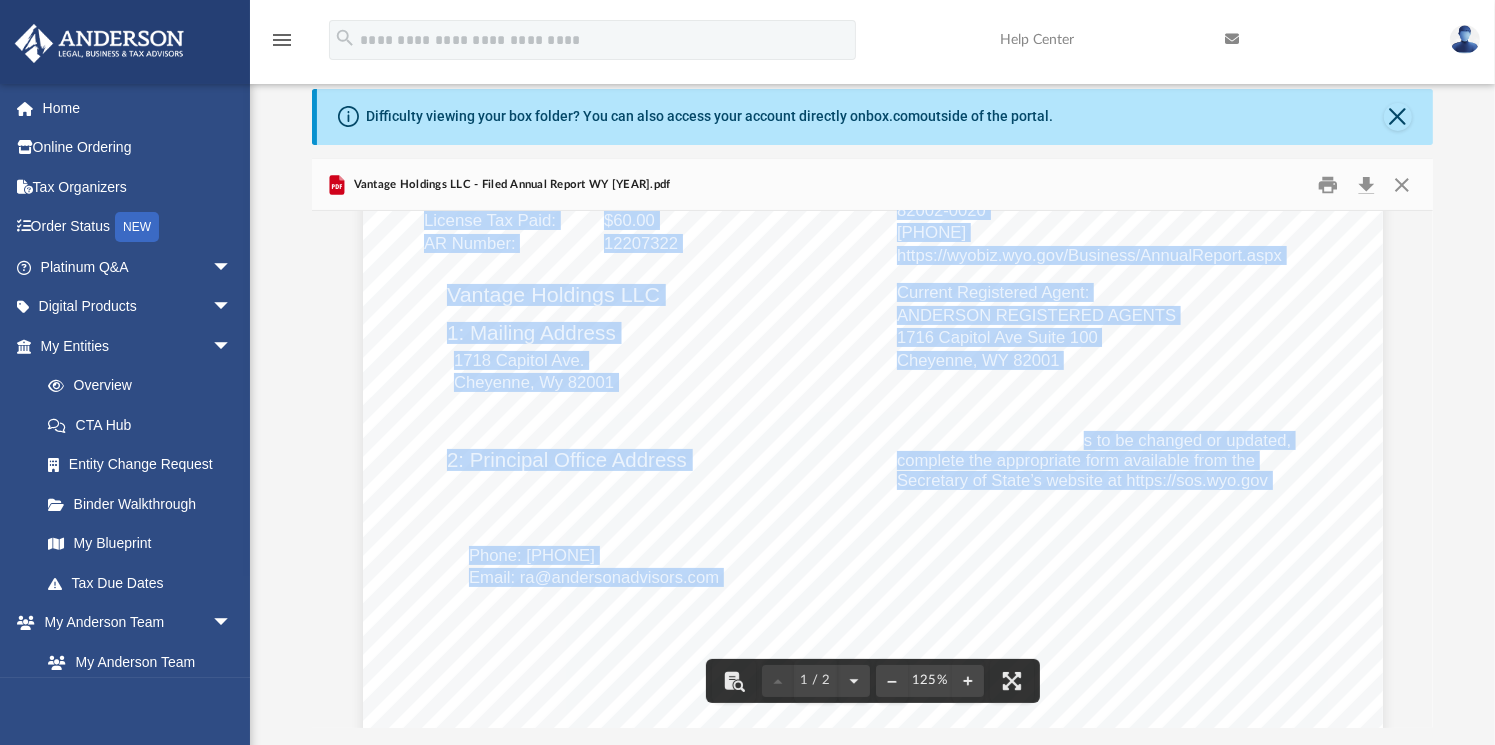 drag, startPoint x: 1076, startPoint y: 440, endPoint x: 1321, endPoint y: 440, distance: 245 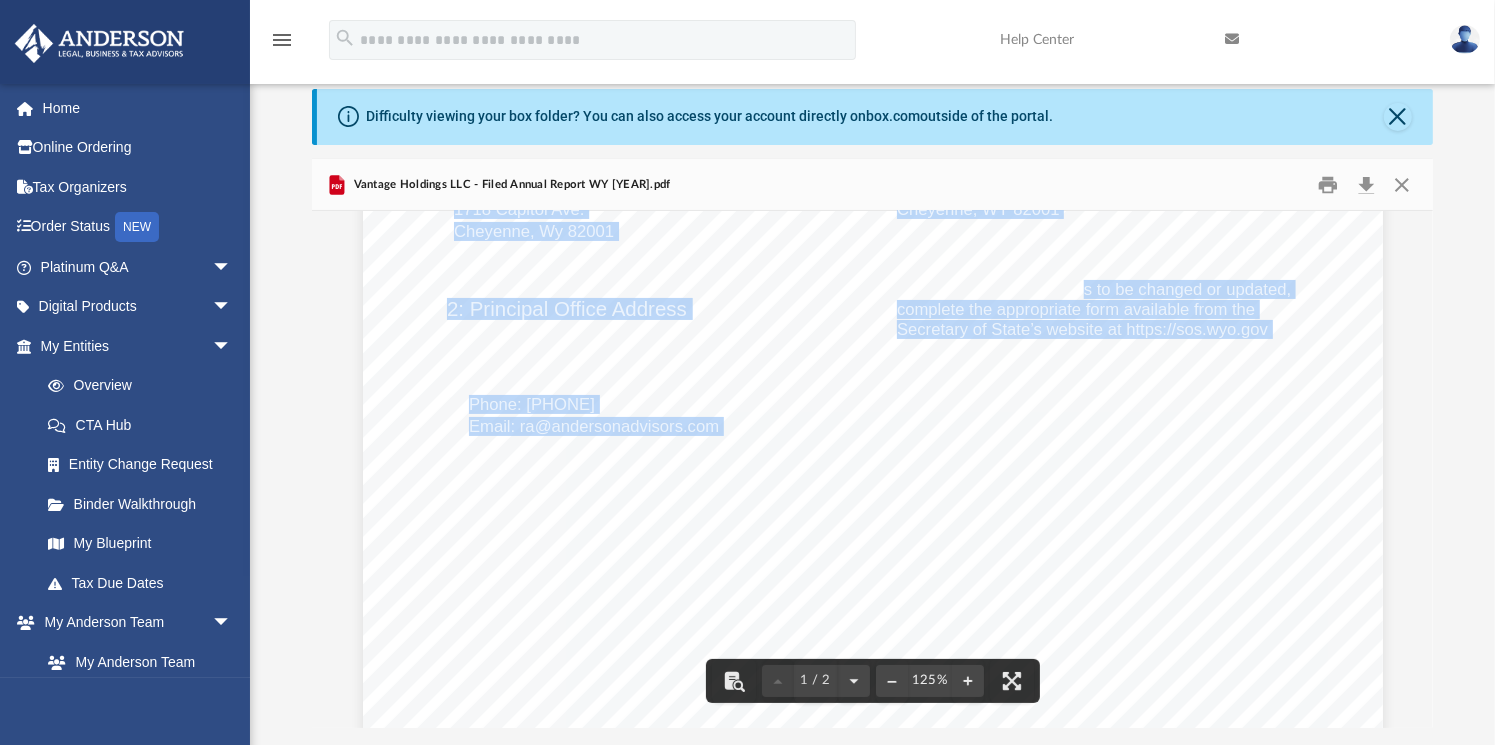 scroll, scrollTop: 584, scrollLeft: 0, axis: vertical 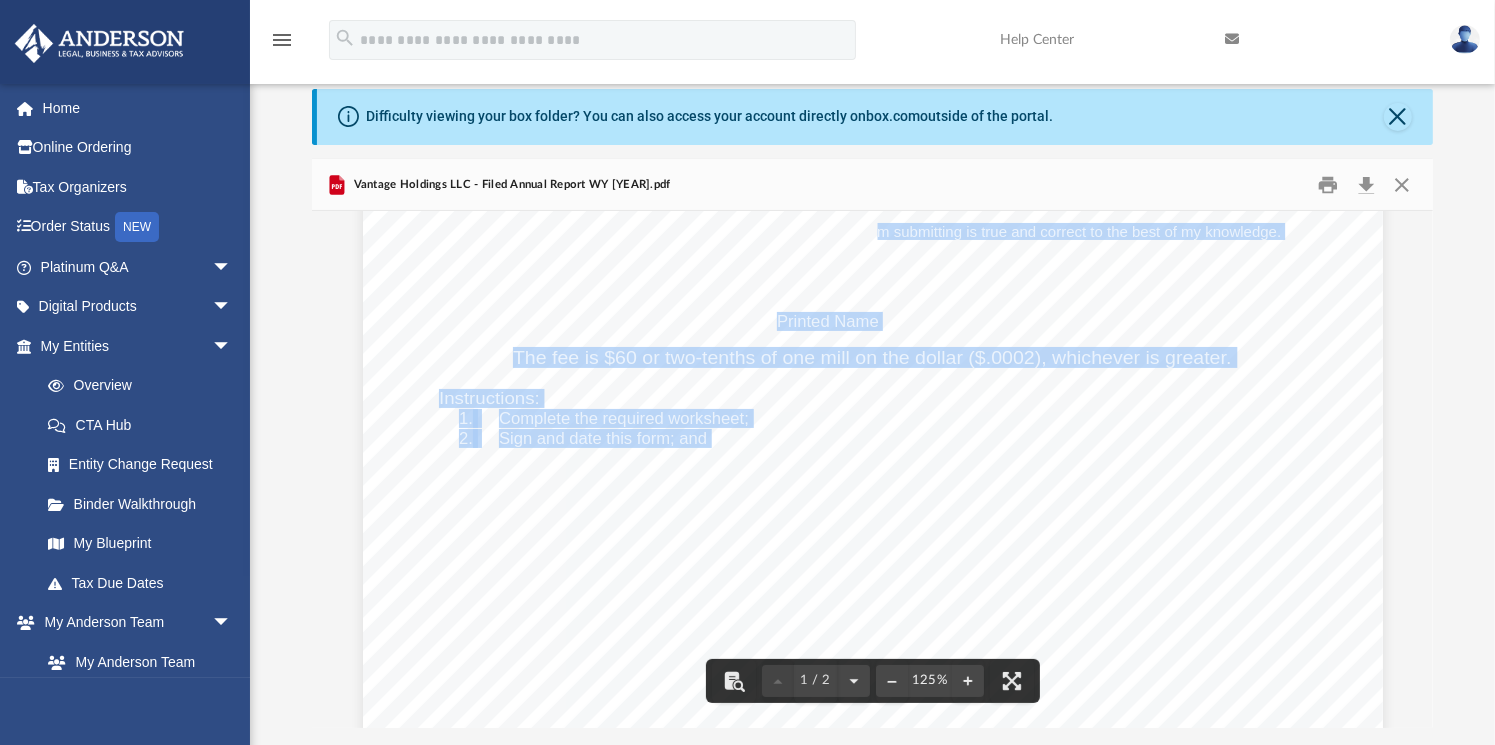 drag, startPoint x: 893, startPoint y: 236, endPoint x: 1161, endPoint y: 248, distance: 268.26852 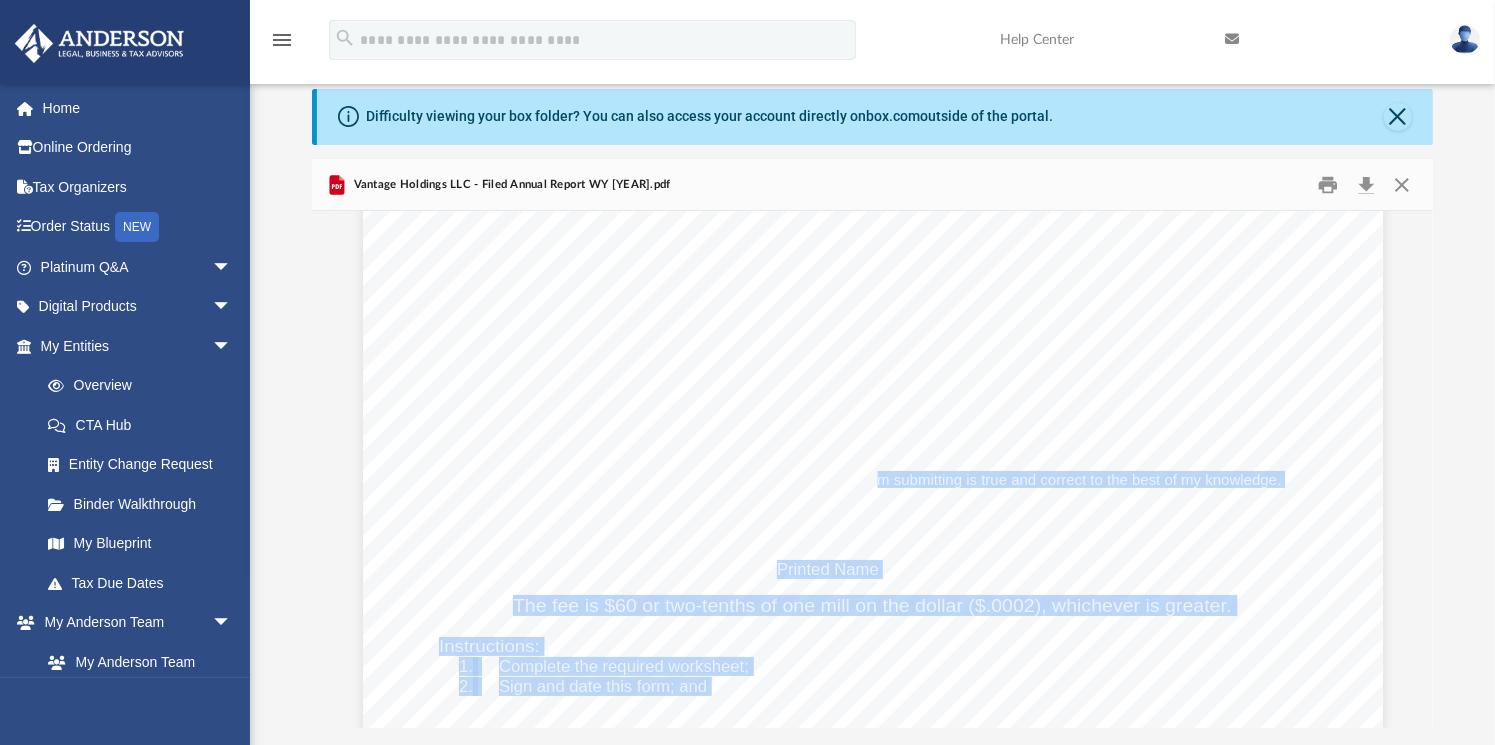 scroll, scrollTop: 0, scrollLeft: 0, axis: both 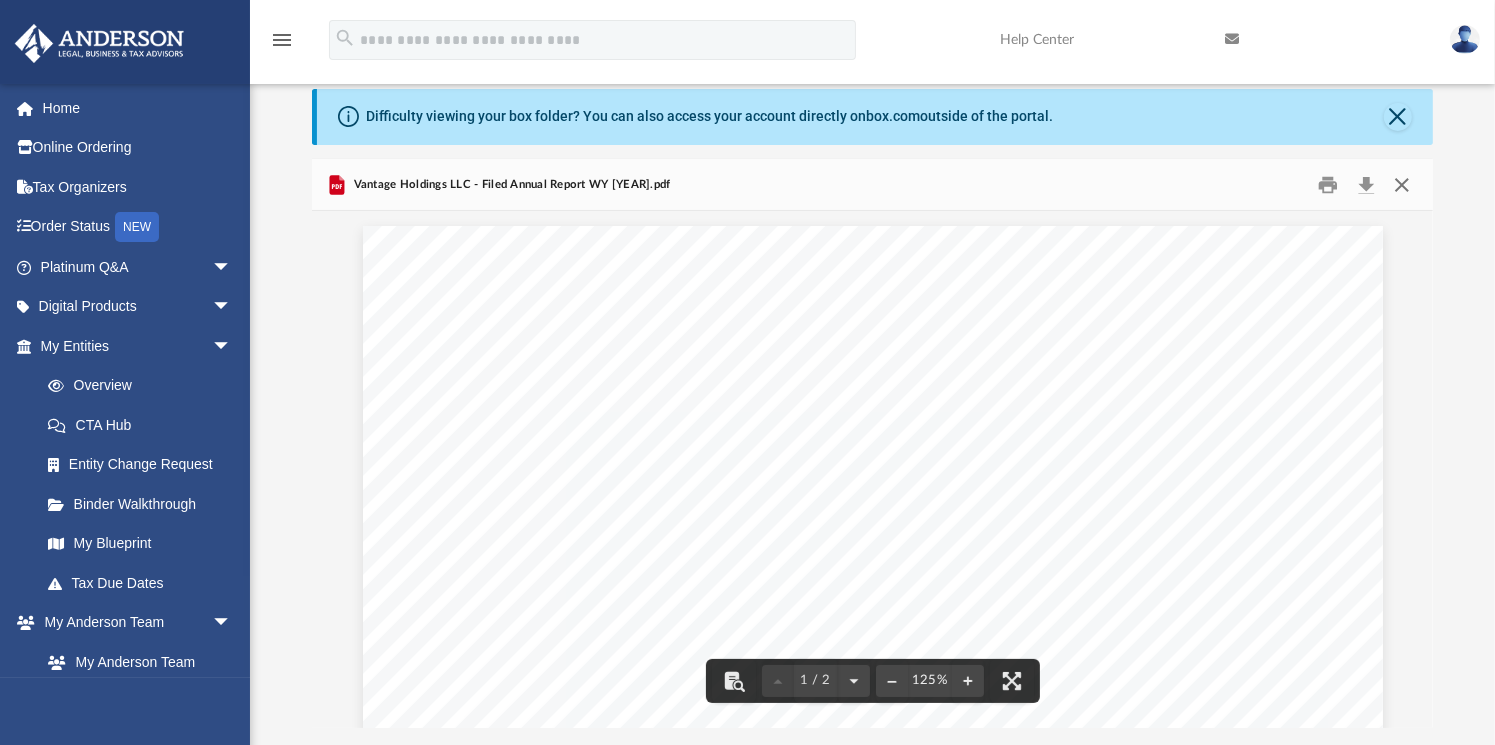 click at bounding box center [1401, 184] 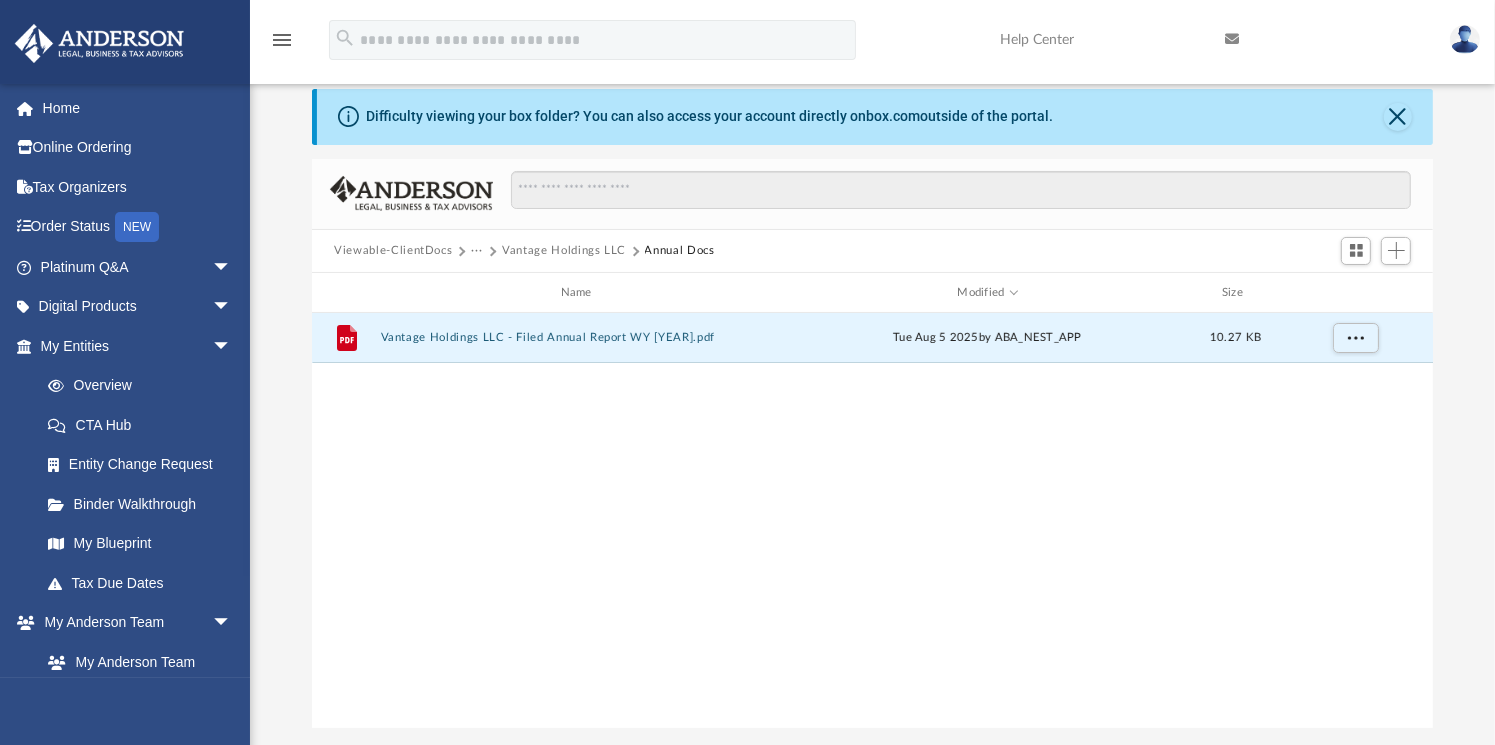 drag, startPoint x: 516, startPoint y: 460, endPoint x: 721, endPoint y: 250, distance: 293.4706 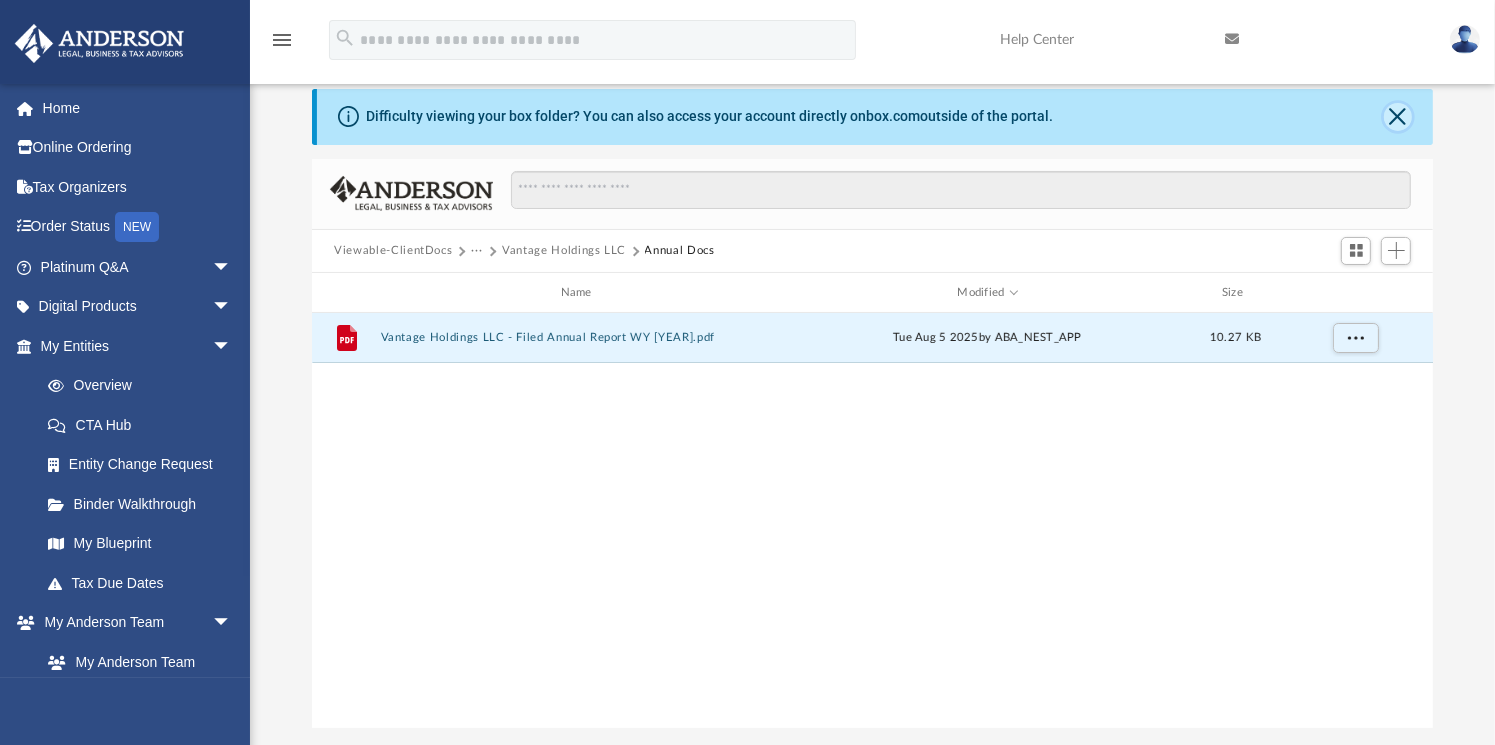 click 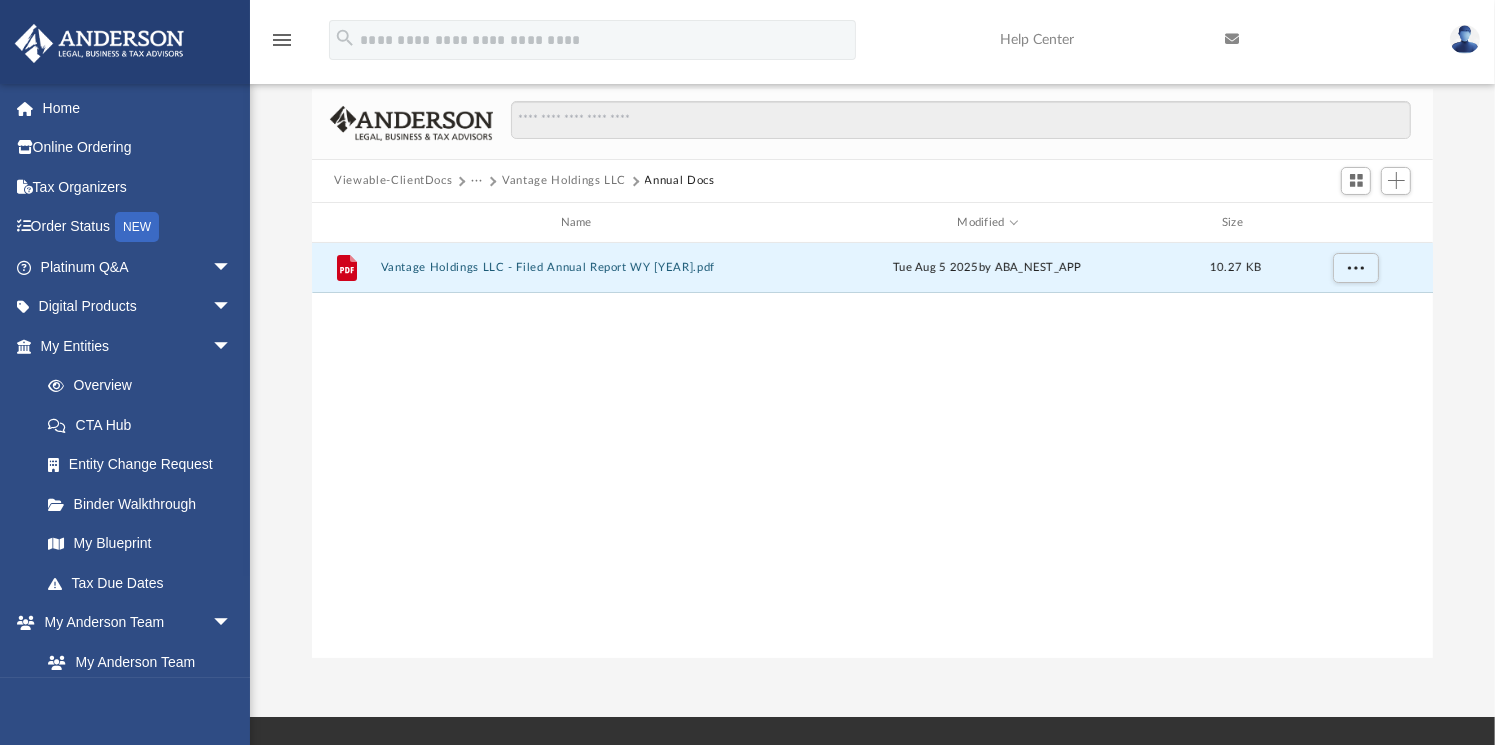 click on "File Vantage Holdings LLC - Filed Annual Report WY 2025.pdf Tue Aug 5 2025  by ABA_NEST_APP 10.27 KB" at bounding box center [872, 450] 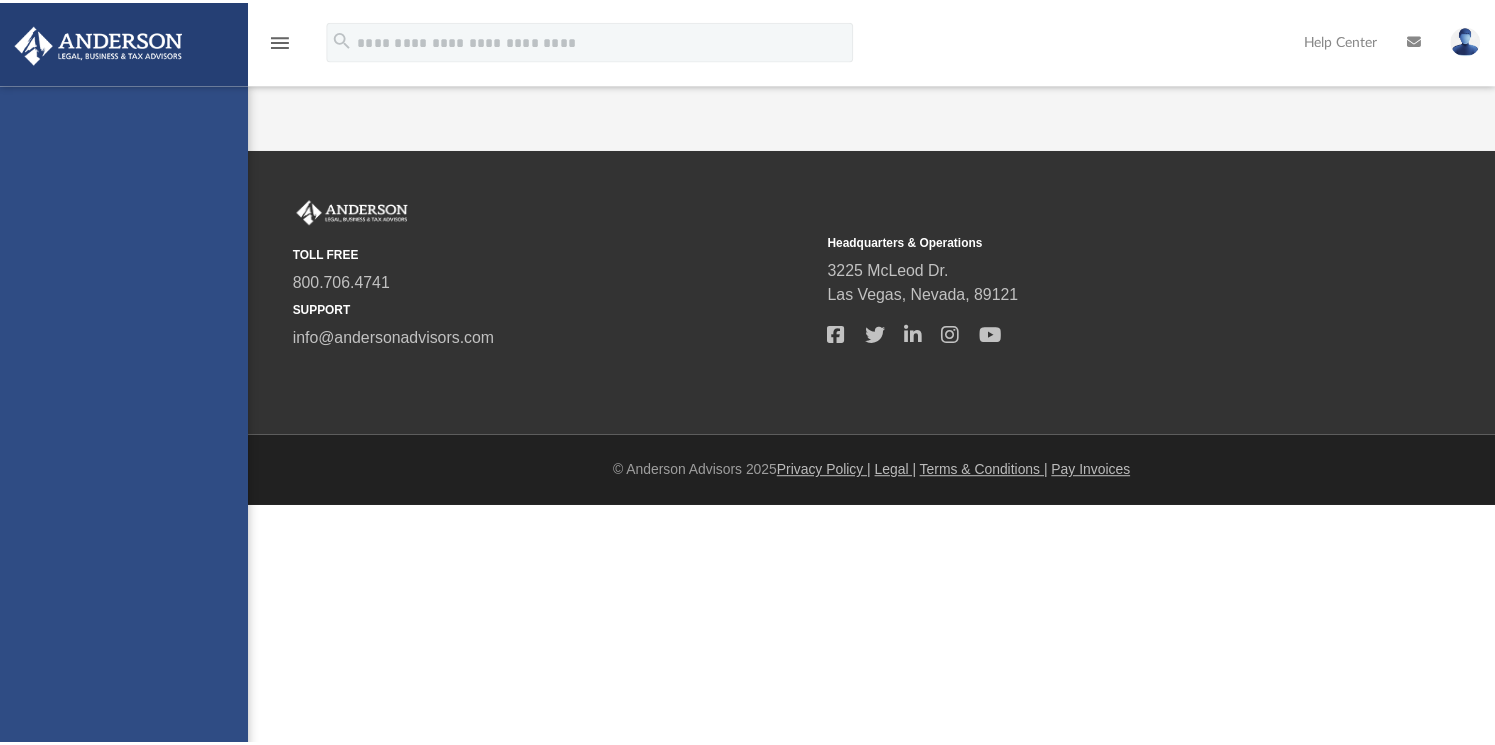 scroll, scrollTop: 0, scrollLeft: 0, axis: both 